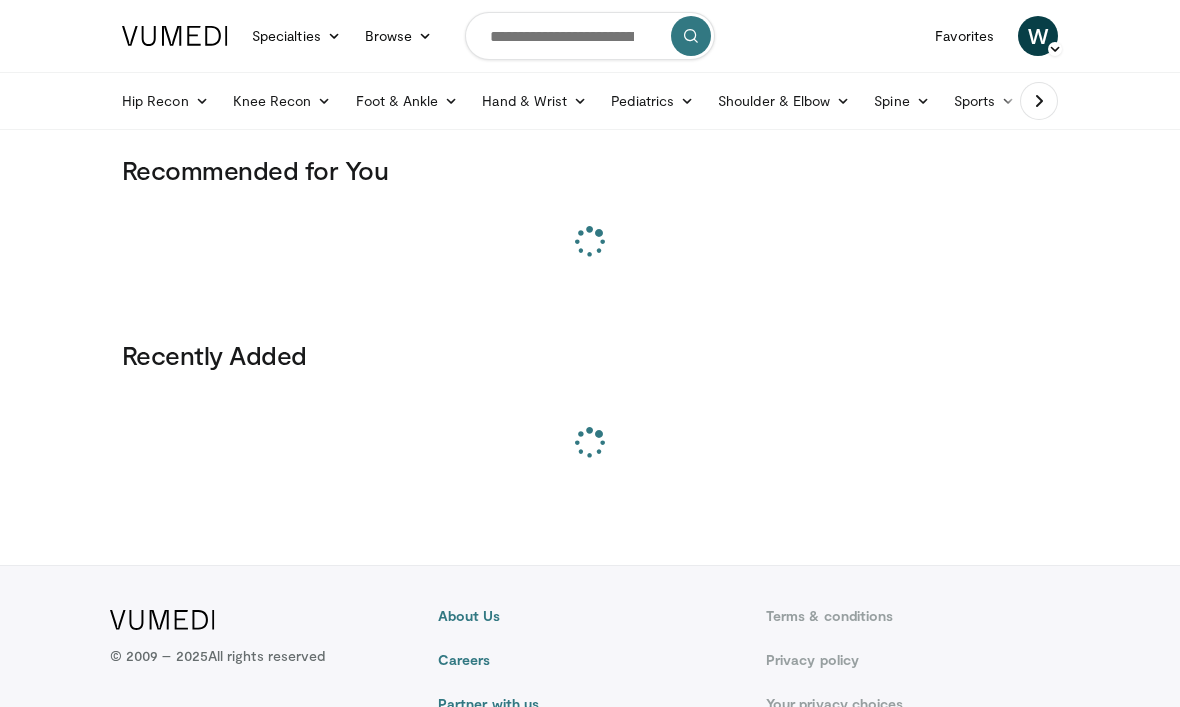scroll, scrollTop: 0, scrollLeft: 0, axis: both 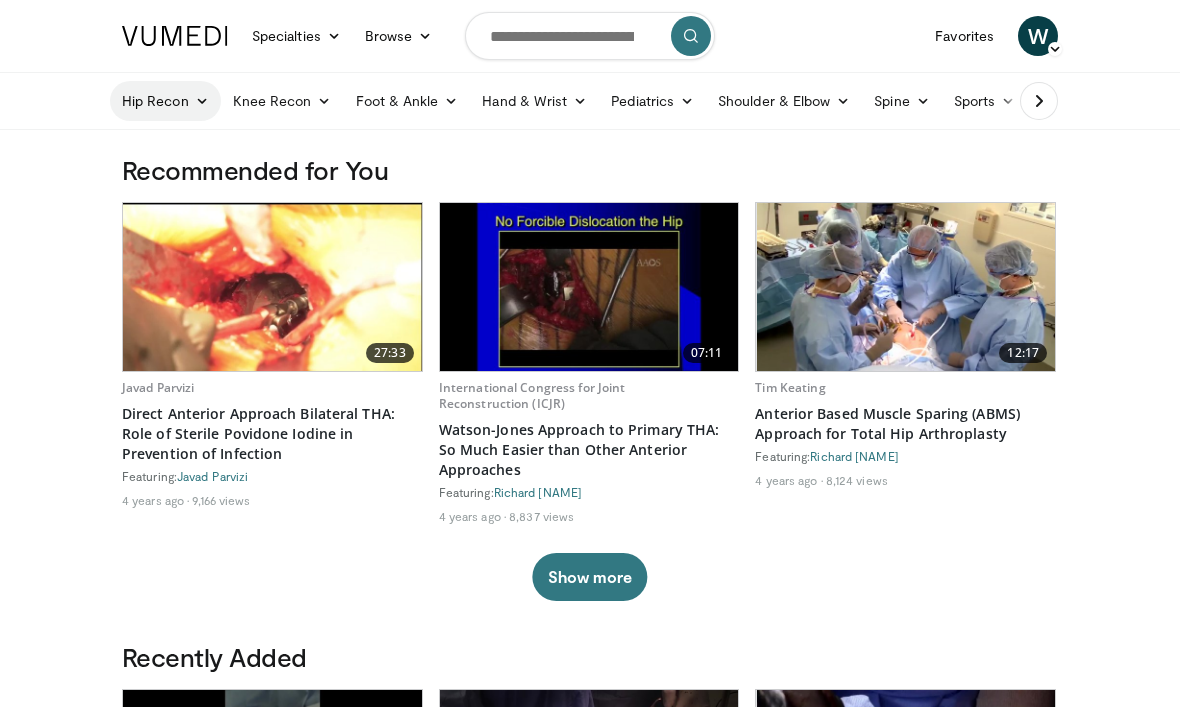 click on "Hip Recon" at bounding box center (165, 101) 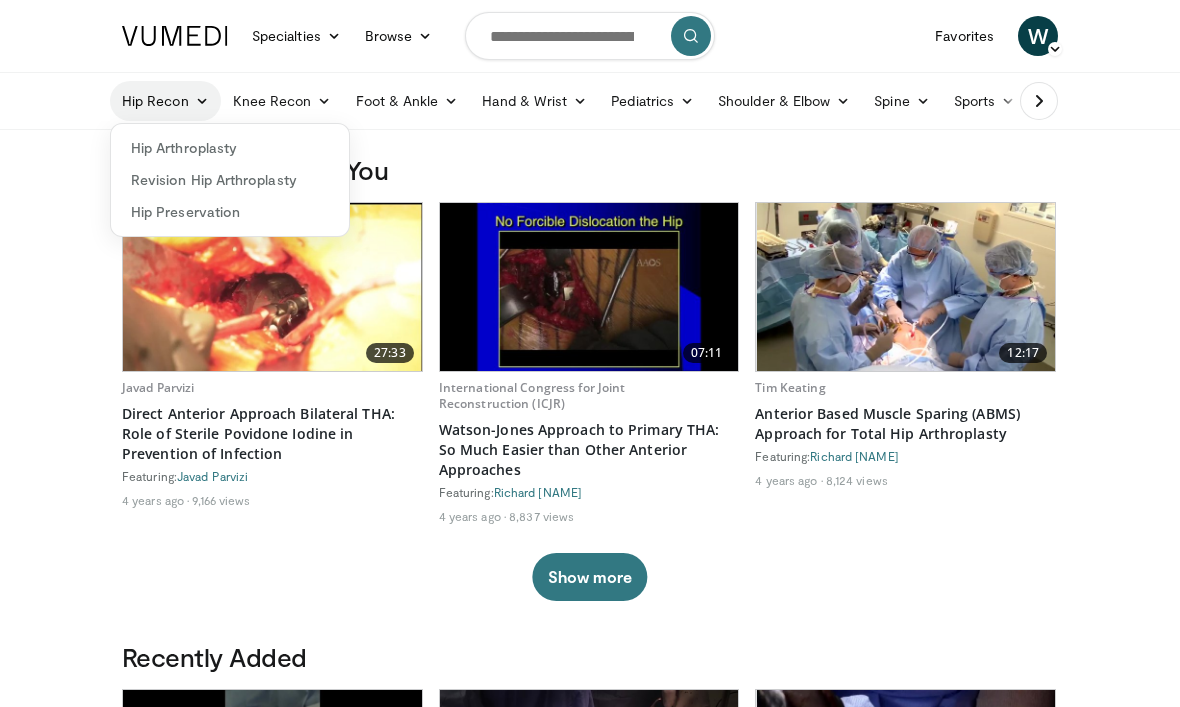 click on "Hip Recon" at bounding box center (165, 101) 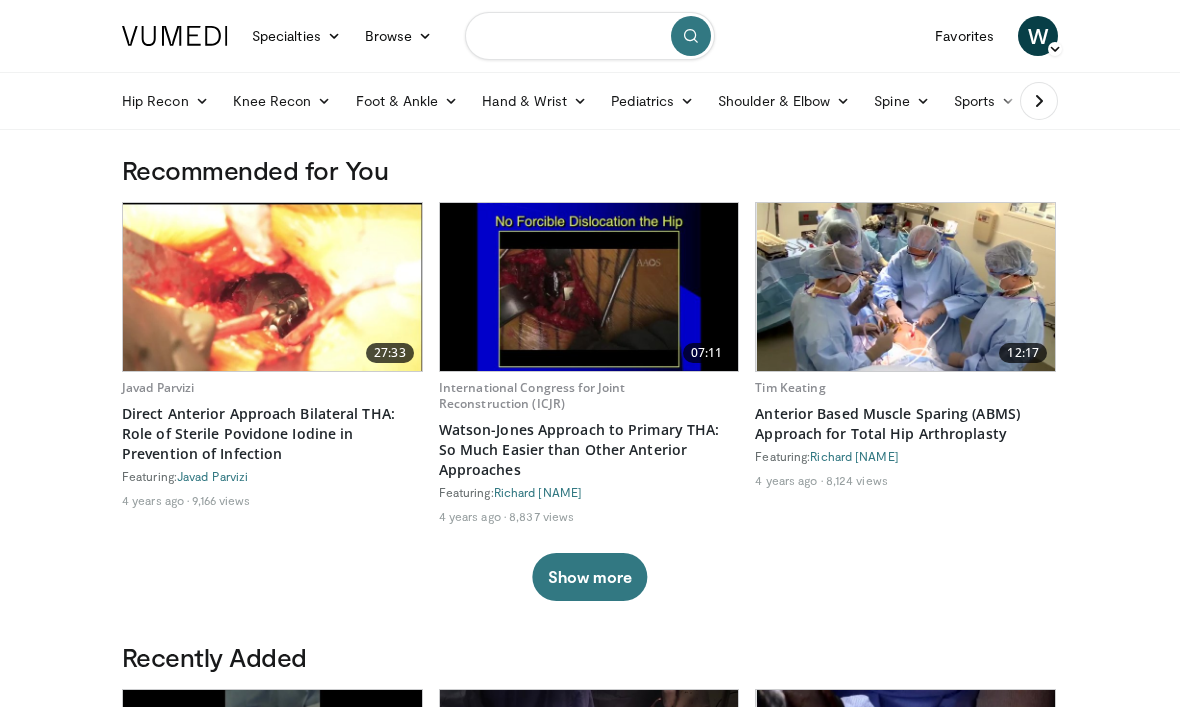 click at bounding box center (590, 36) 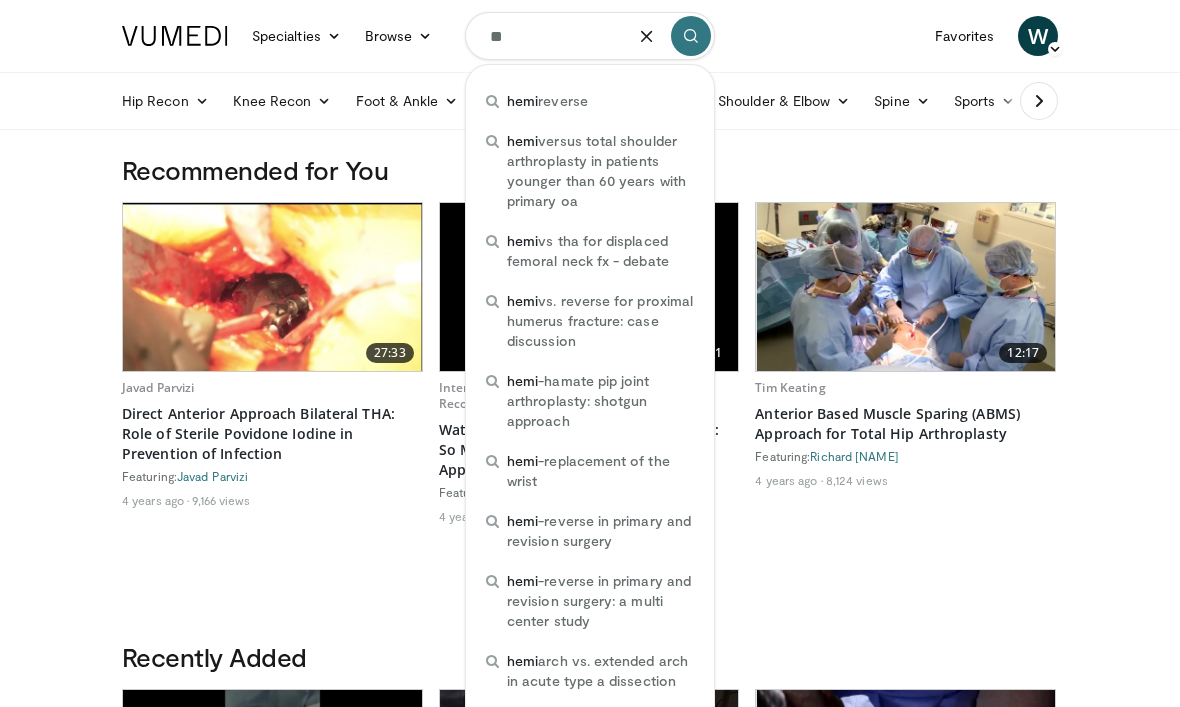 type on "*" 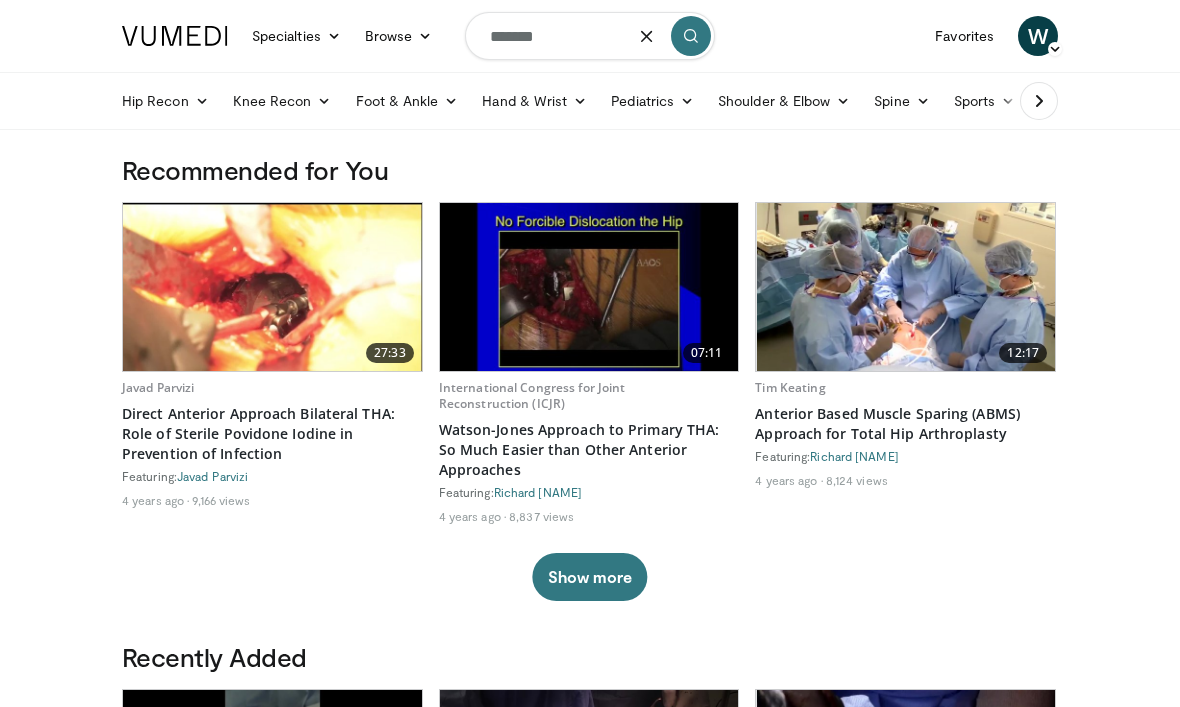 type on "********" 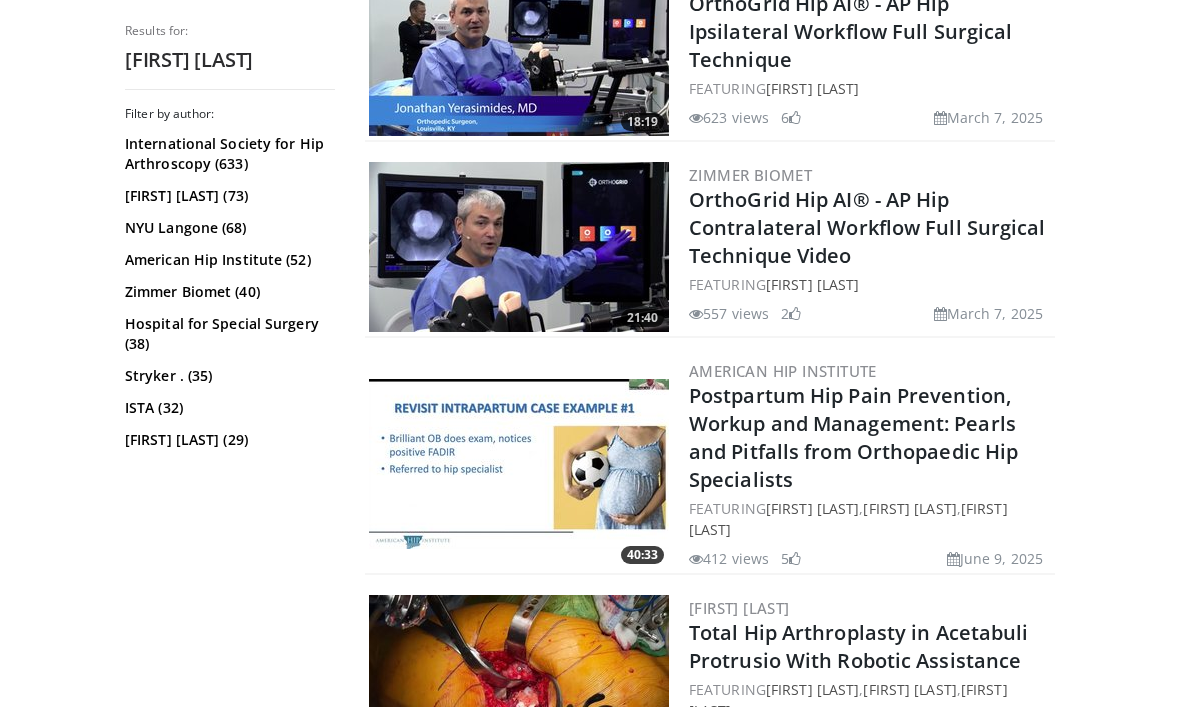 scroll, scrollTop: 1458, scrollLeft: 0, axis: vertical 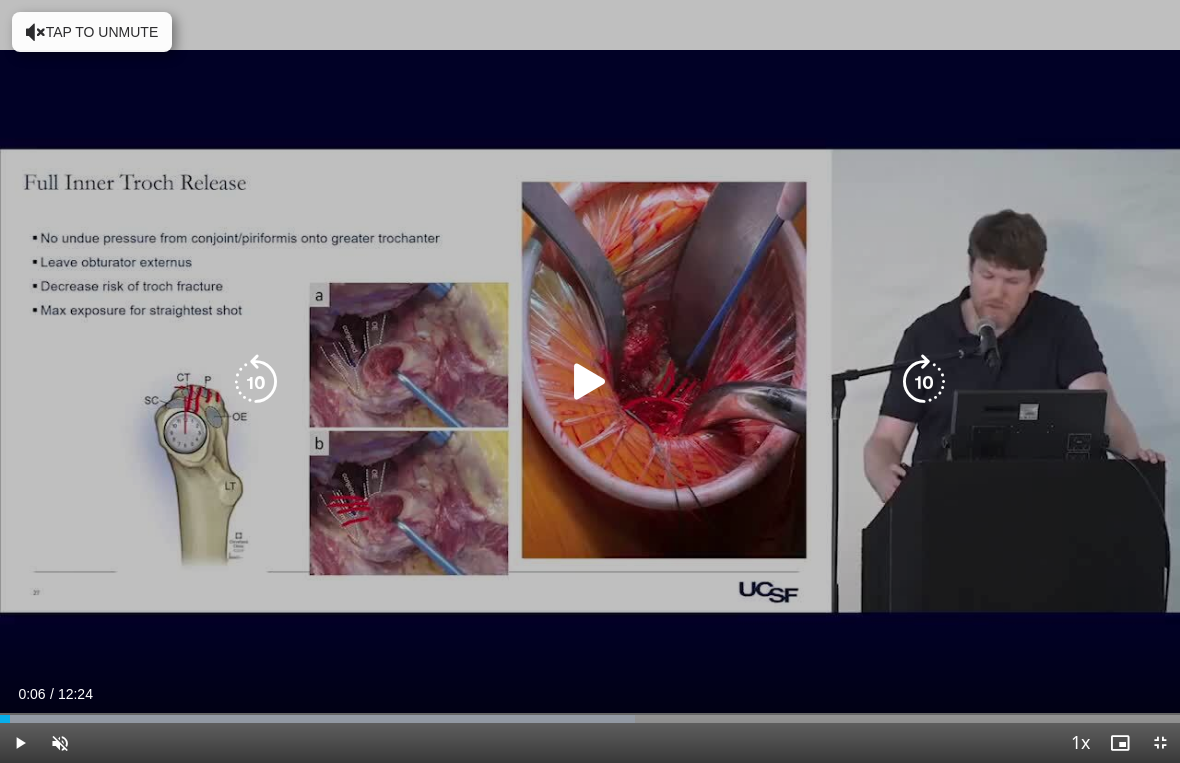 click at bounding box center [590, 382] 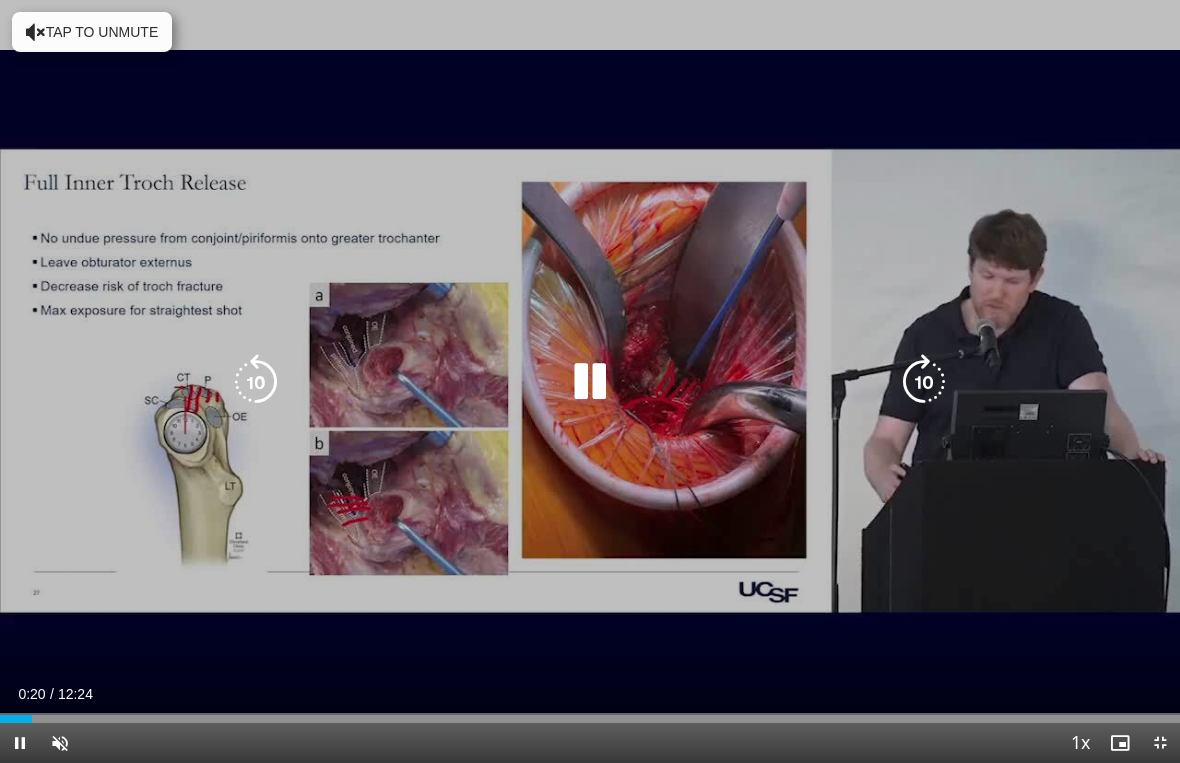 click at bounding box center [590, 382] 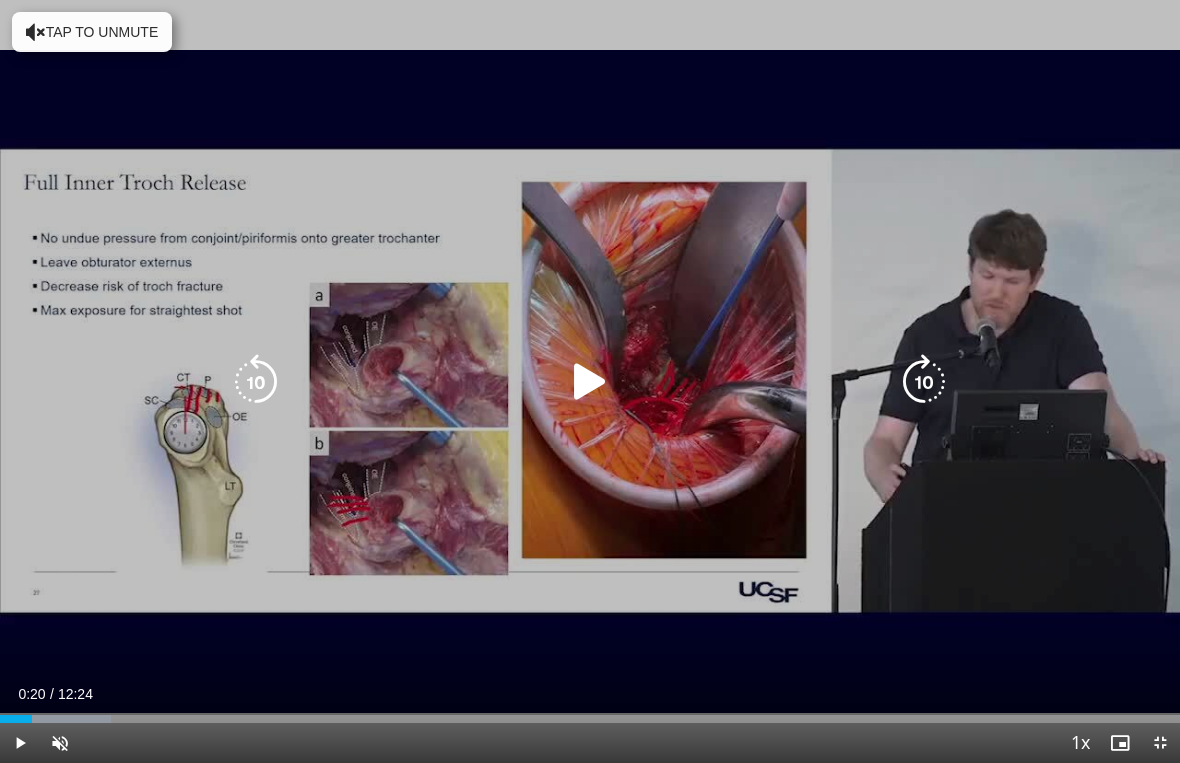 click at bounding box center [590, 382] 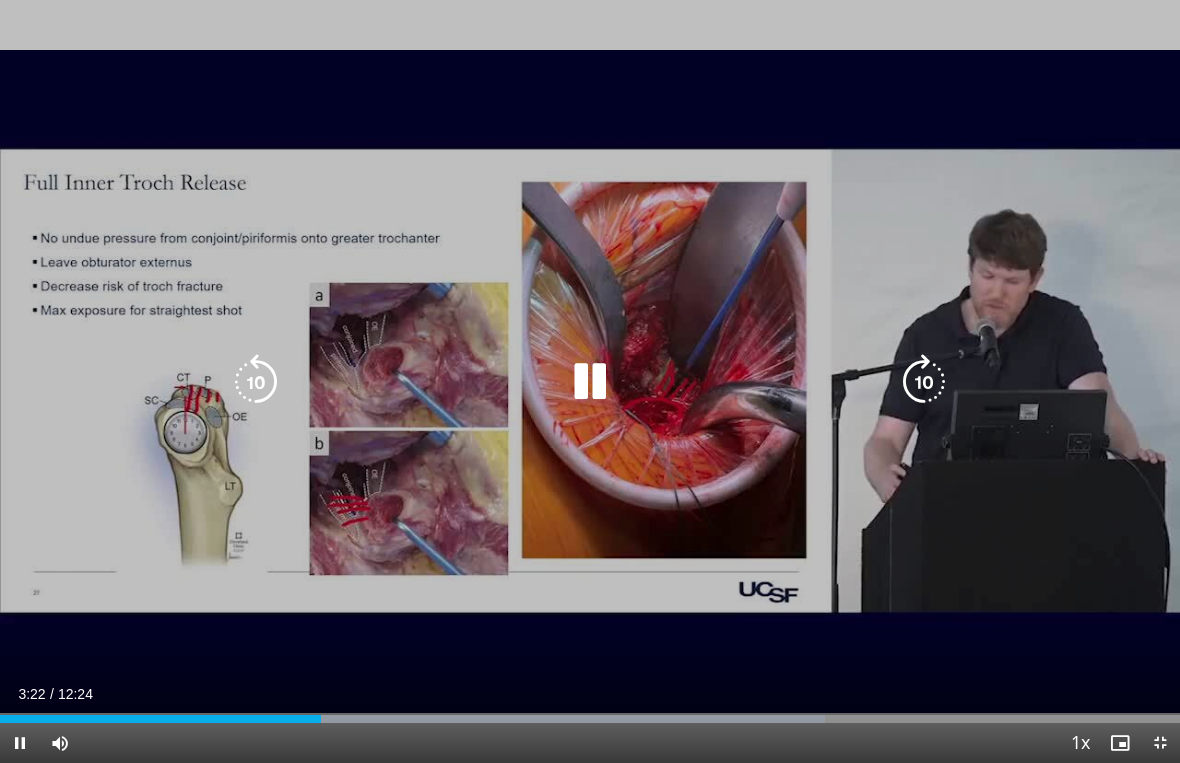 click on "10 seconds
Tap to unmute" at bounding box center (590, 381) 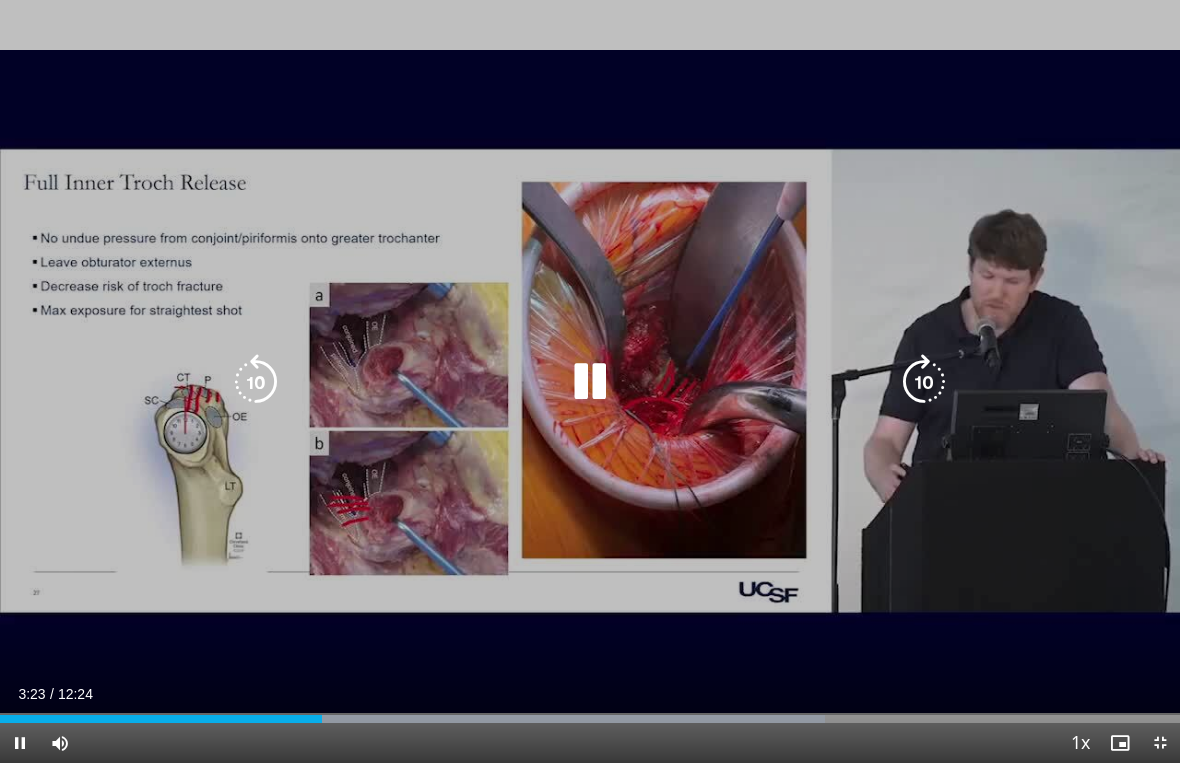 click at bounding box center [924, 382] 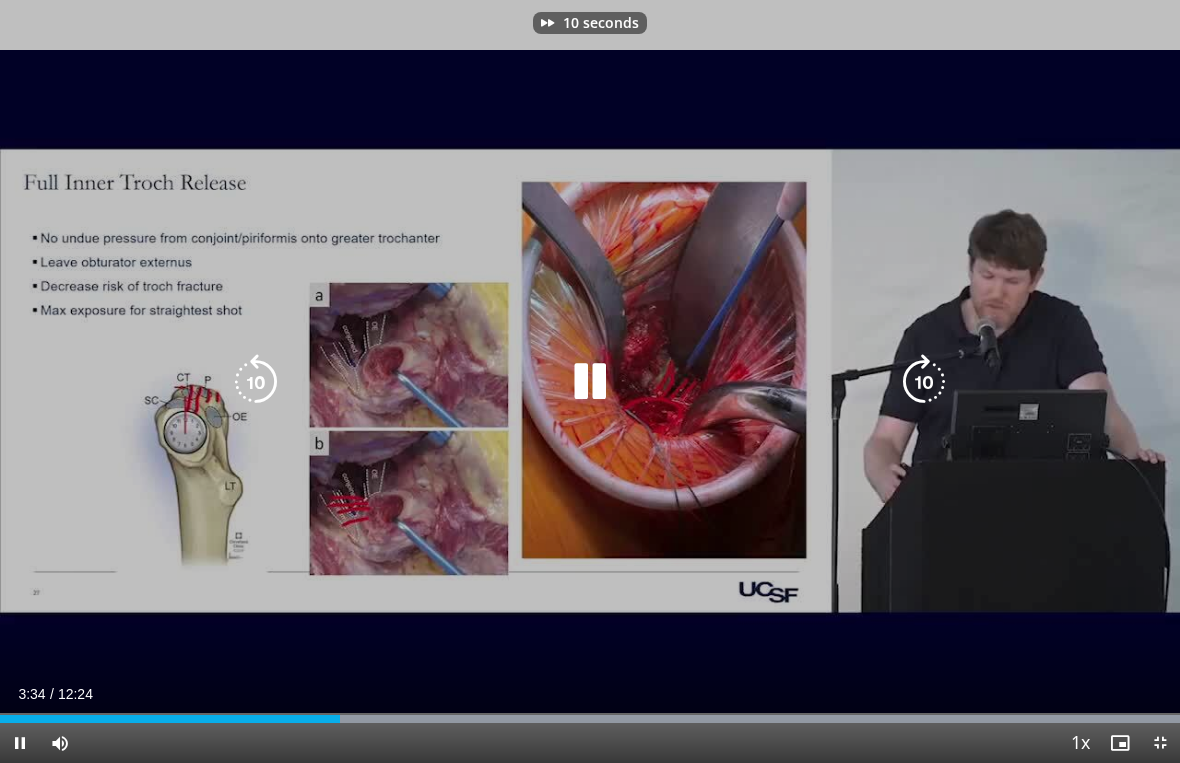 click at bounding box center [590, 382] 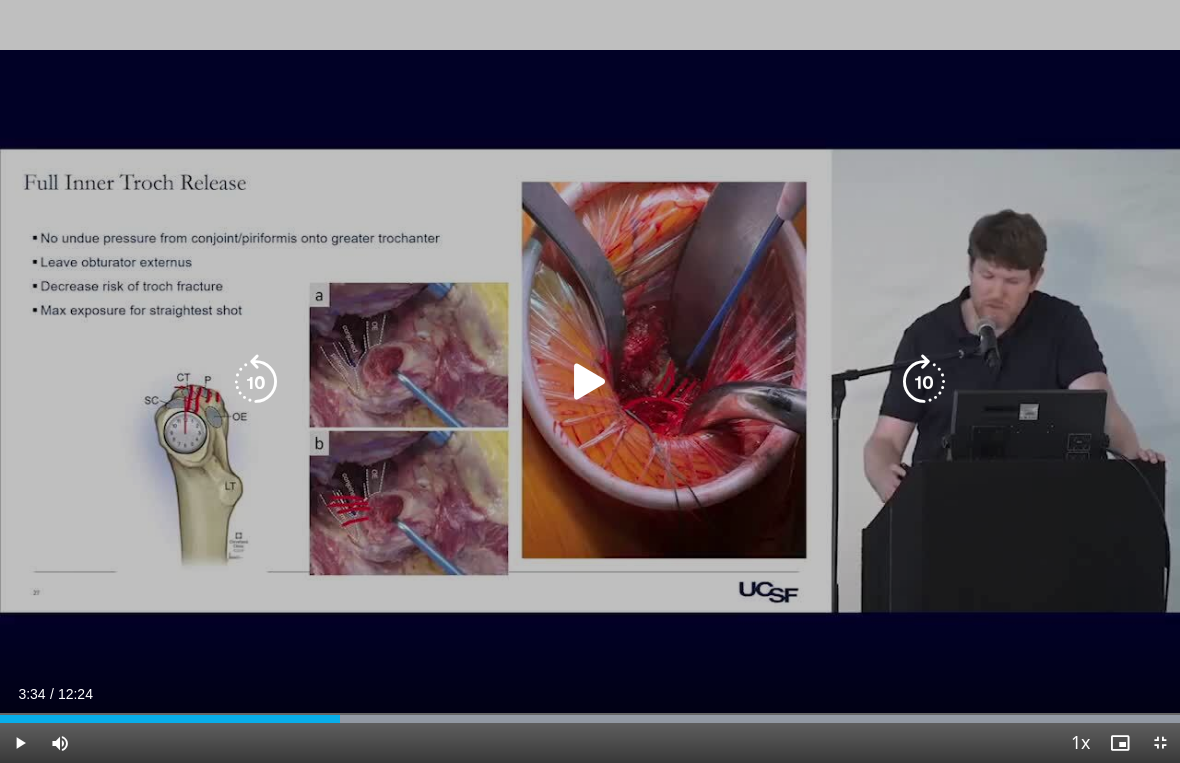 click at bounding box center [590, 382] 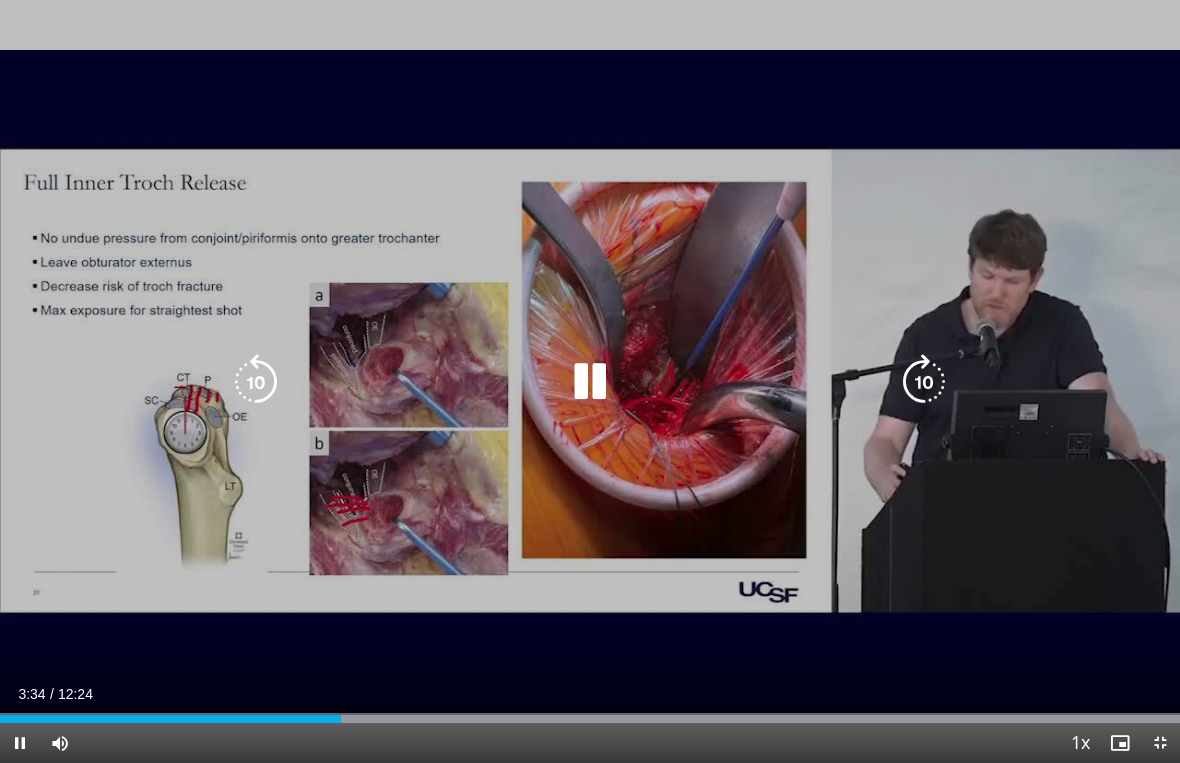 click on "10 seconds
Tap to unmute" at bounding box center [590, 381] 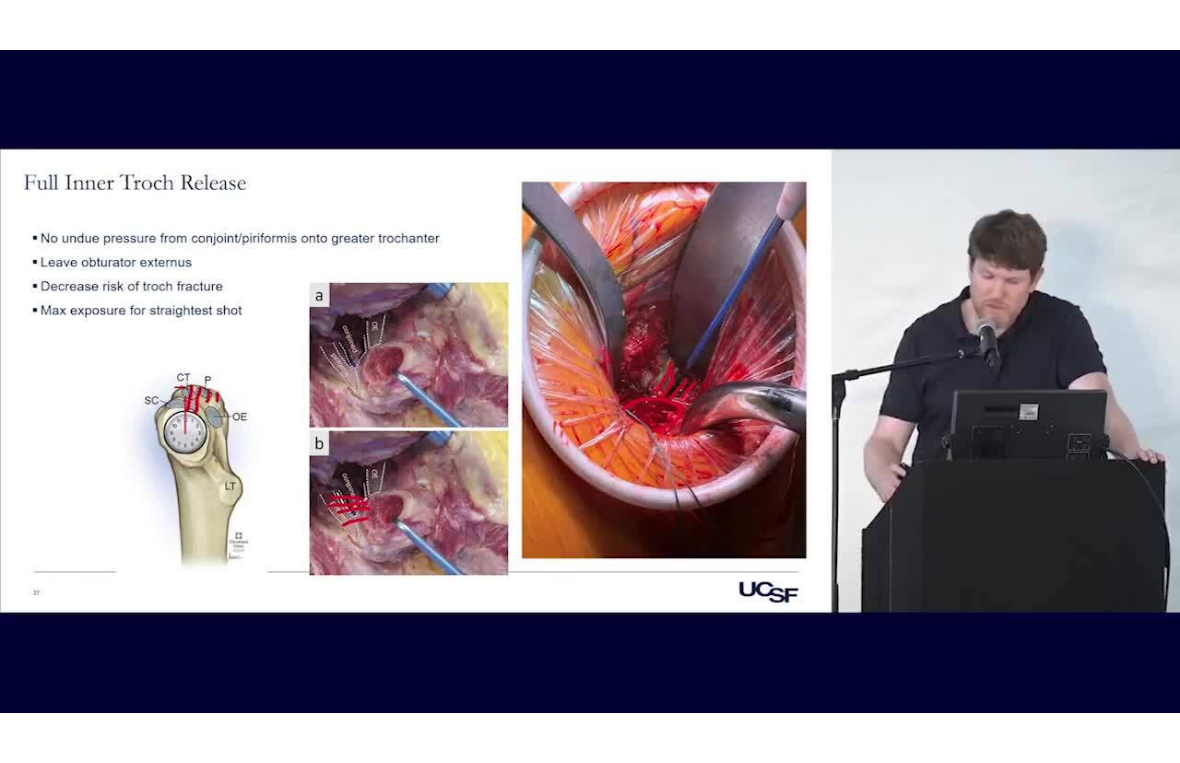 click on "10 seconds
Tap to unmute" at bounding box center (590, 381) 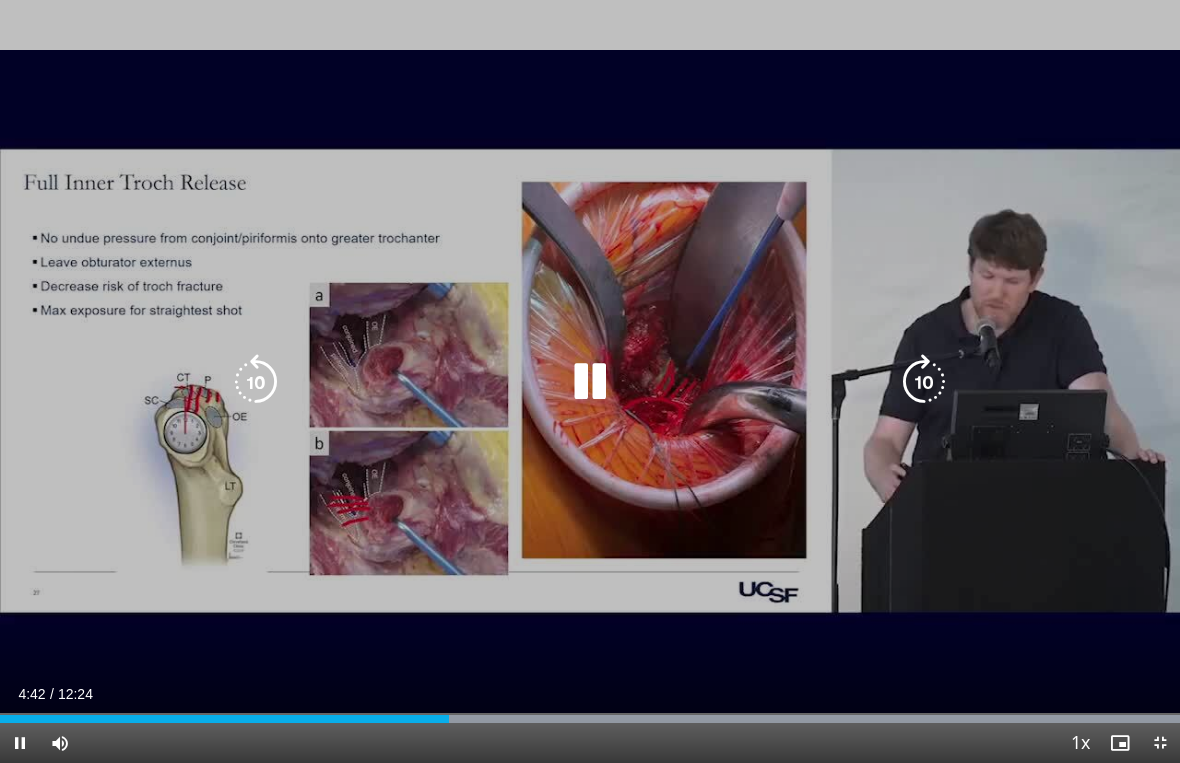 click at bounding box center (256, 382) 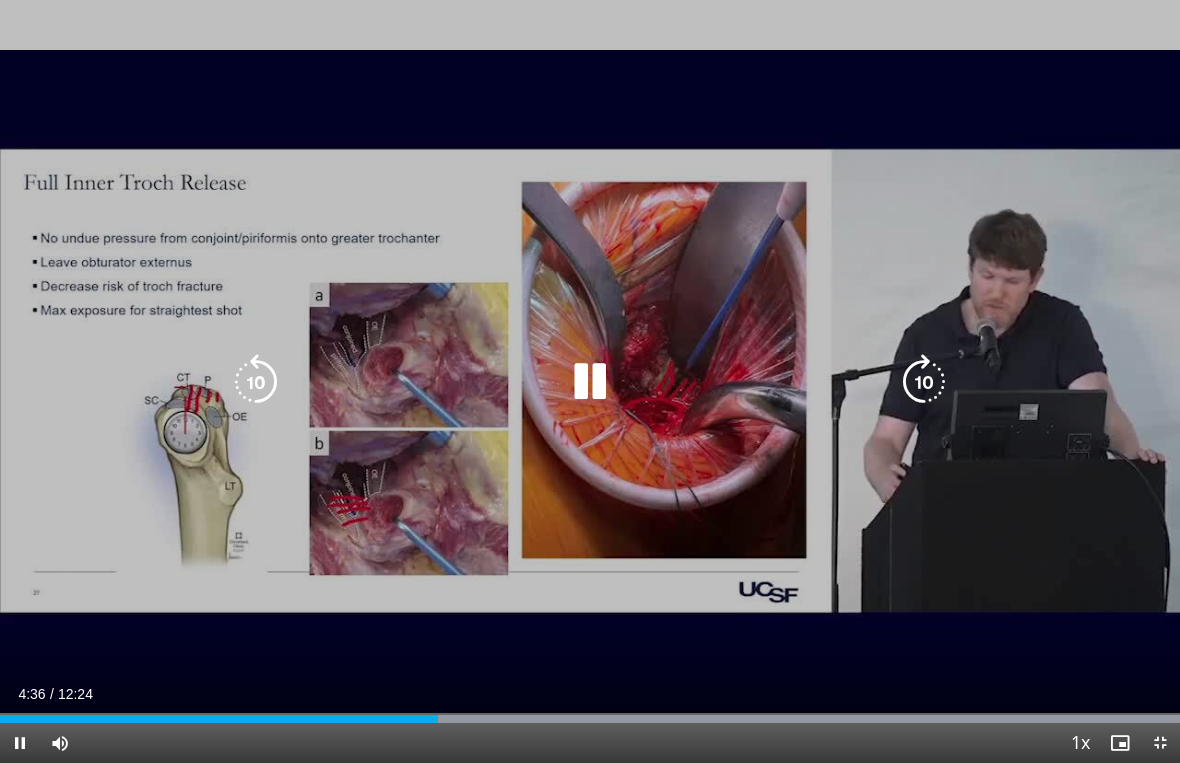 click at bounding box center [256, 382] 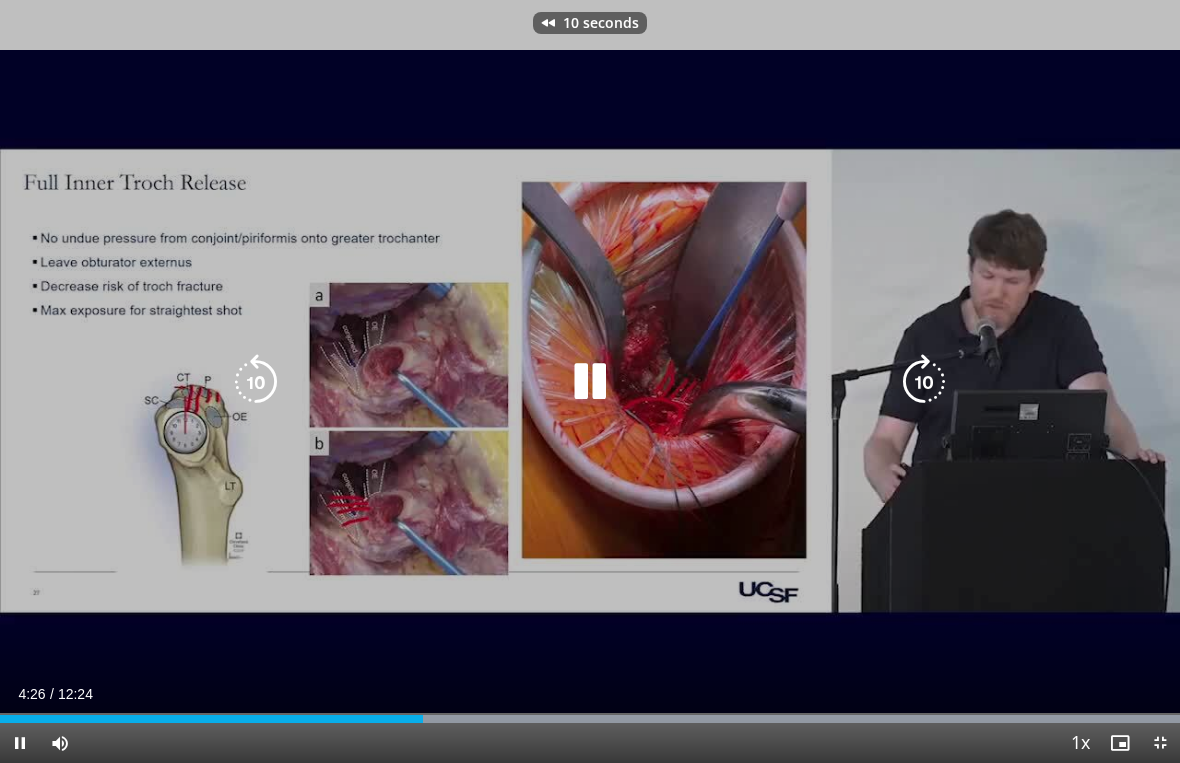 click at bounding box center [256, 382] 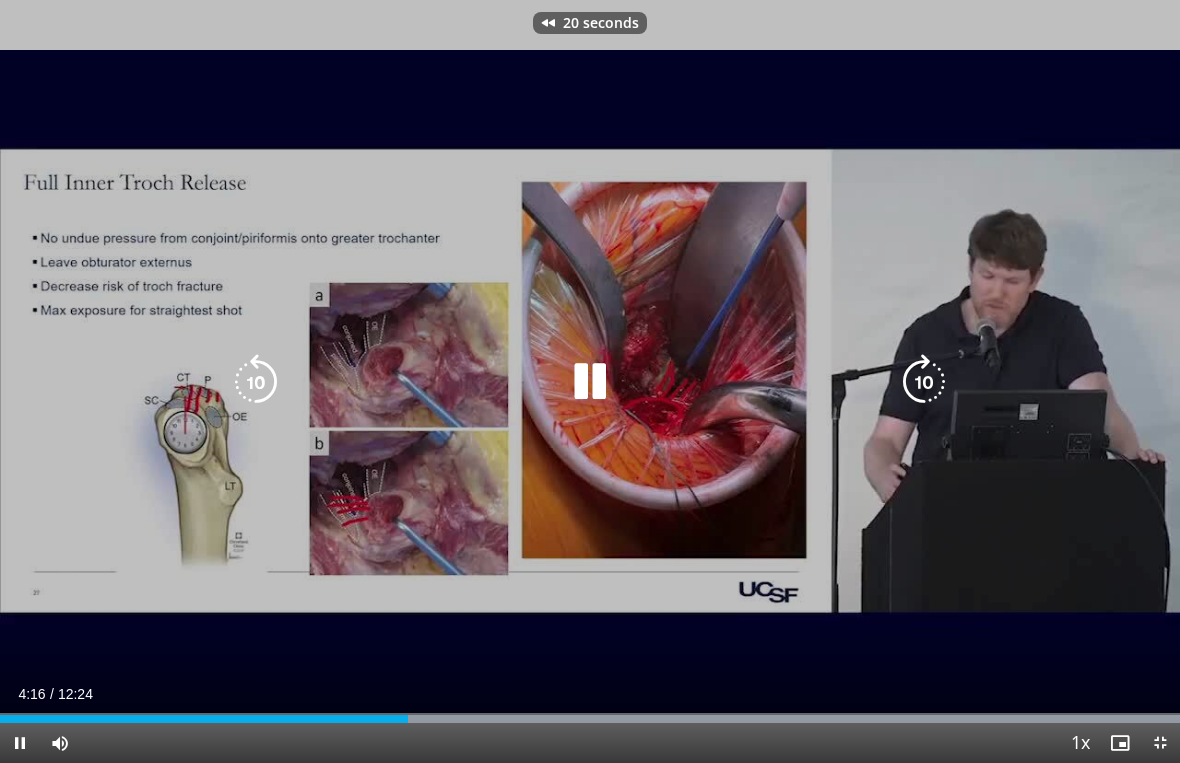 click at bounding box center [256, 382] 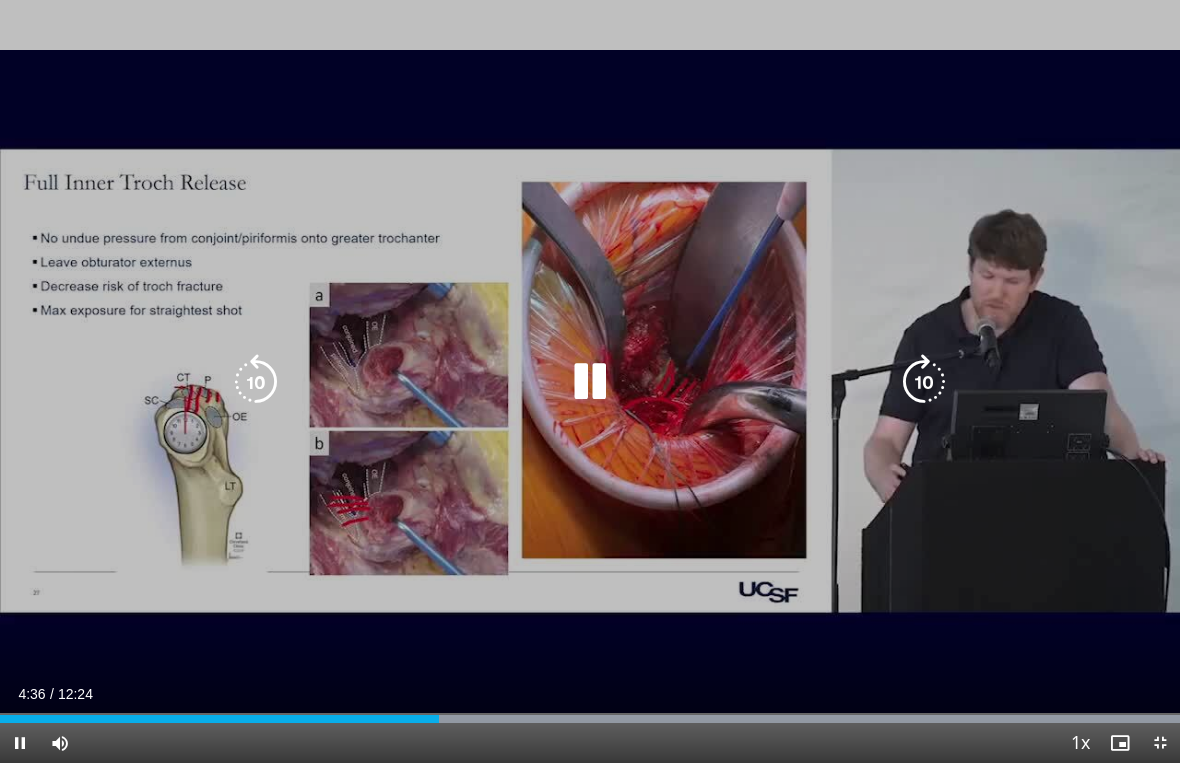 click at bounding box center [256, 382] 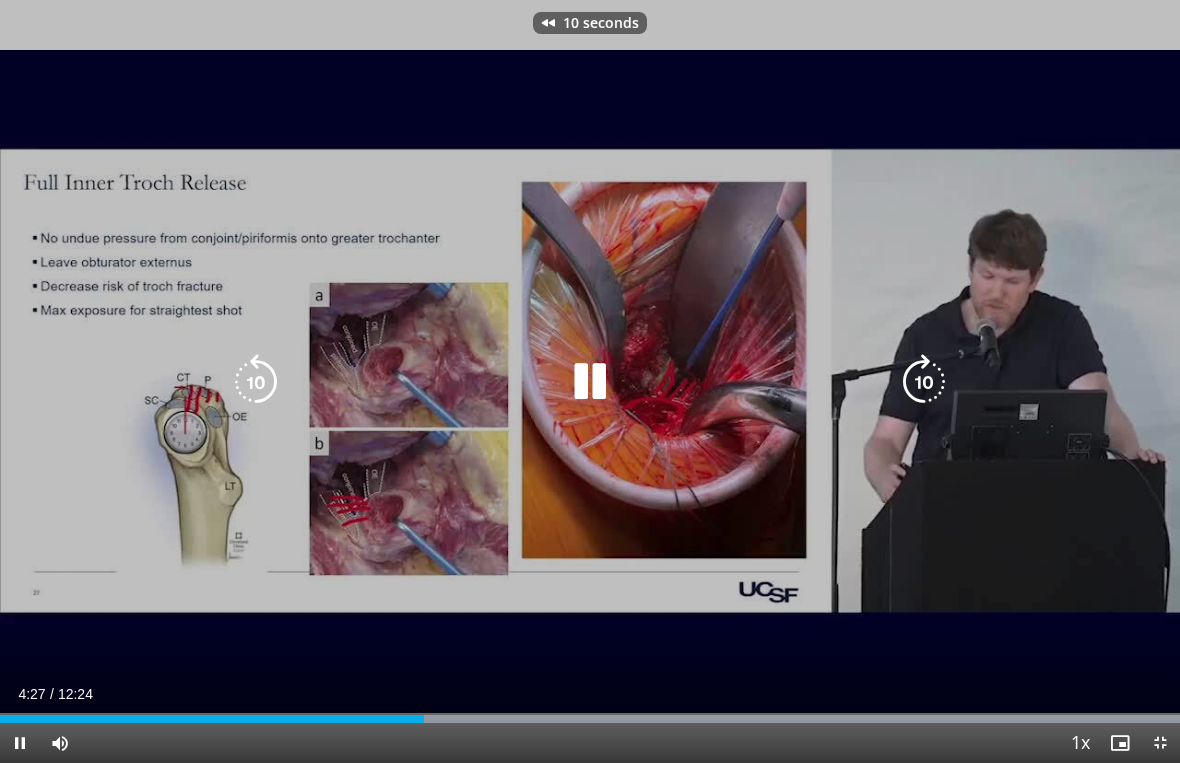 click at bounding box center (256, 382) 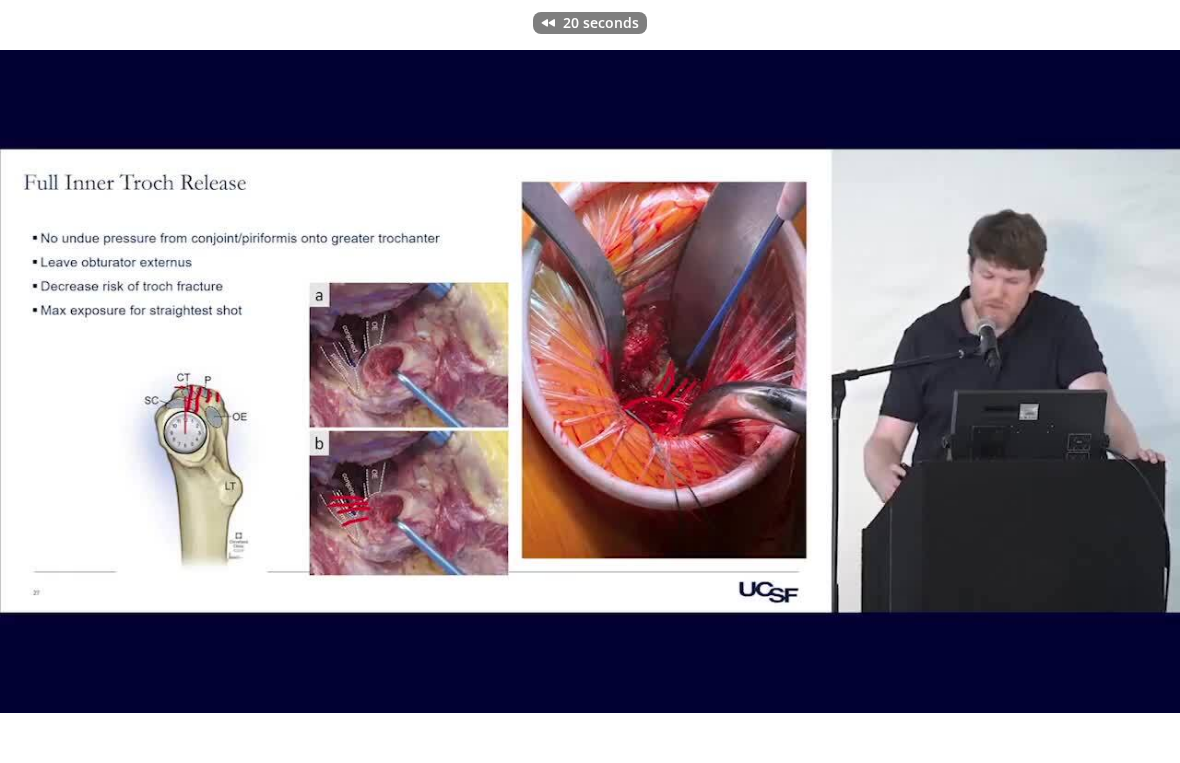 click on "20 seconds
Tap to unmute" at bounding box center [590, 381] 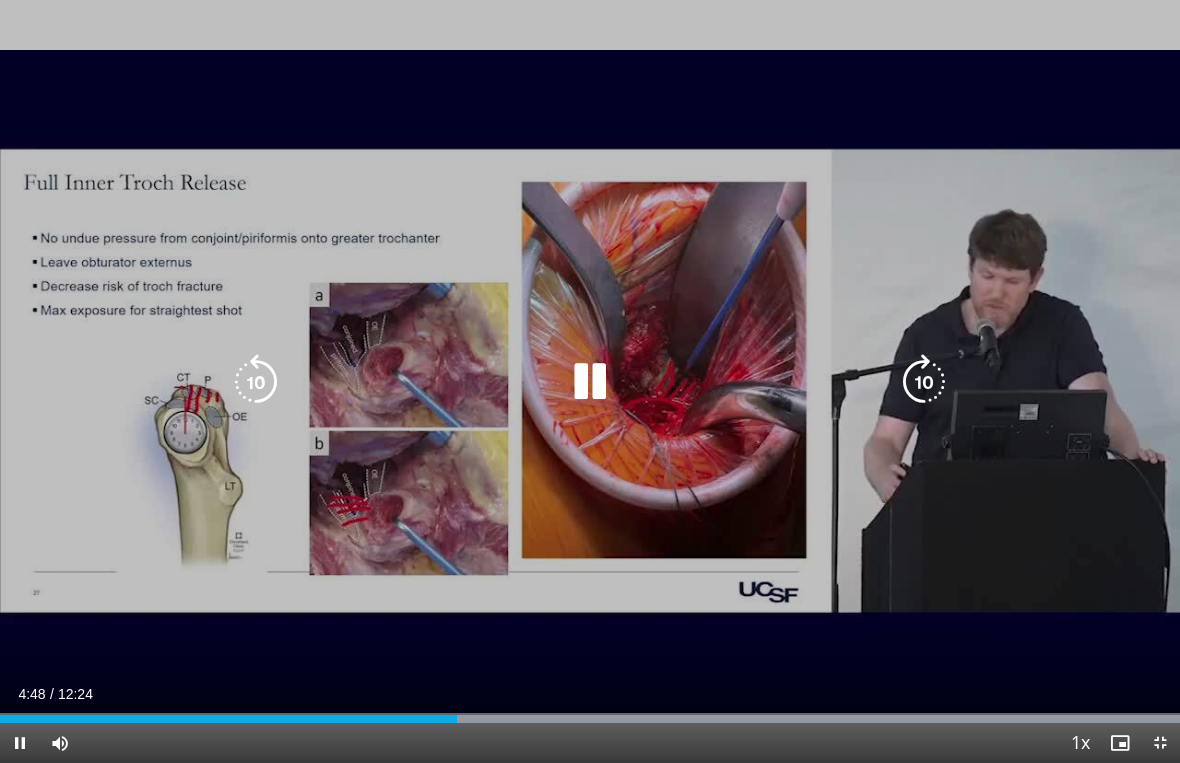 click at bounding box center [590, 382] 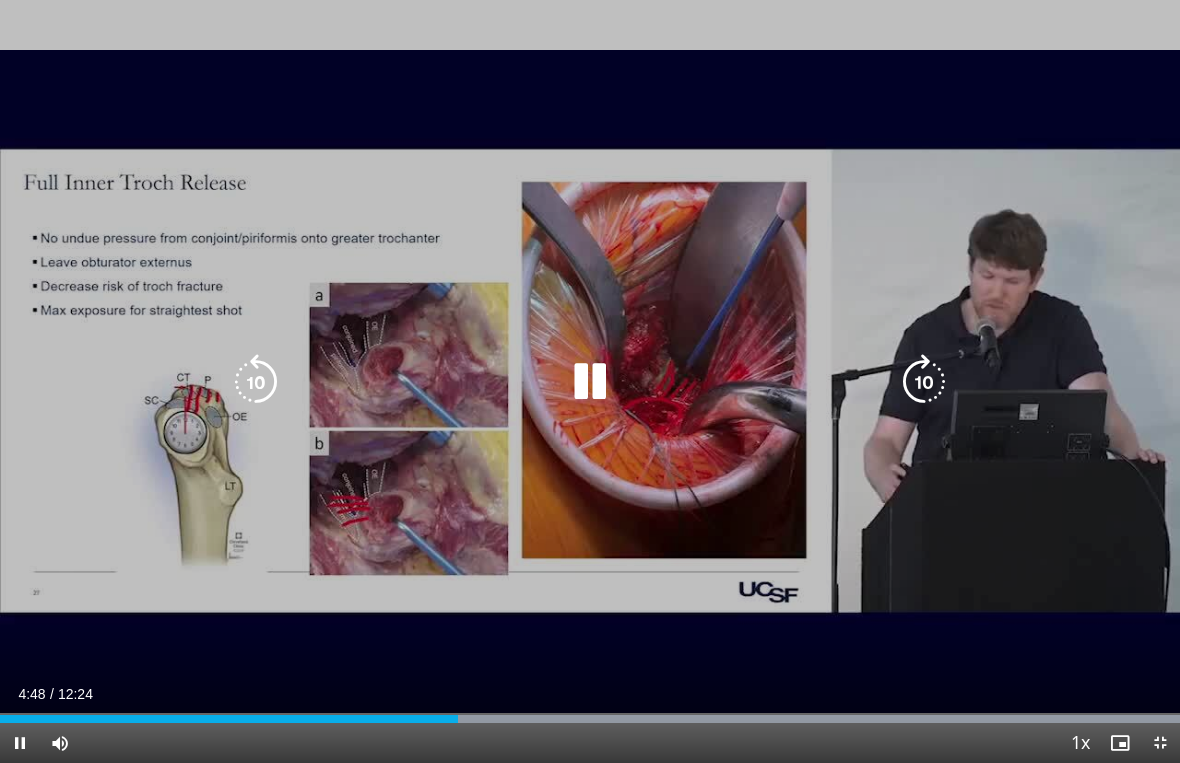 click at bounding box center (256, 382) 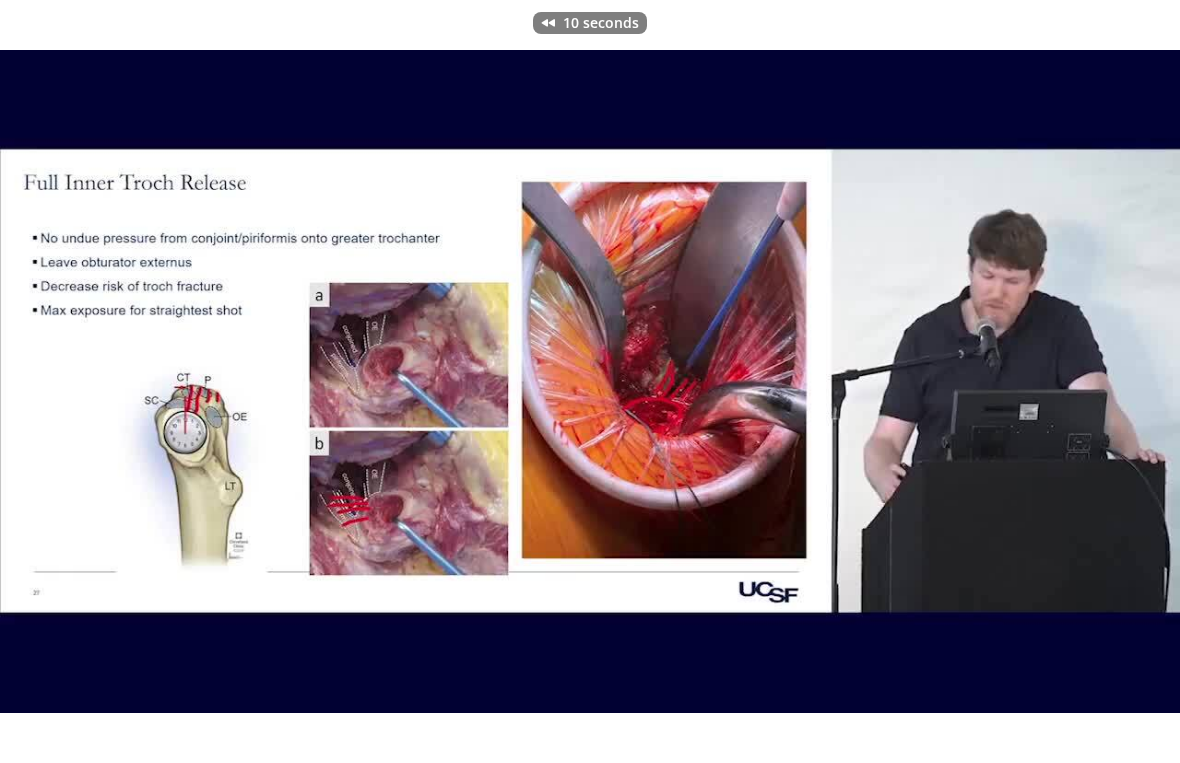 click on "10 seconds
Tap to unmute" at bounding box center (590, 381) 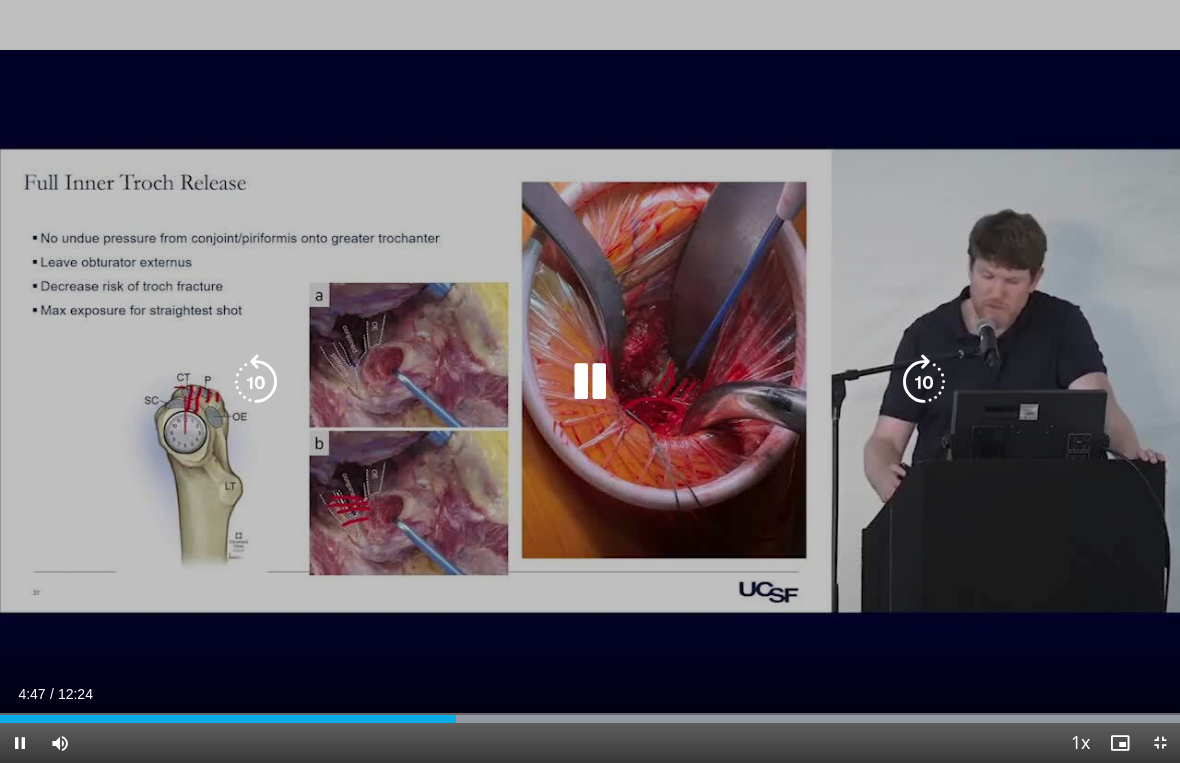 click at bounding box center (256, 382) 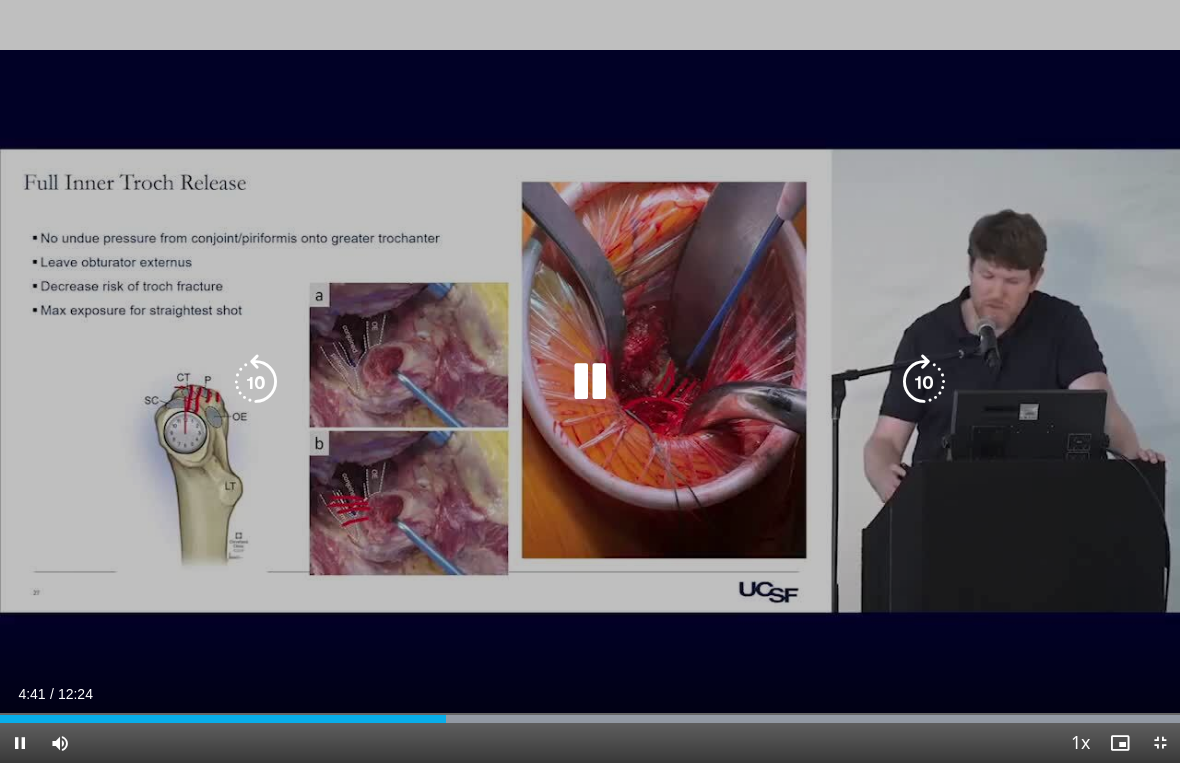 click at bounding box center (590, 382) 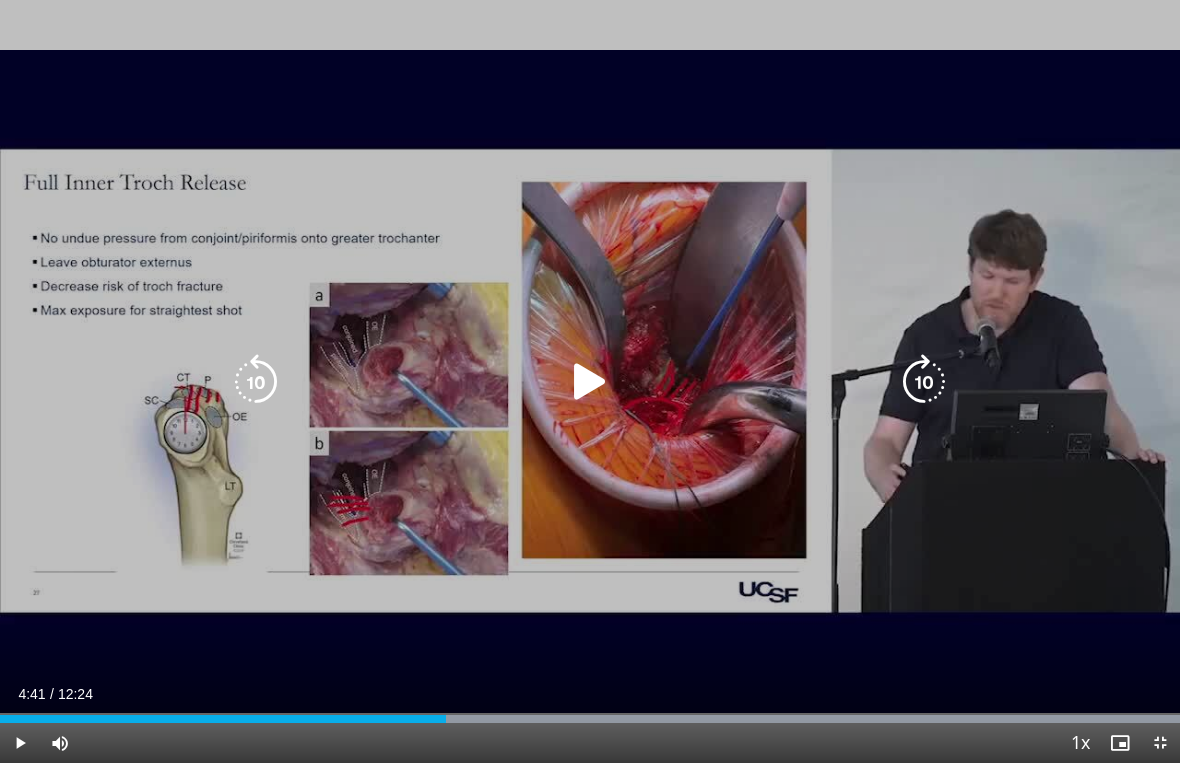 click at bounding box center [590, 382] 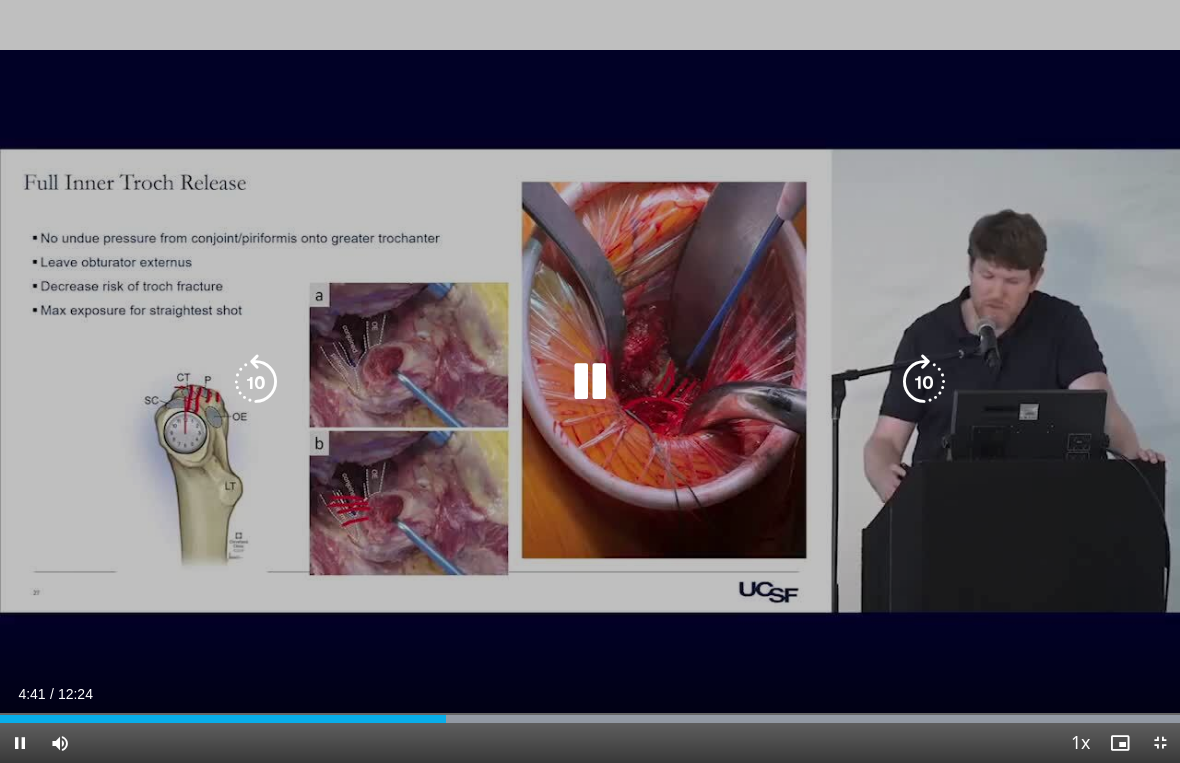 click on "10 seconds
Tap to unmute" at bounding box center (590, 381) 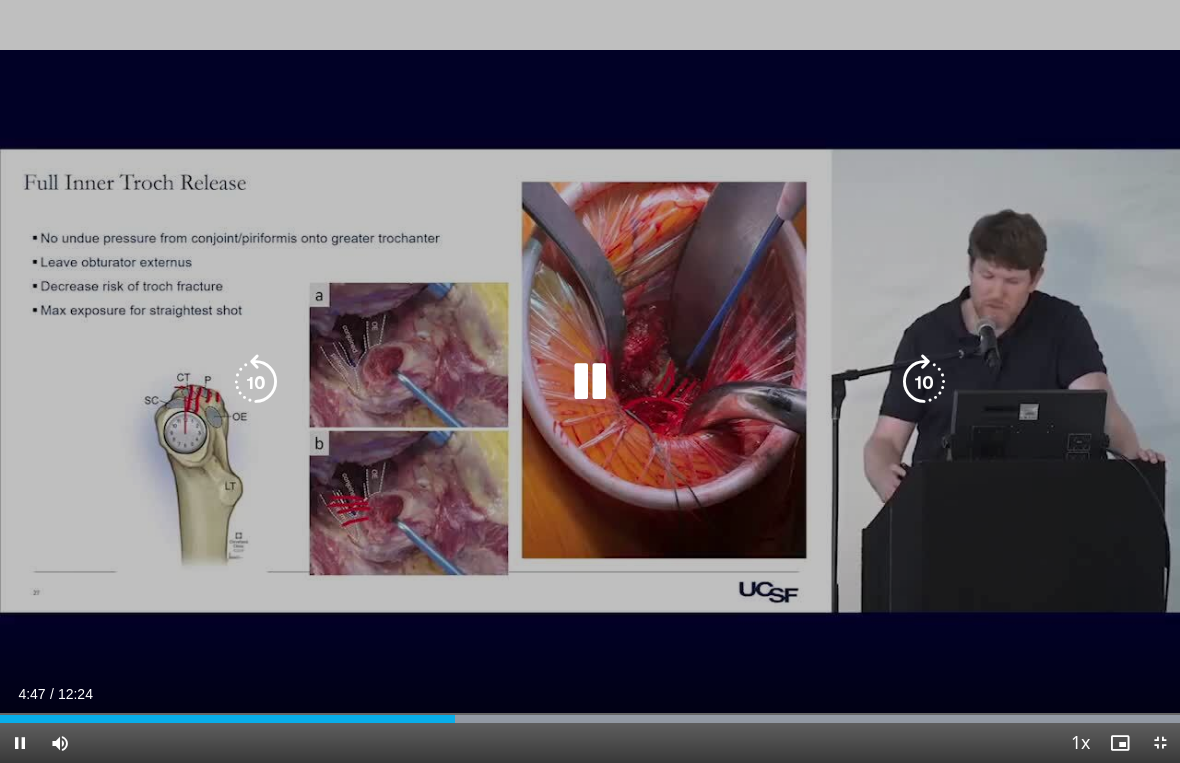 click at bounding box center [590, 382] 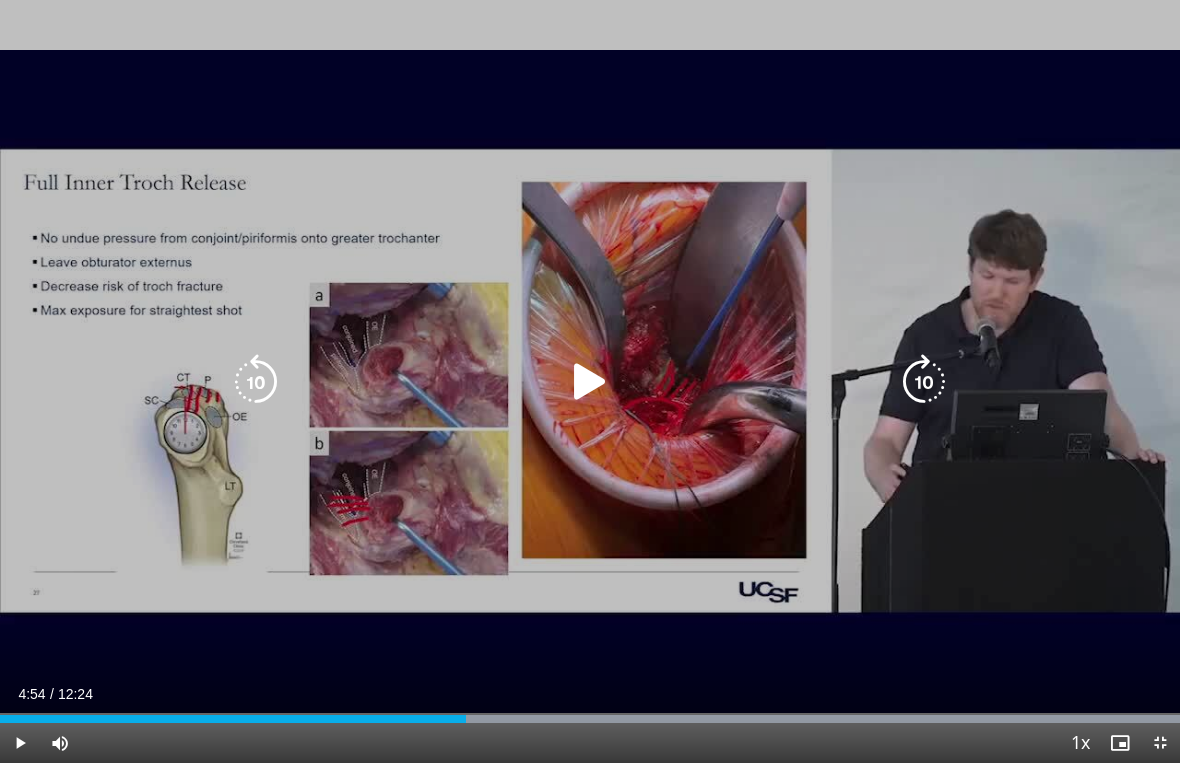 click at bounding box center [590, 382] 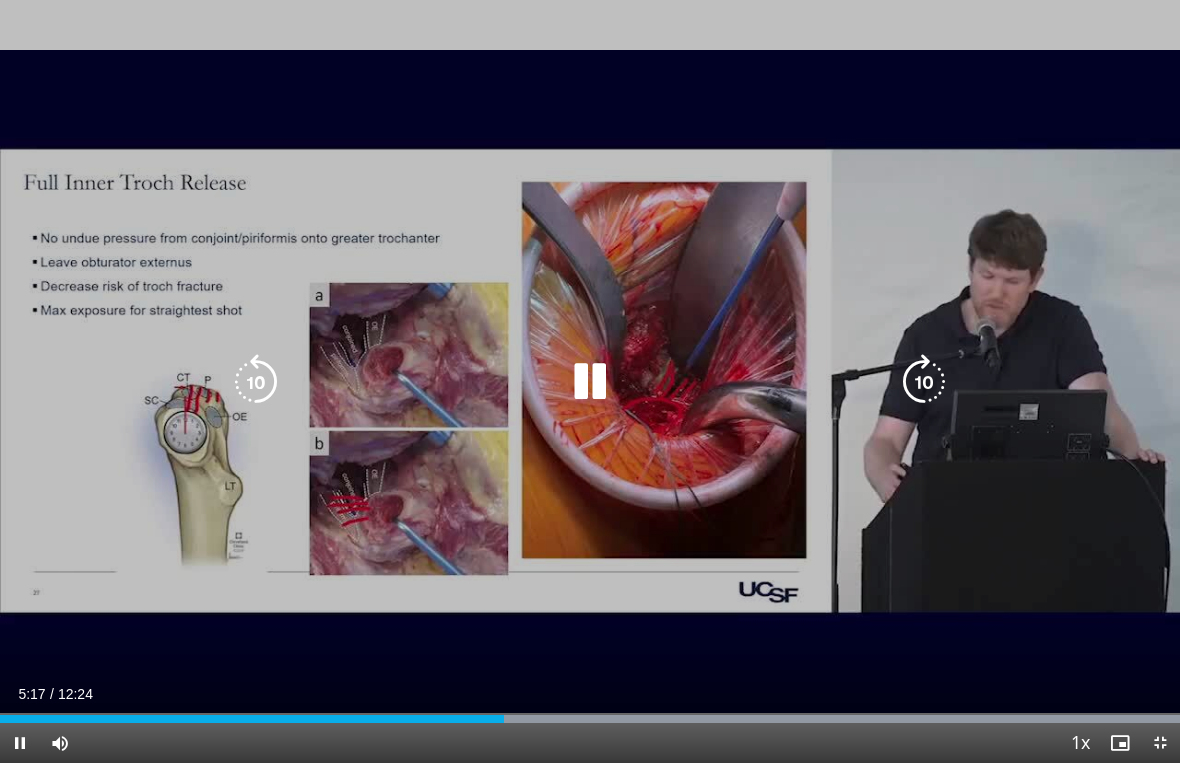 click at bounding box center (590, 382) 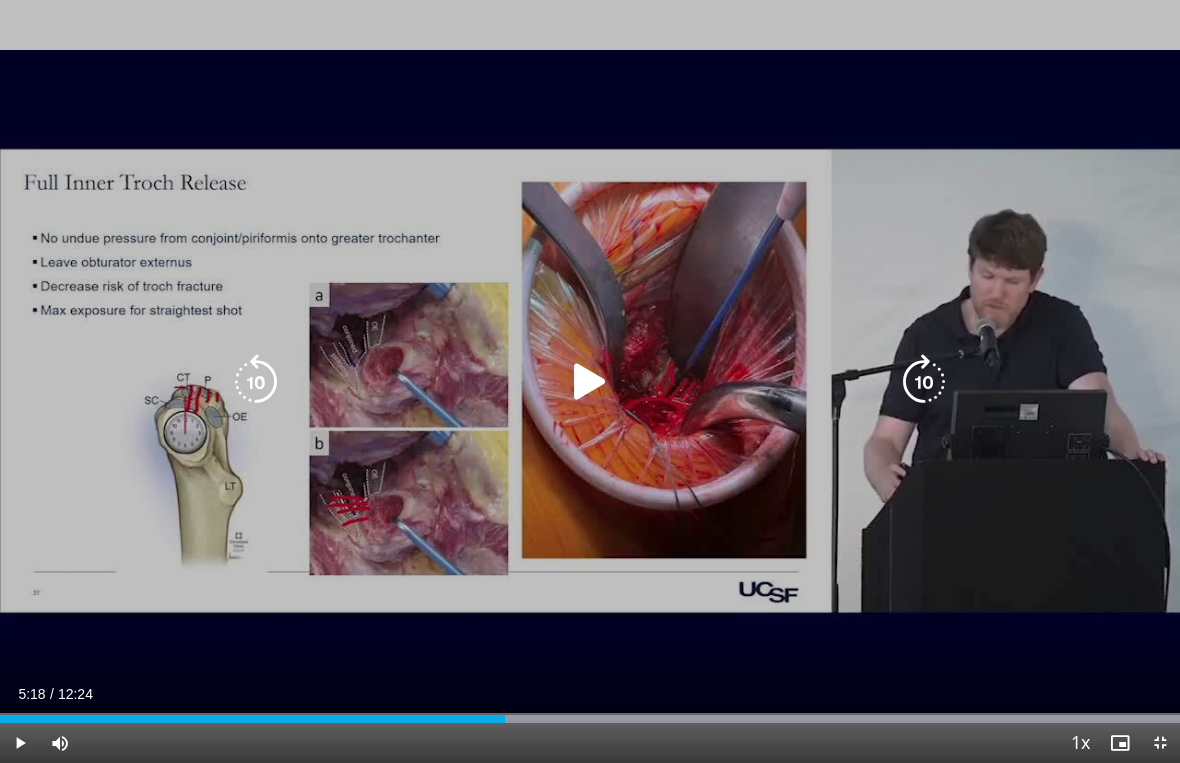 click at bounding box center (590, 382) 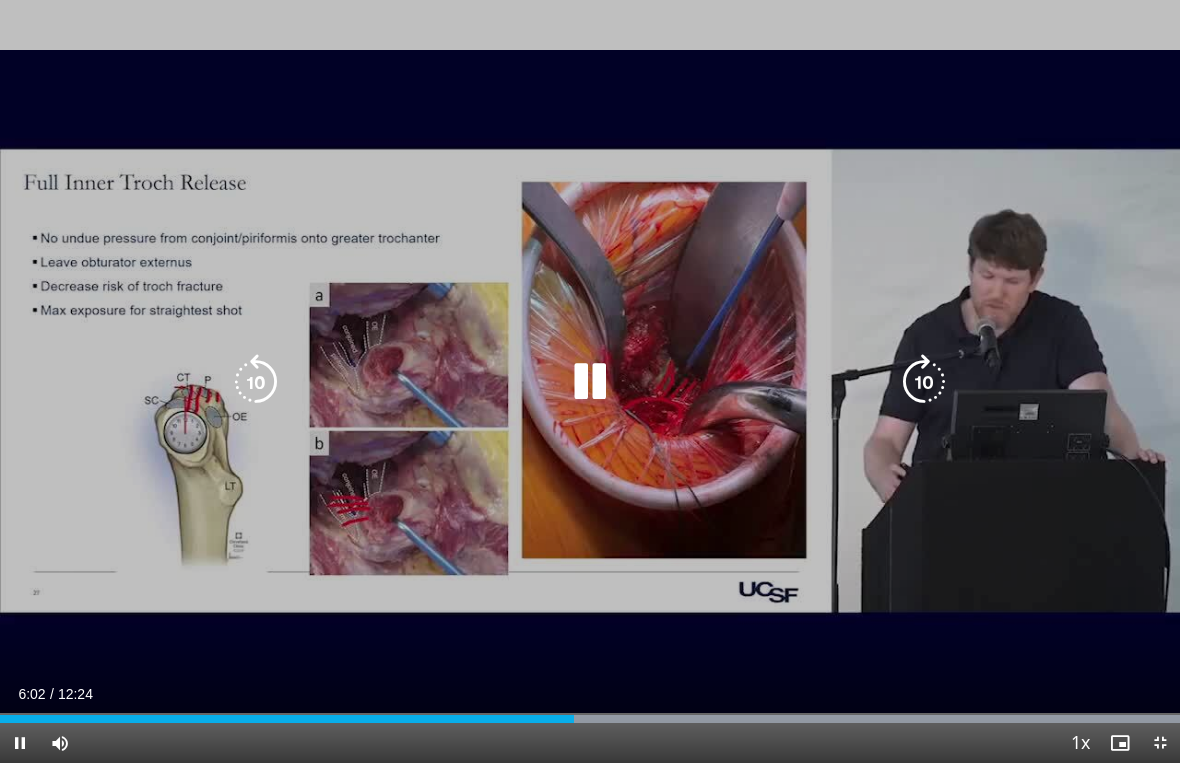 click at bounding box center [590, 382] 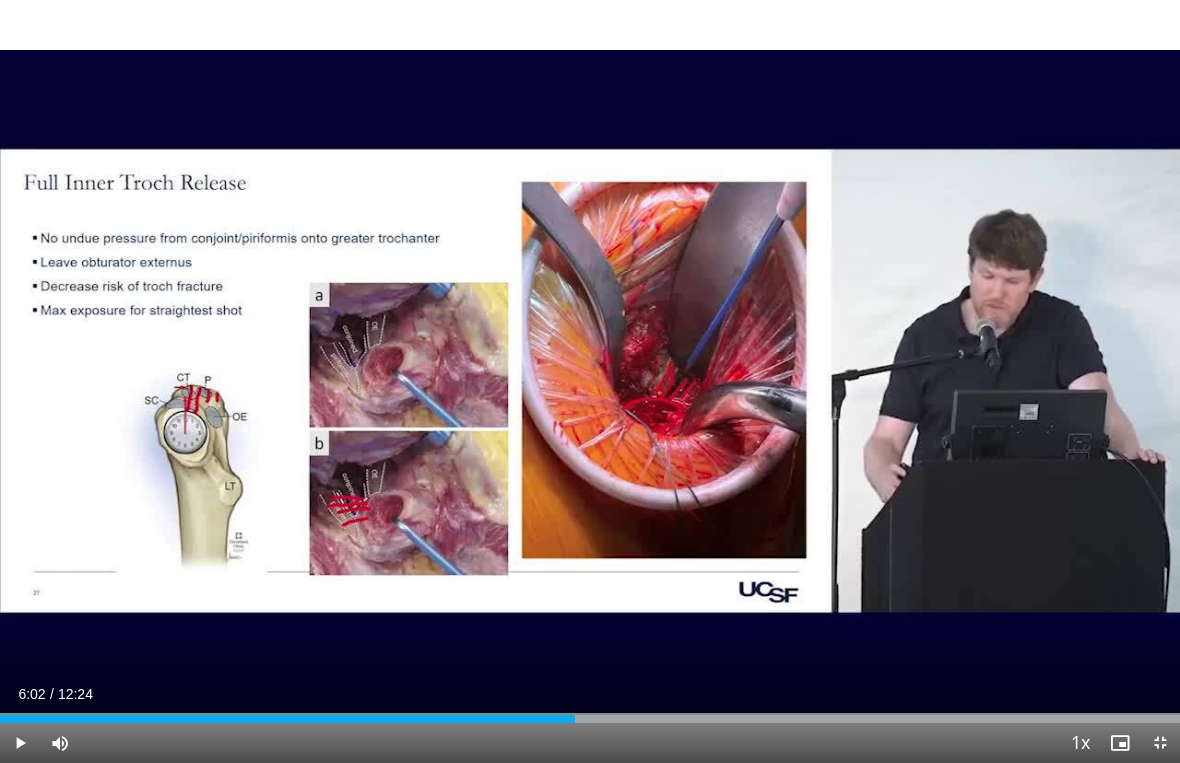 click on "10 seconds
Tap to unmute" at bounding box center (590, 381) 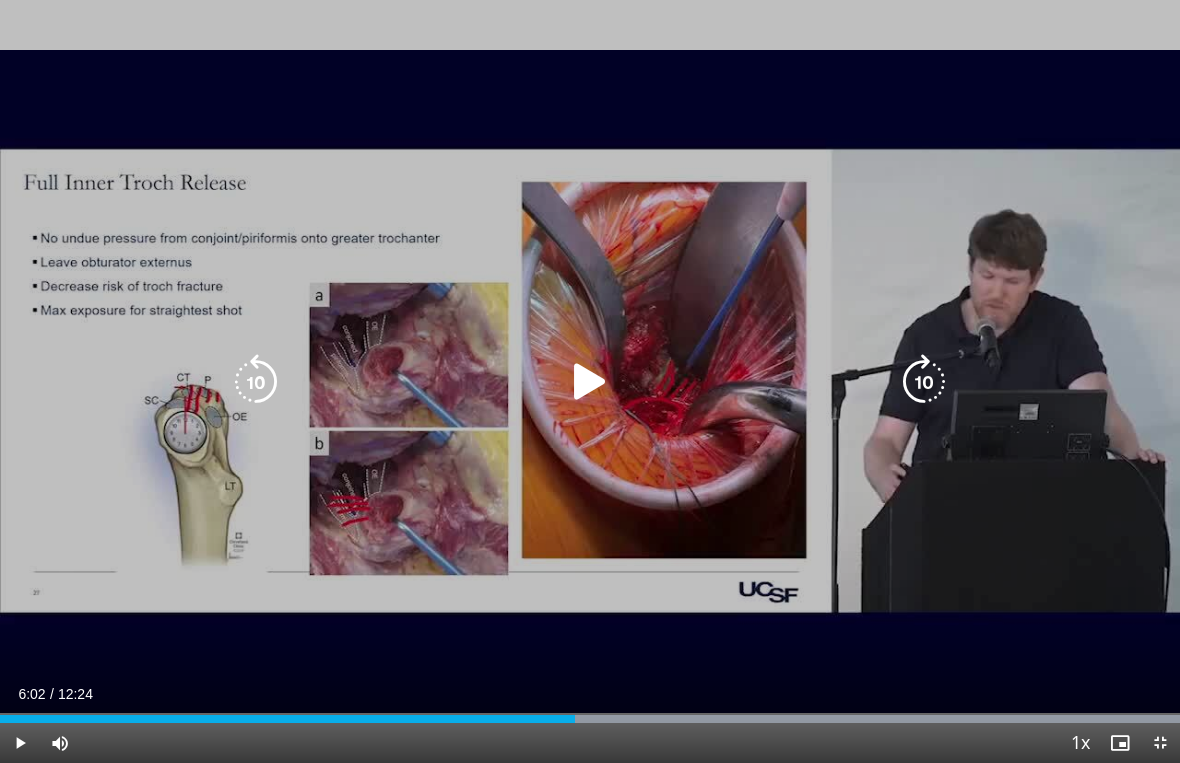 click at bounding box center [590, 382] 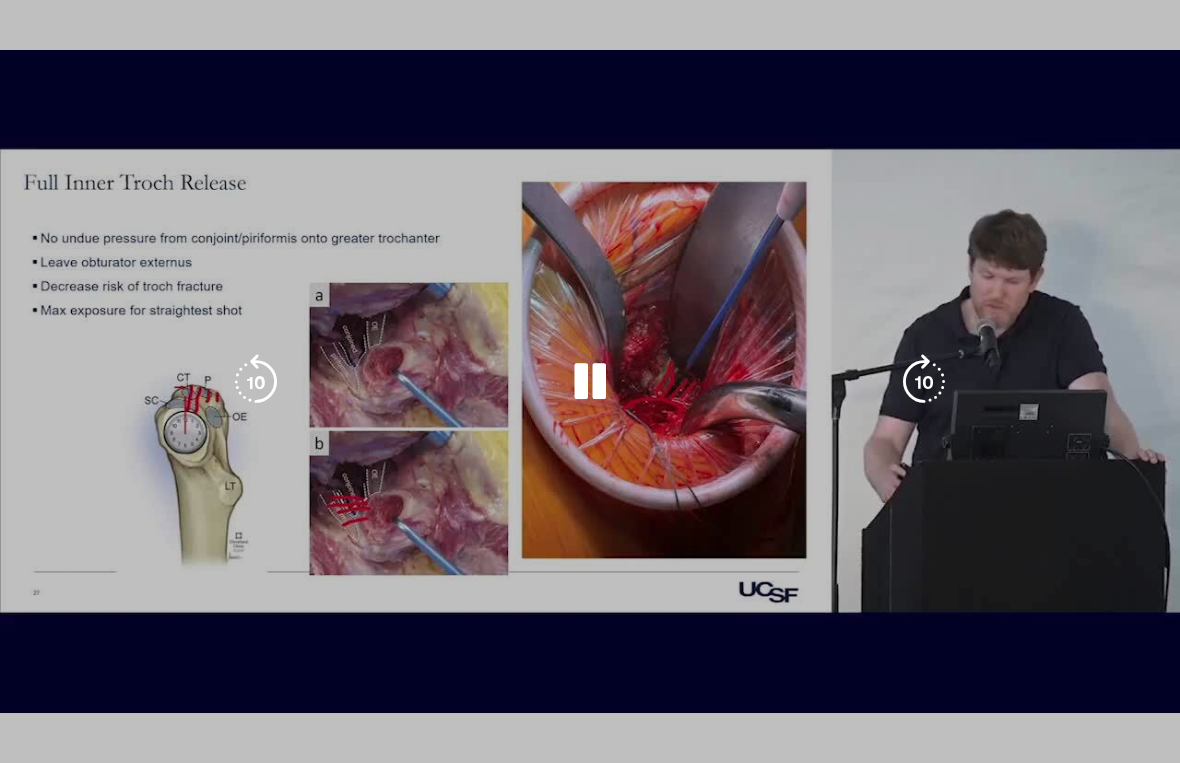click on "10 seconds
Tap to unmute" at bounding box center [590, 381] 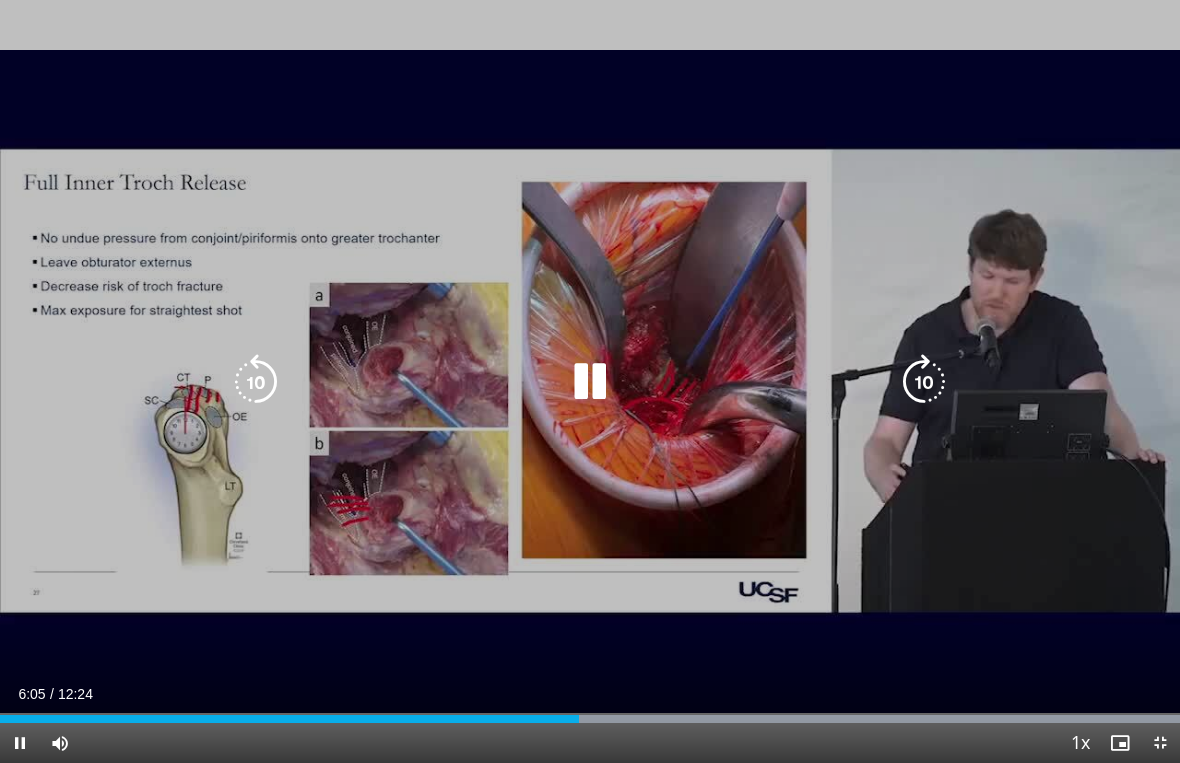 click on "10 seconds
Tap to unmute" at bounding box center [590, 381] 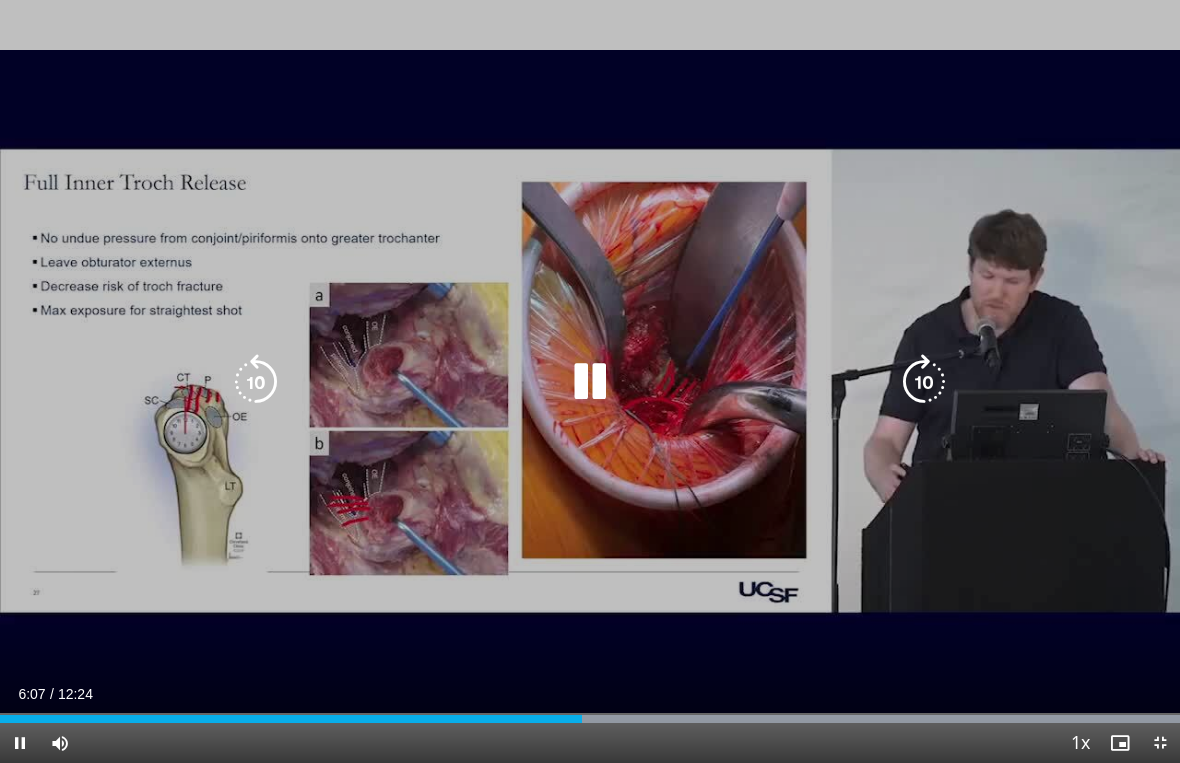 click at bounding box center (590, 382) 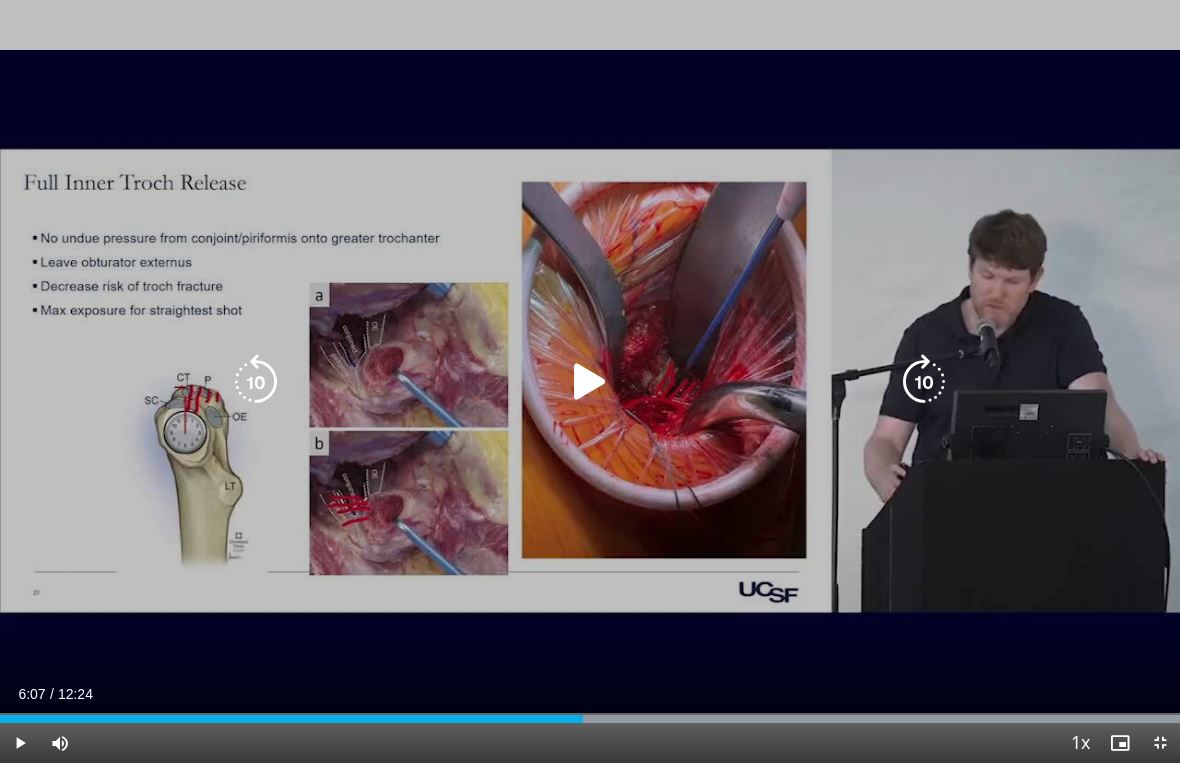 click at bounding box center [590, 382] 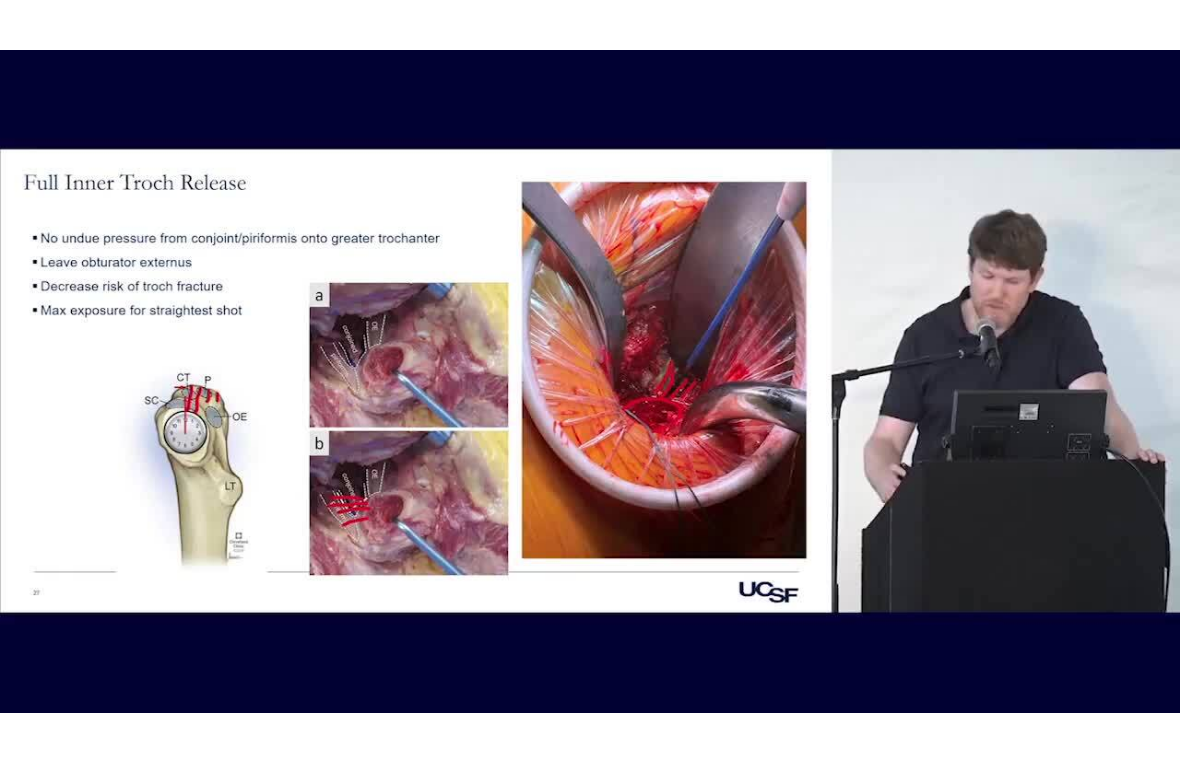 click on "10 seconds
Tap to unmute" at bounding box center (590, 381) 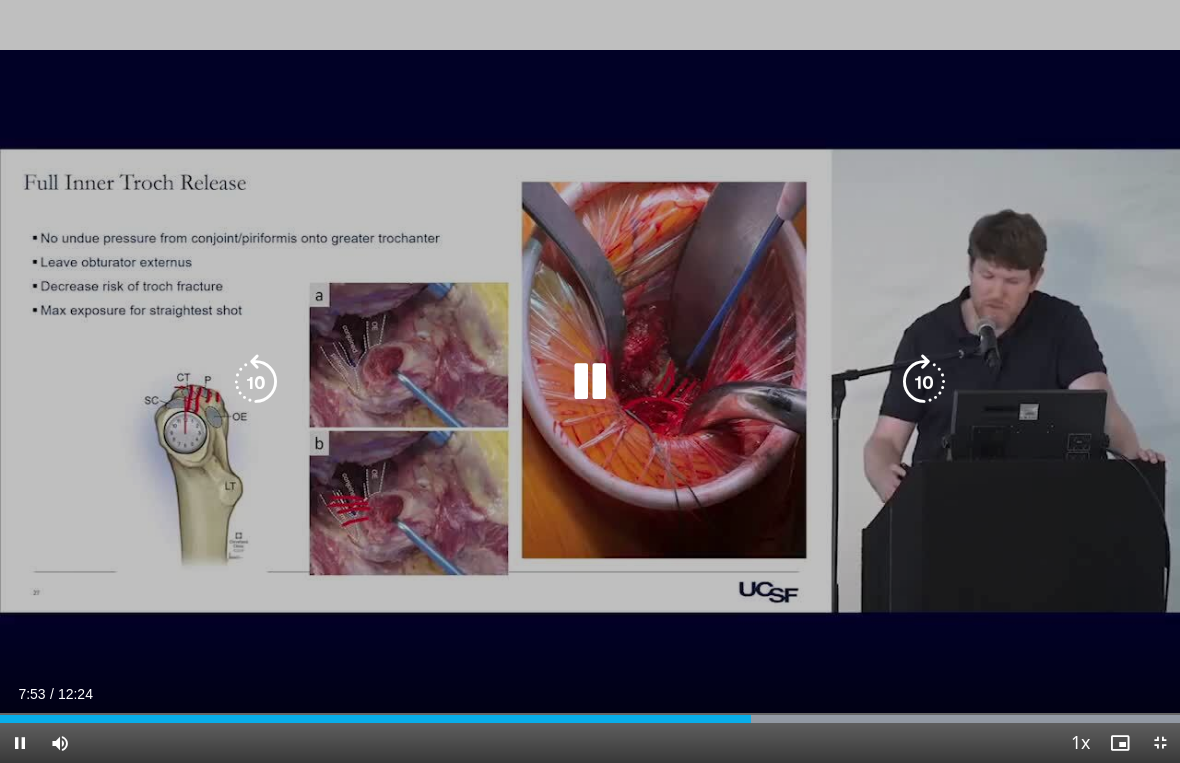 click at bounding box center [256, 382] 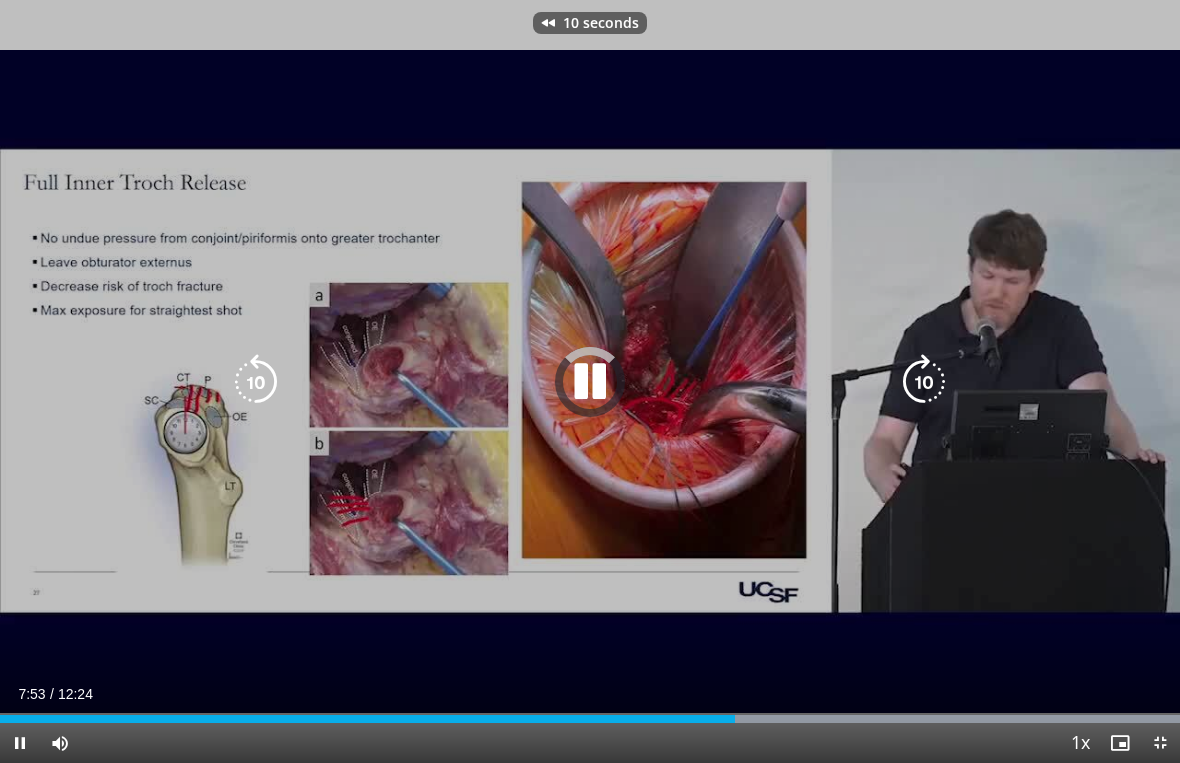 click at bounding box center (256, 382) 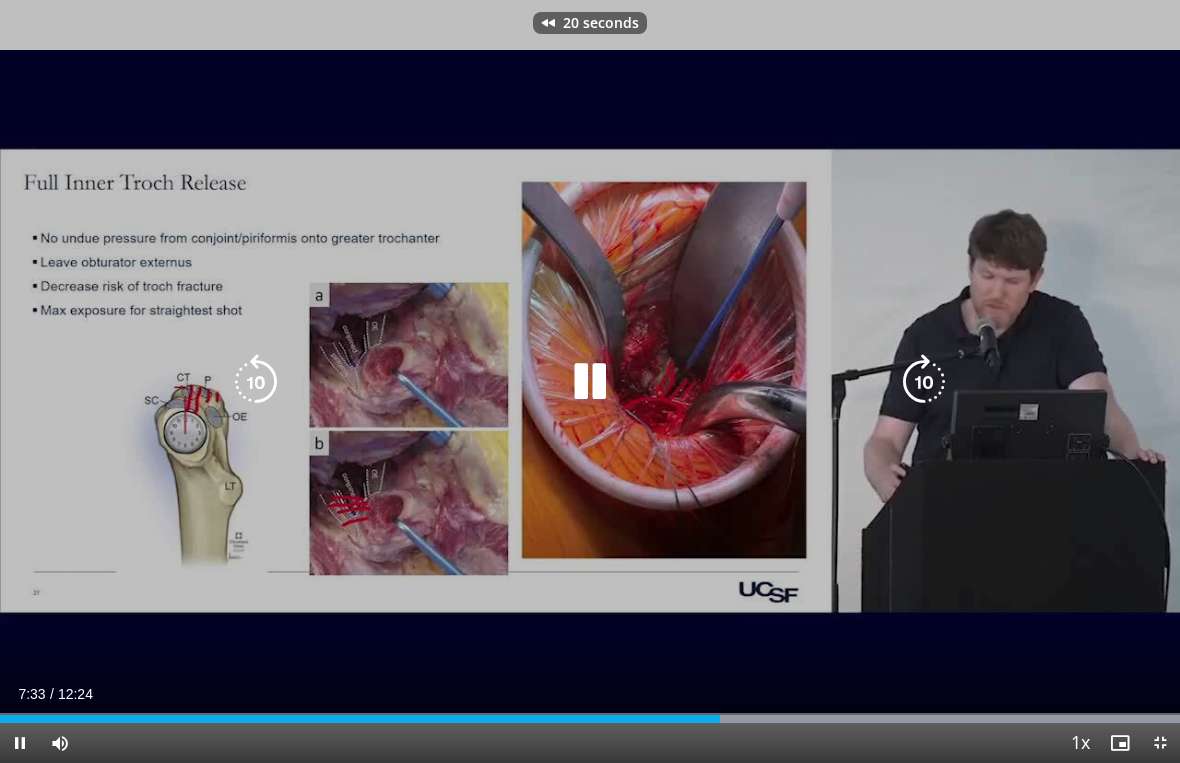 click on "20 seconds
Tap to unmute" at bounding box center [590, 381] 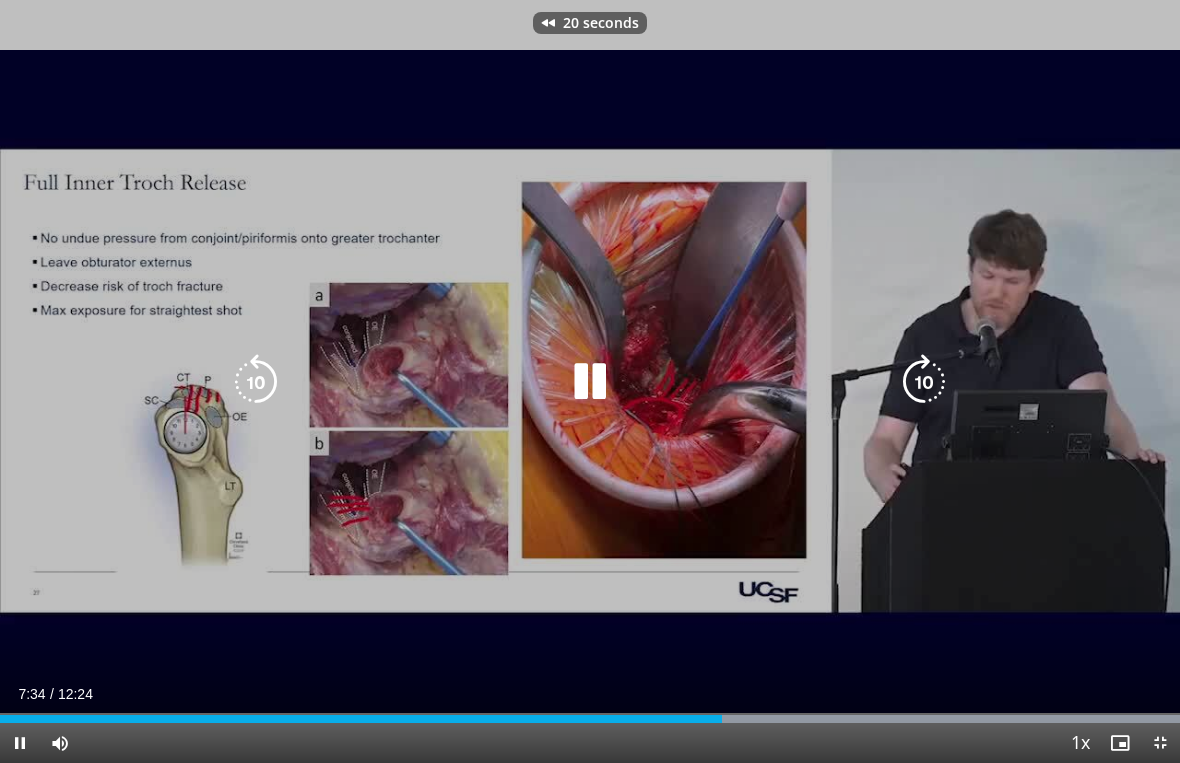 click at bounding box center (590, 382) 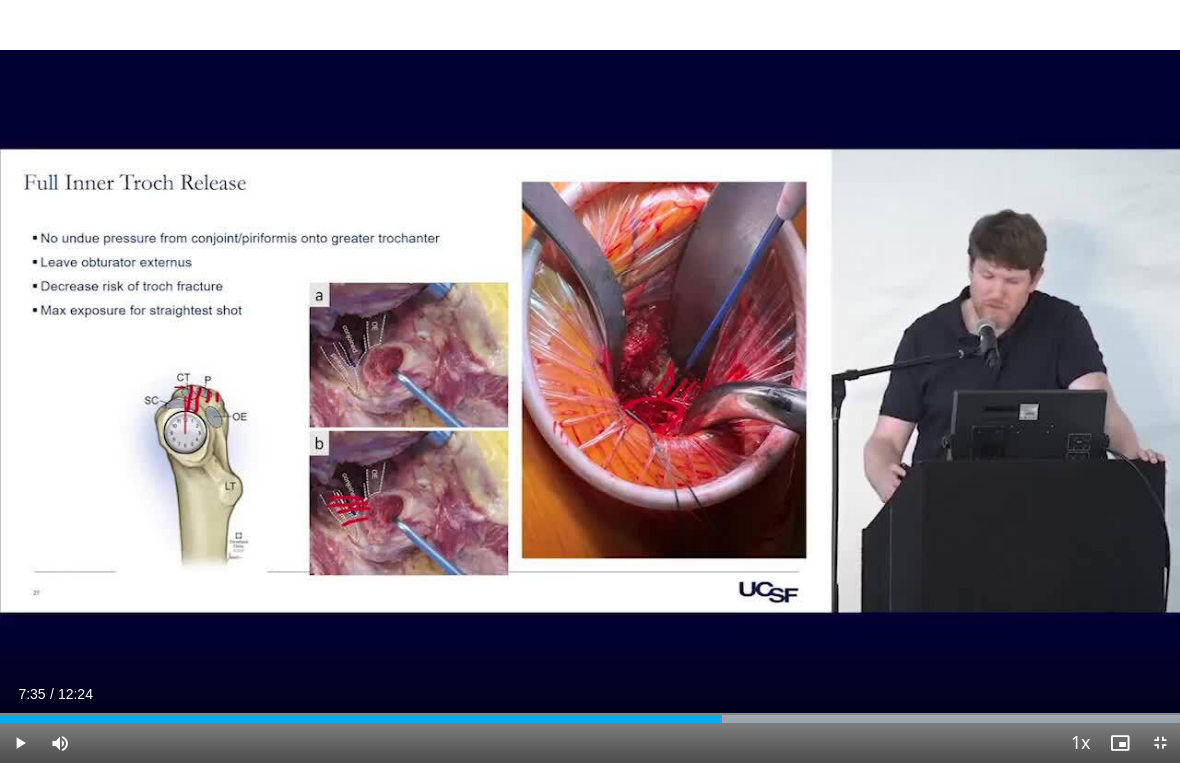 click at bounding box center [924, 382] 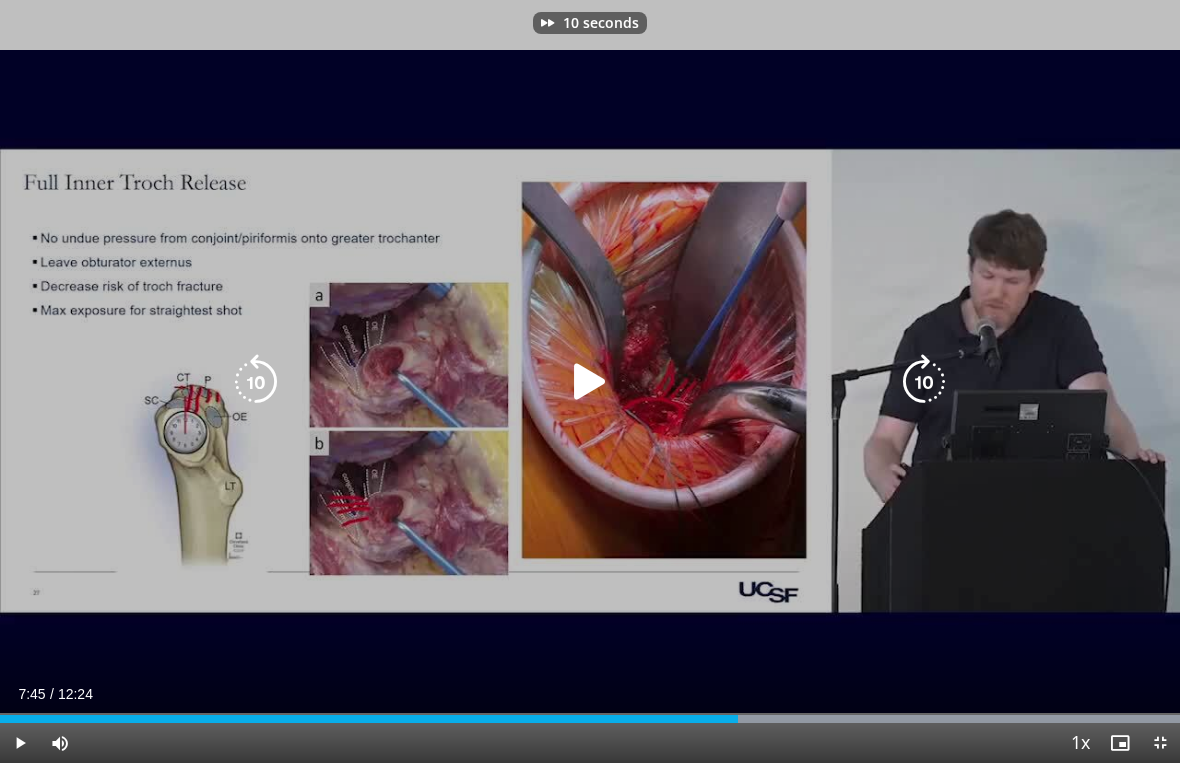 click at bounding box center (590, 382) 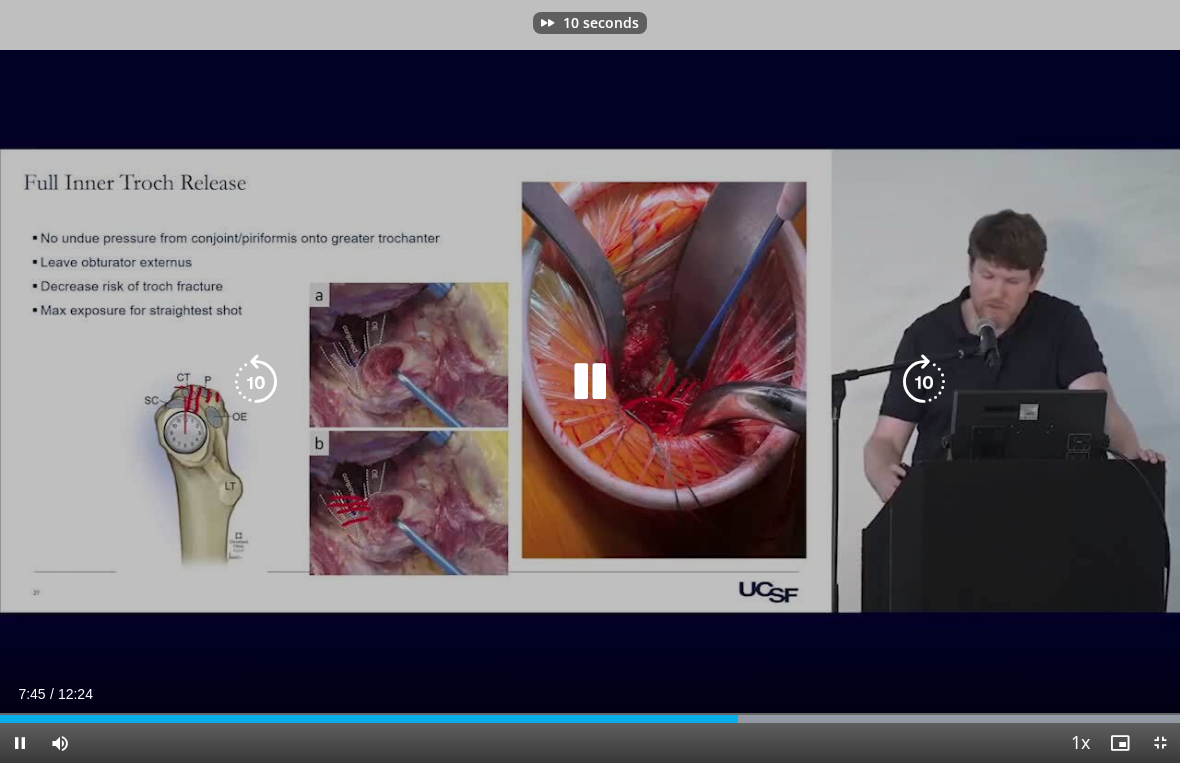 click on "10 seconds
Tap to unmute" at bounding box center [590, 381] 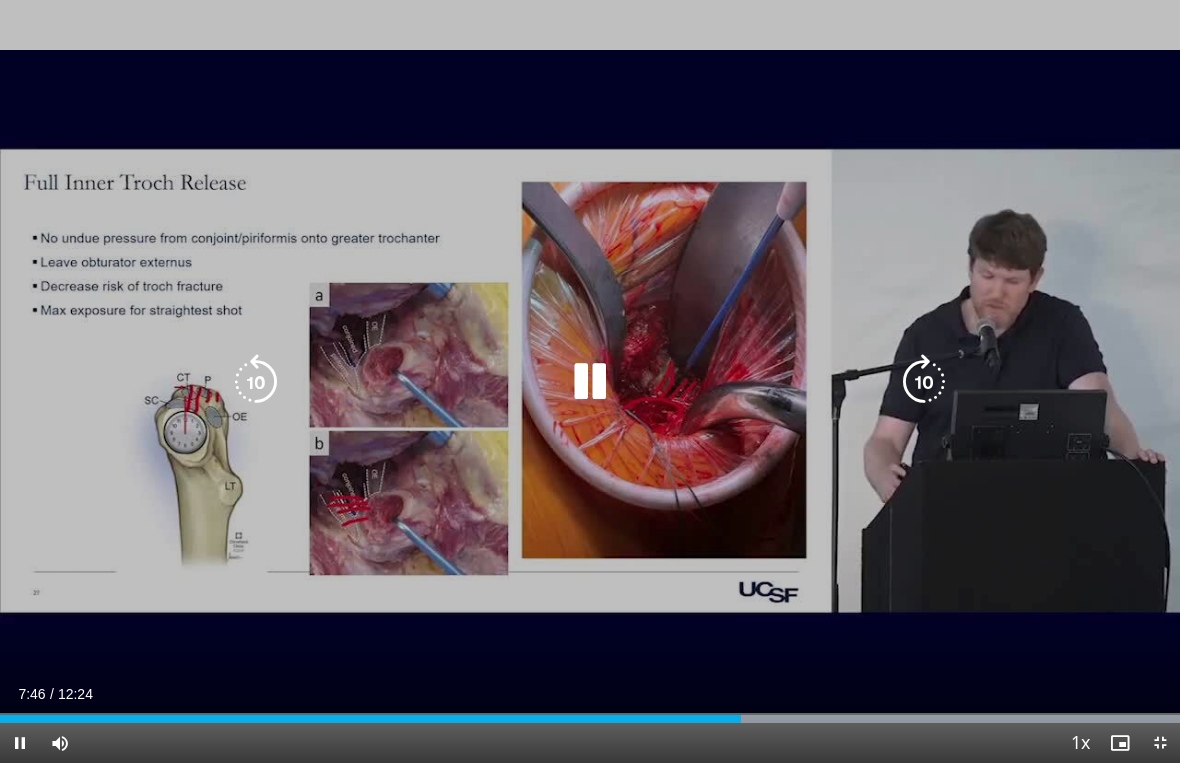 click on "10 seconds
Tap to unmute" at bounding box center (590, 381) 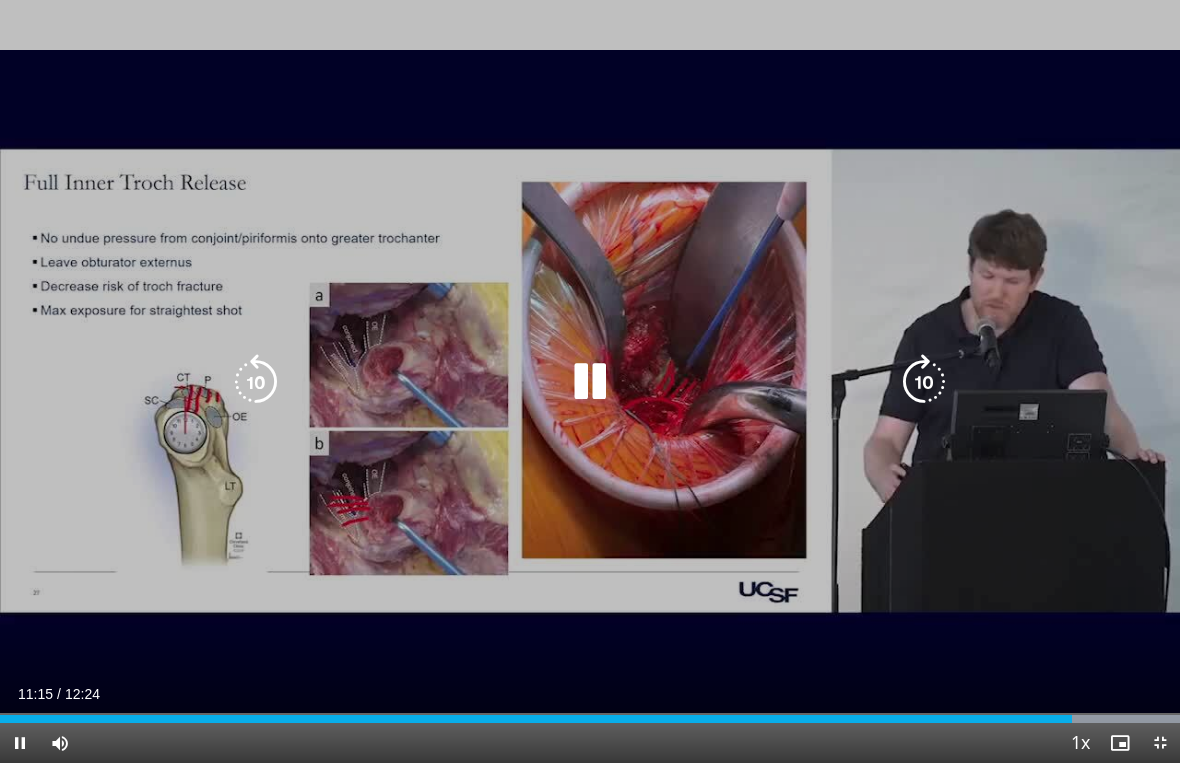 click at bounding box center (590, 382) 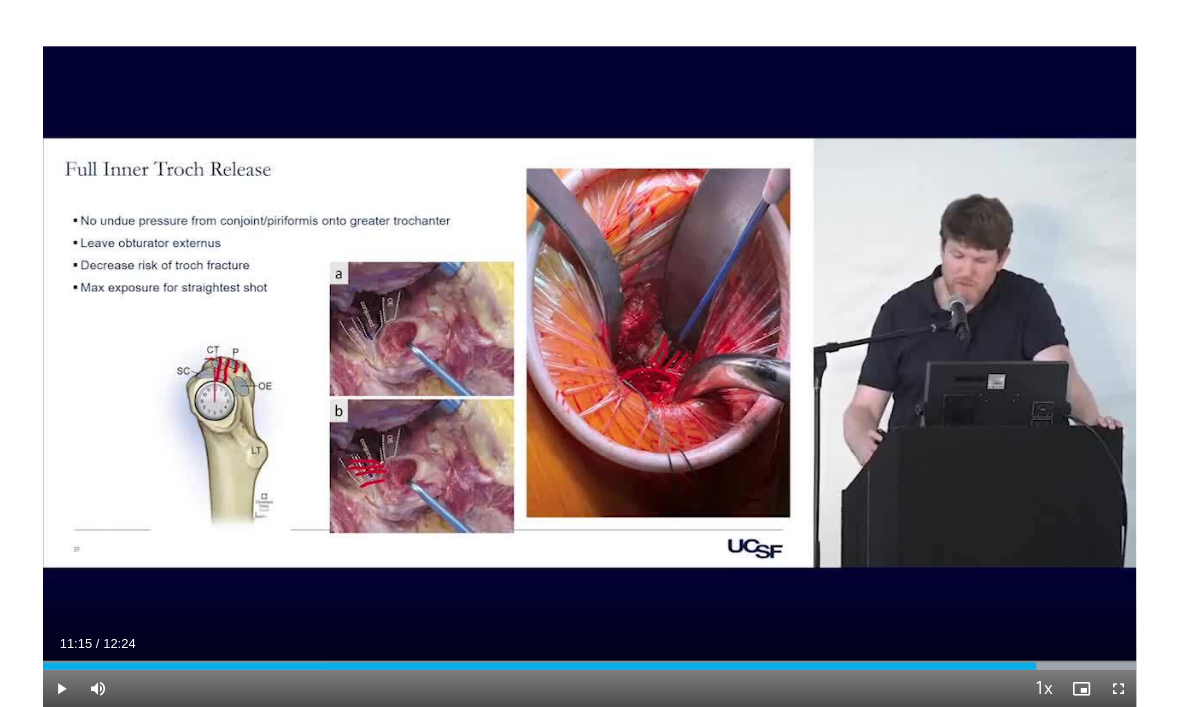 scroll, scrollTop: 69, scrollLeft: 0, axis: vertical 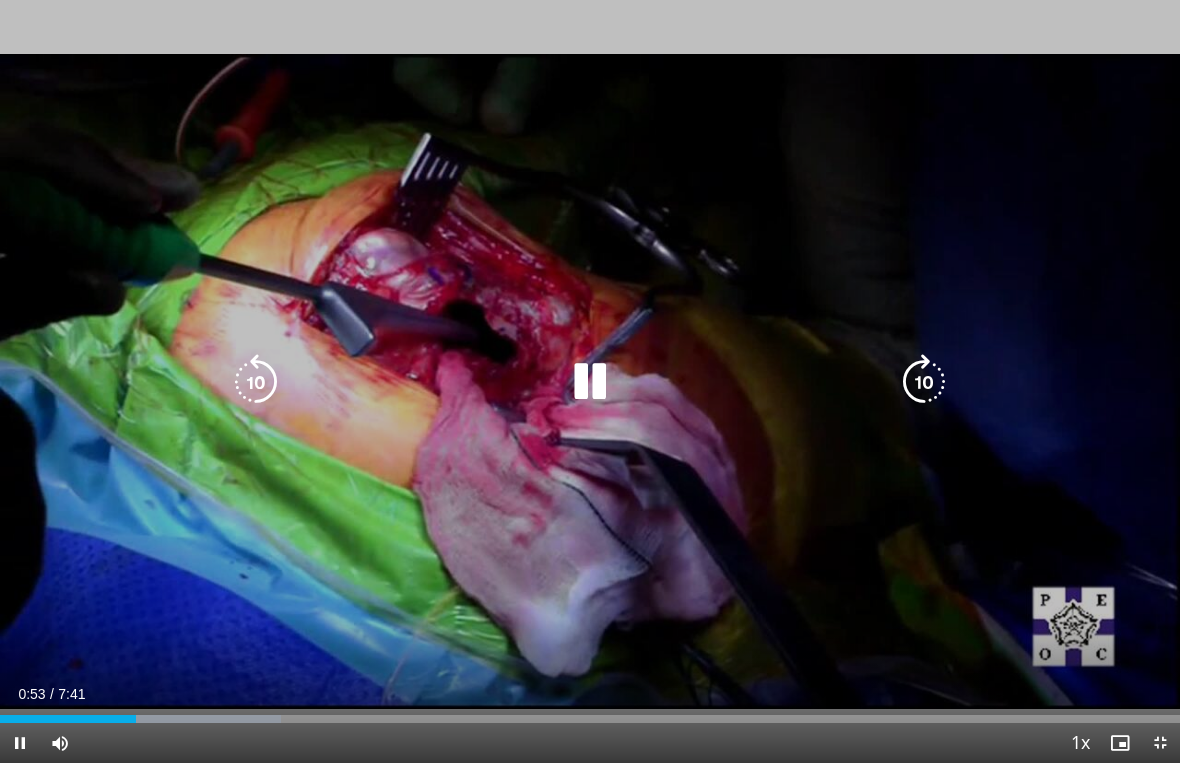 click at bounding box center (924, 382) 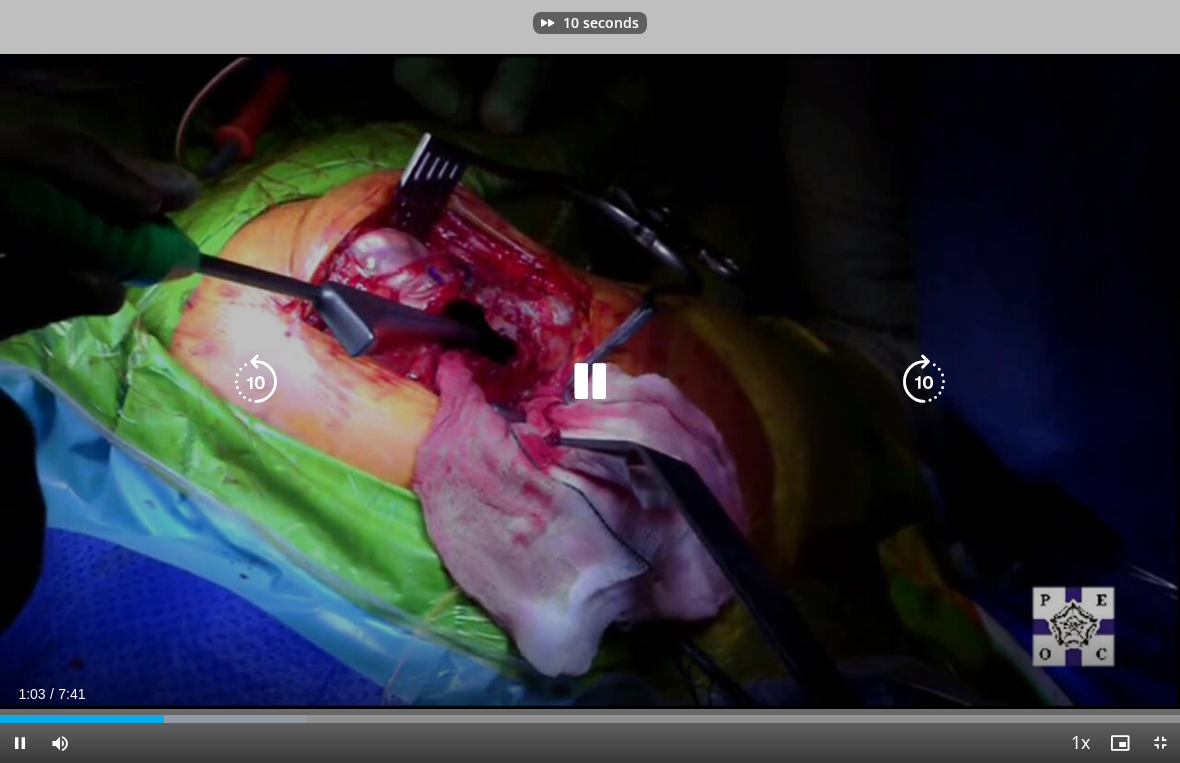 click on "10 seconds
Tap to unmute" at bounding box center [590, 381] 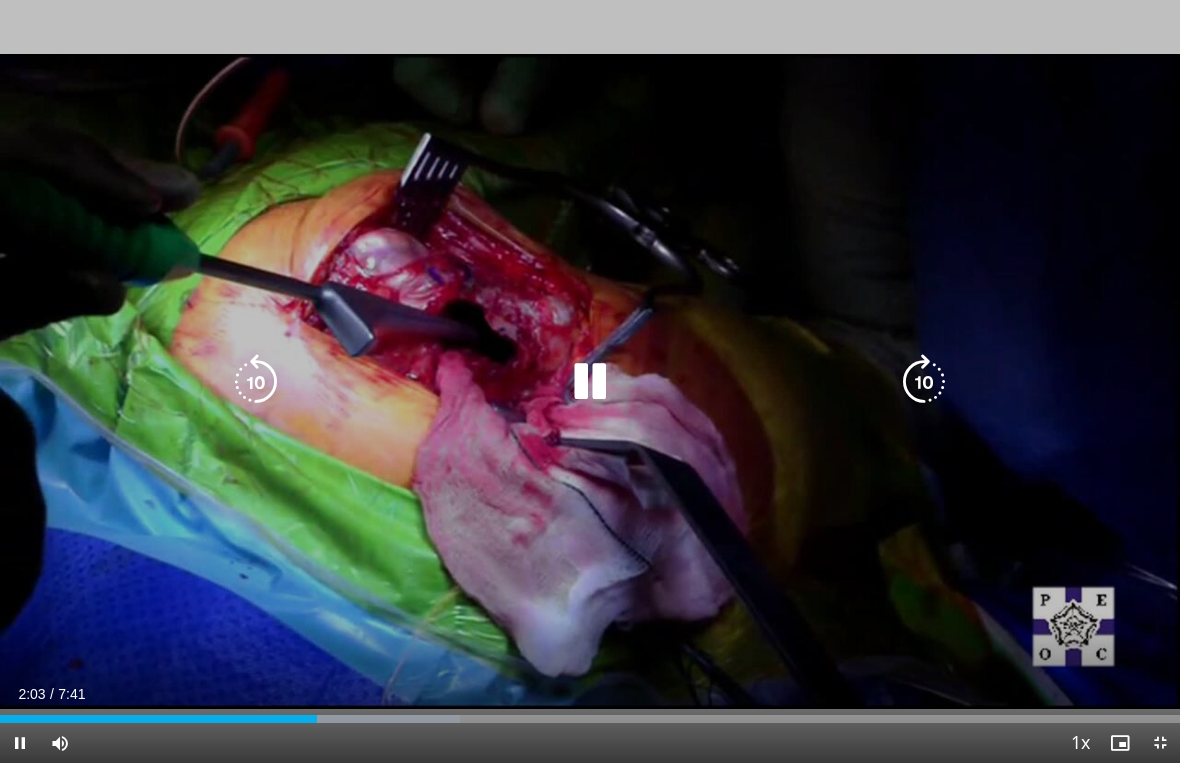 click at bounding box center [590, 382] 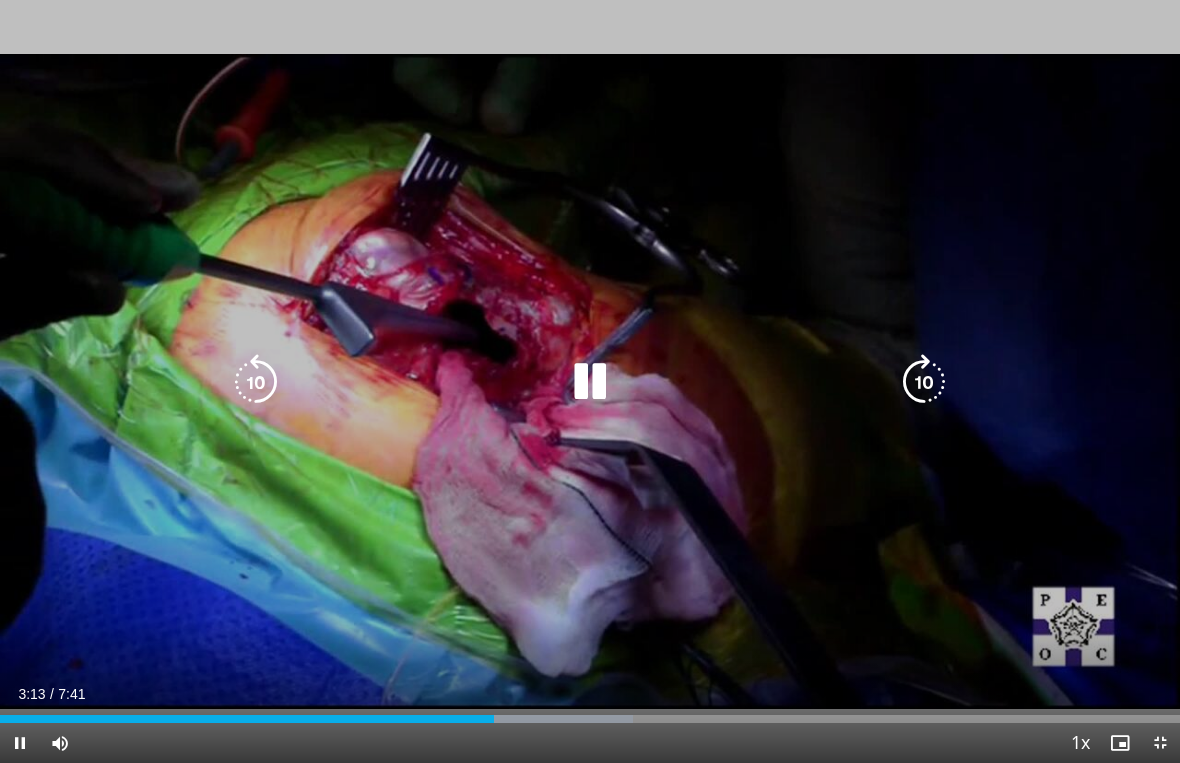 click at bounding box center (590, 382) 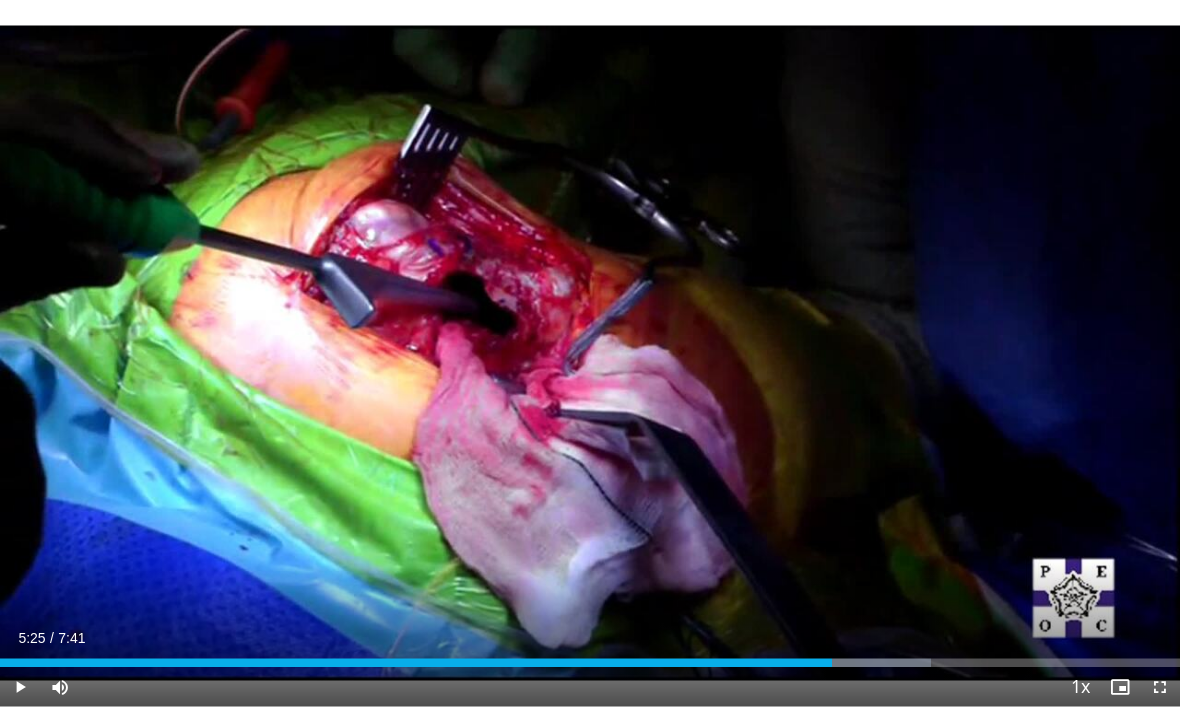 scroll, scrollTop: 22, scrollLeft: 0, axis: vertical 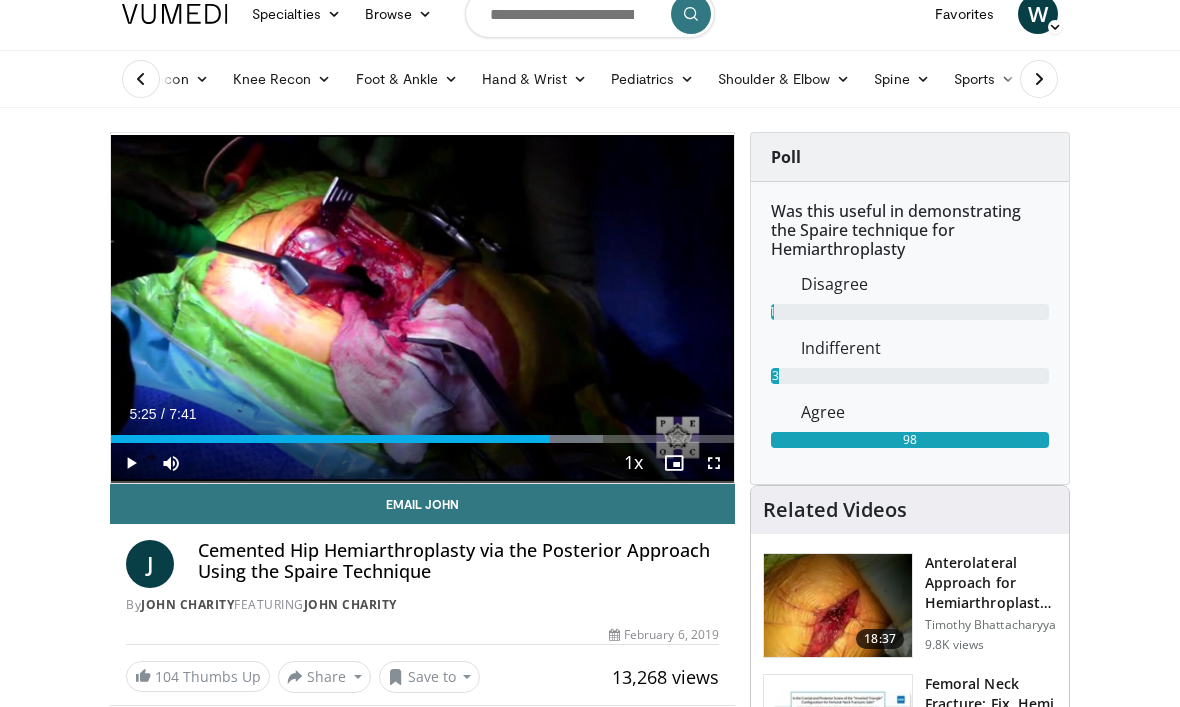 click on "Anterolateral Approach for Hemiarthroplasty for Femoral Neck Fracture" at bounding box center (991, 583) 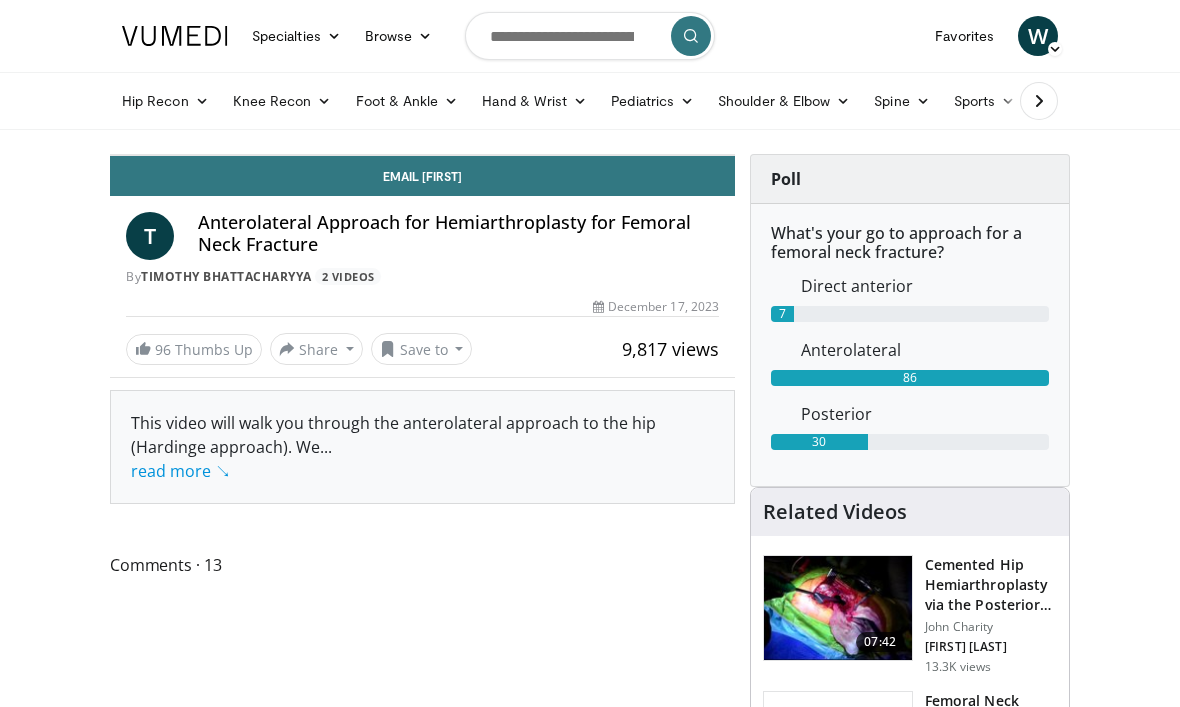 scroll, scrollTop: 0, scrollLeft: 0, axis: both 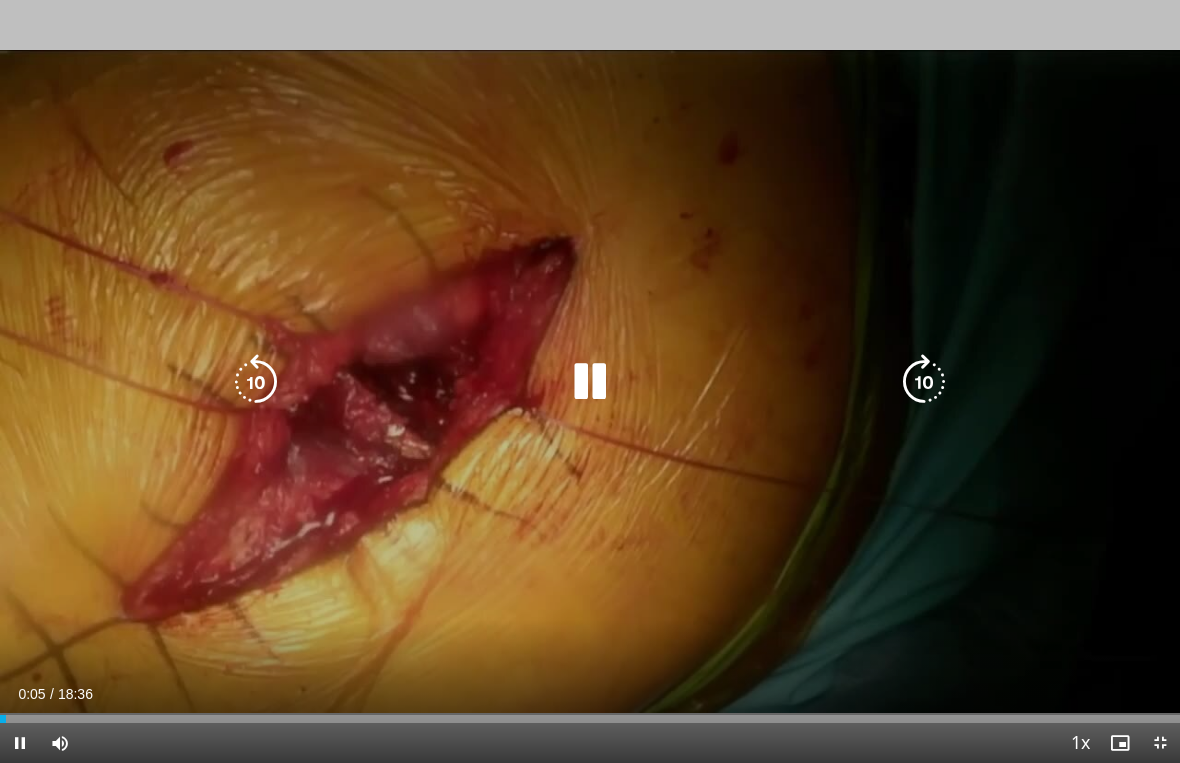 click at bounding box center (924, 382) 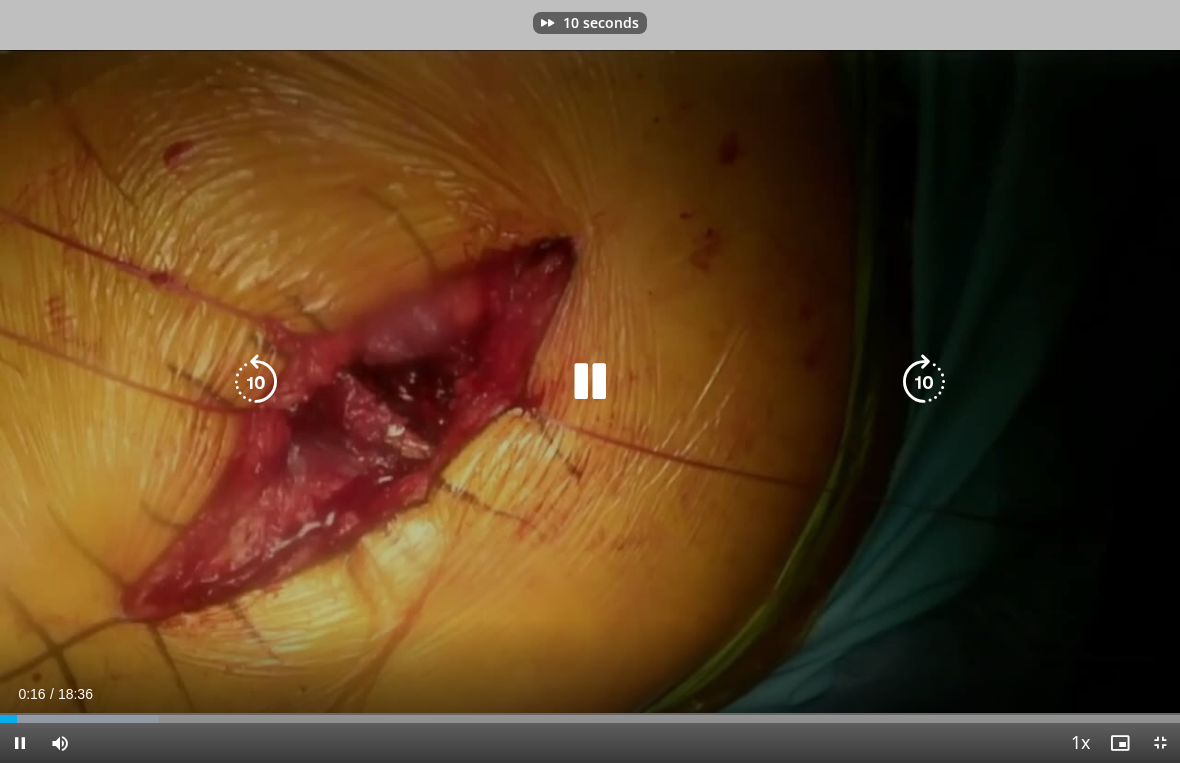click at bounding box center [924, 382] 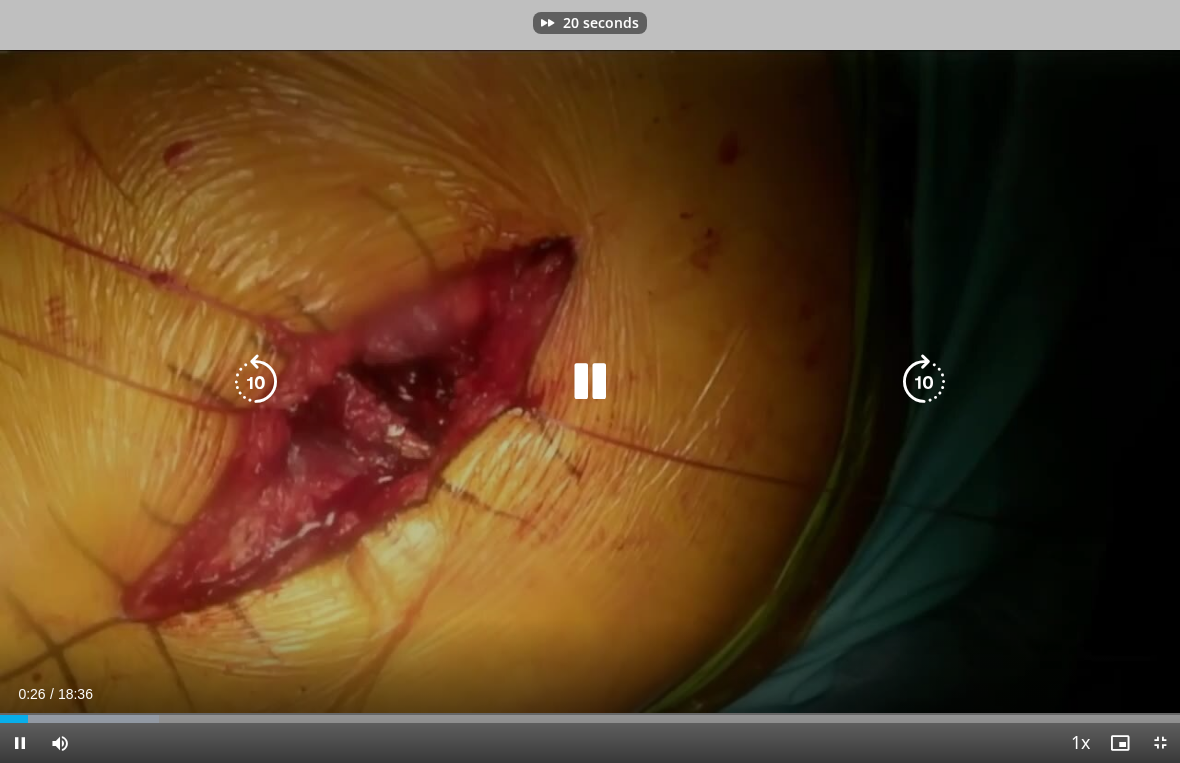 click at bounding box center (924, 382) 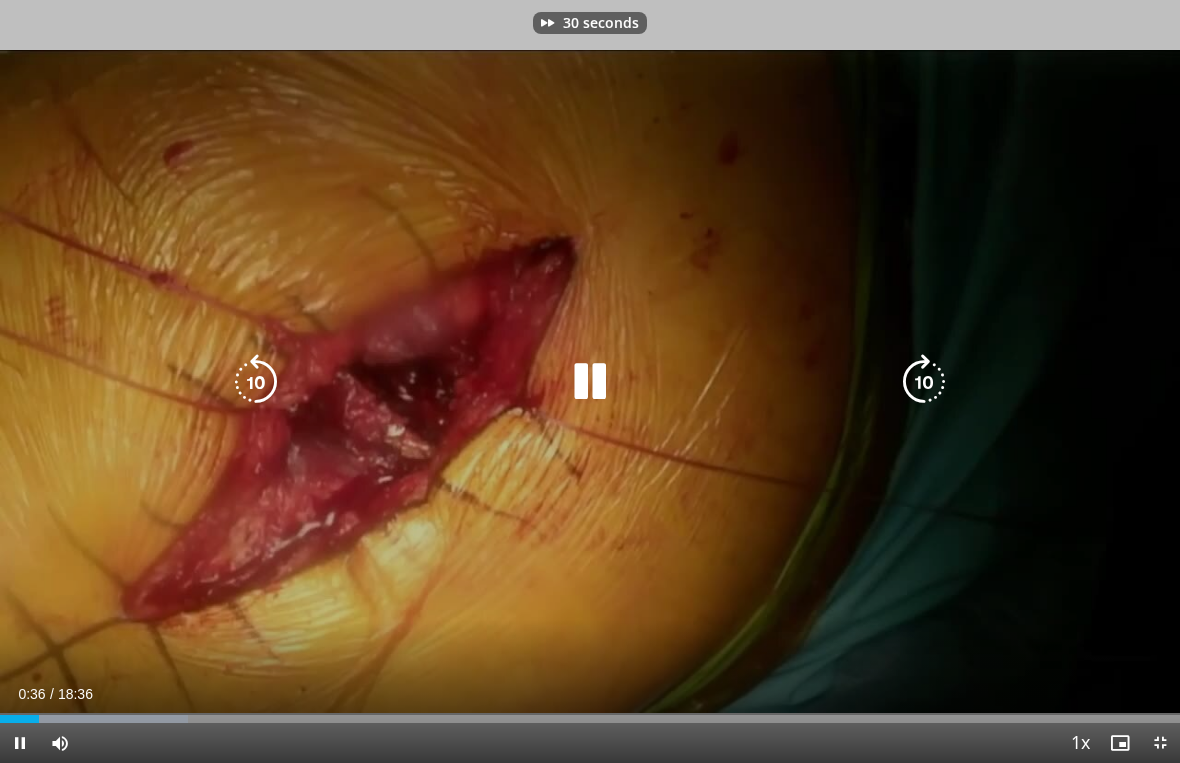 click at bounding box center [924, 382] 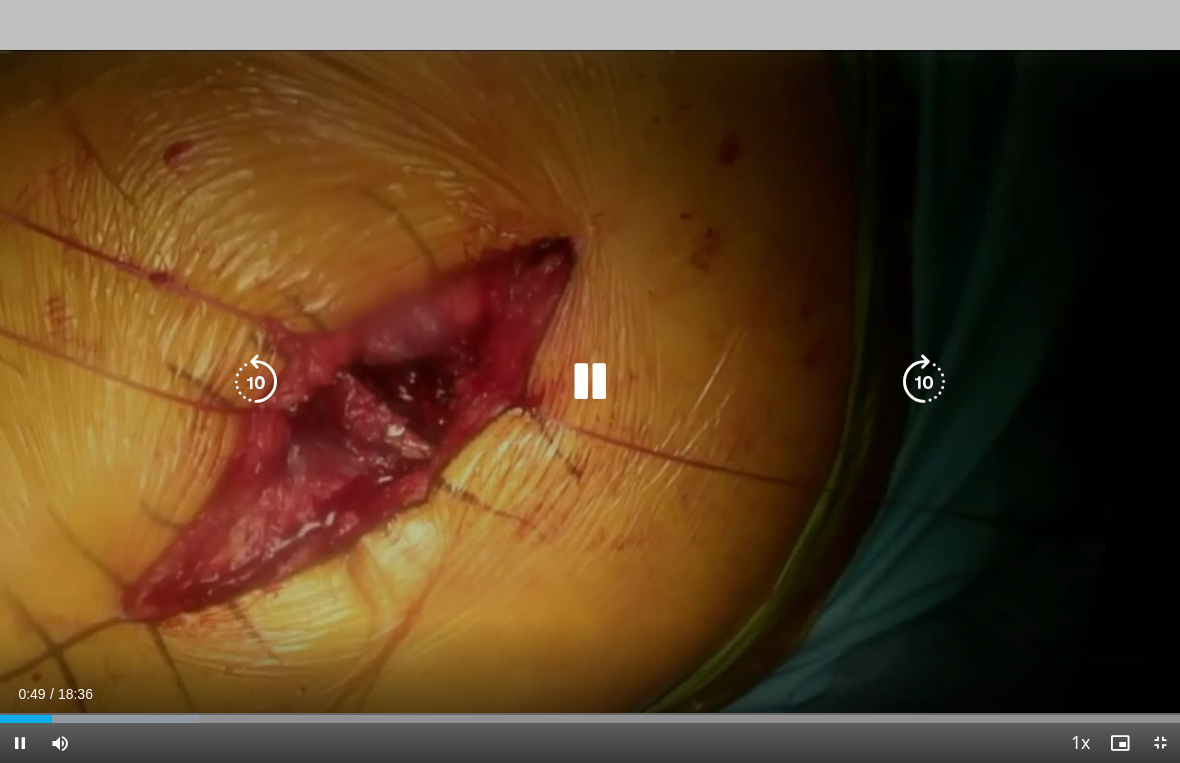click at bounding box center [924, 382] 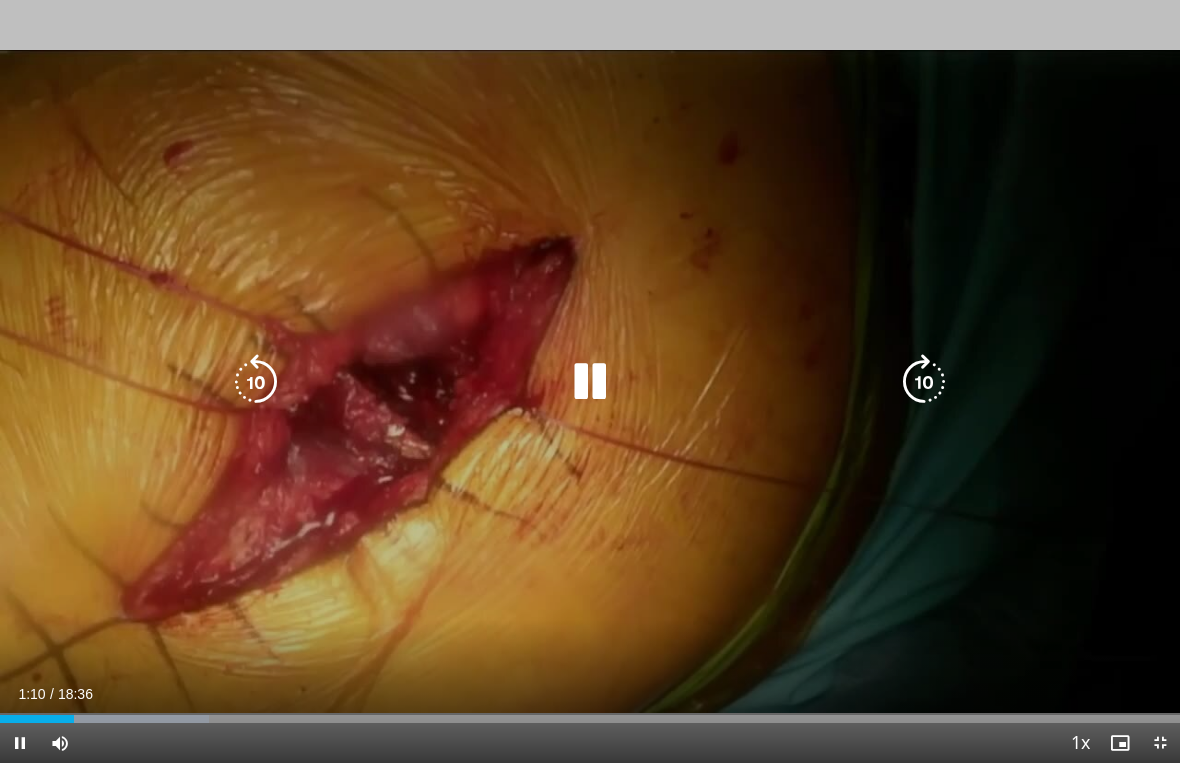 click at bounding box center (924, 382) 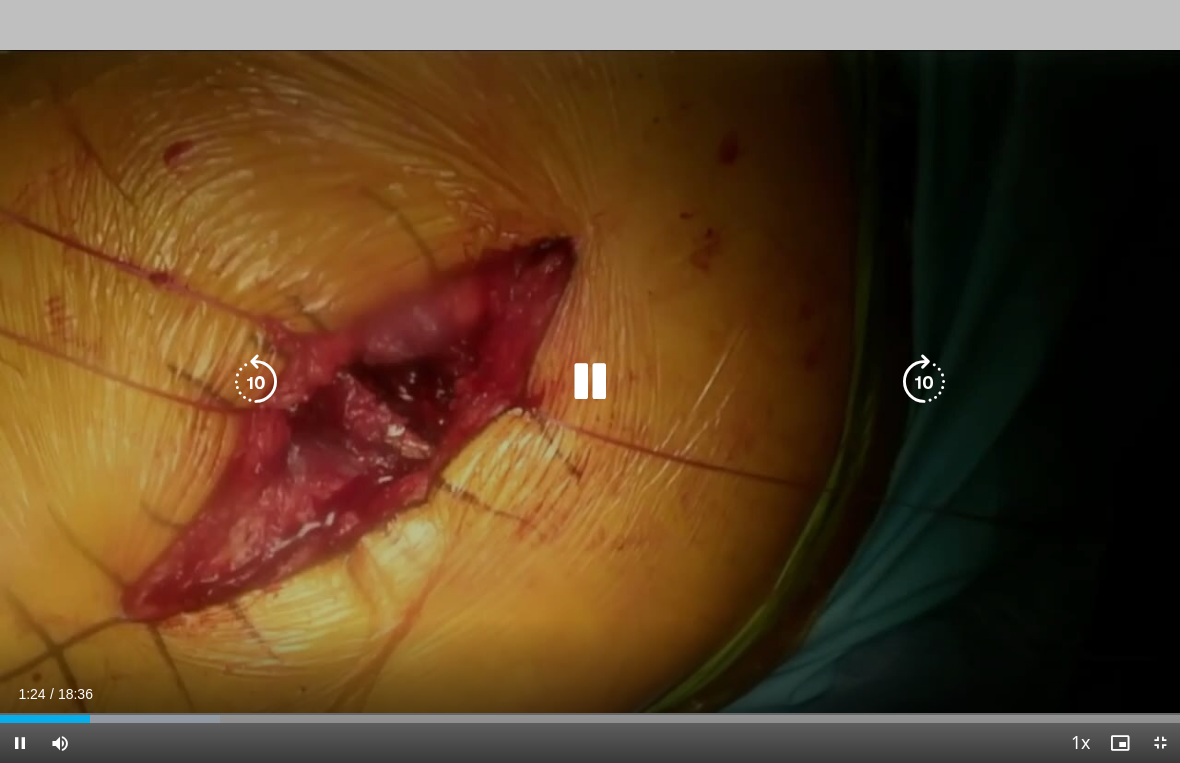 click at bounding box center (924, 382) 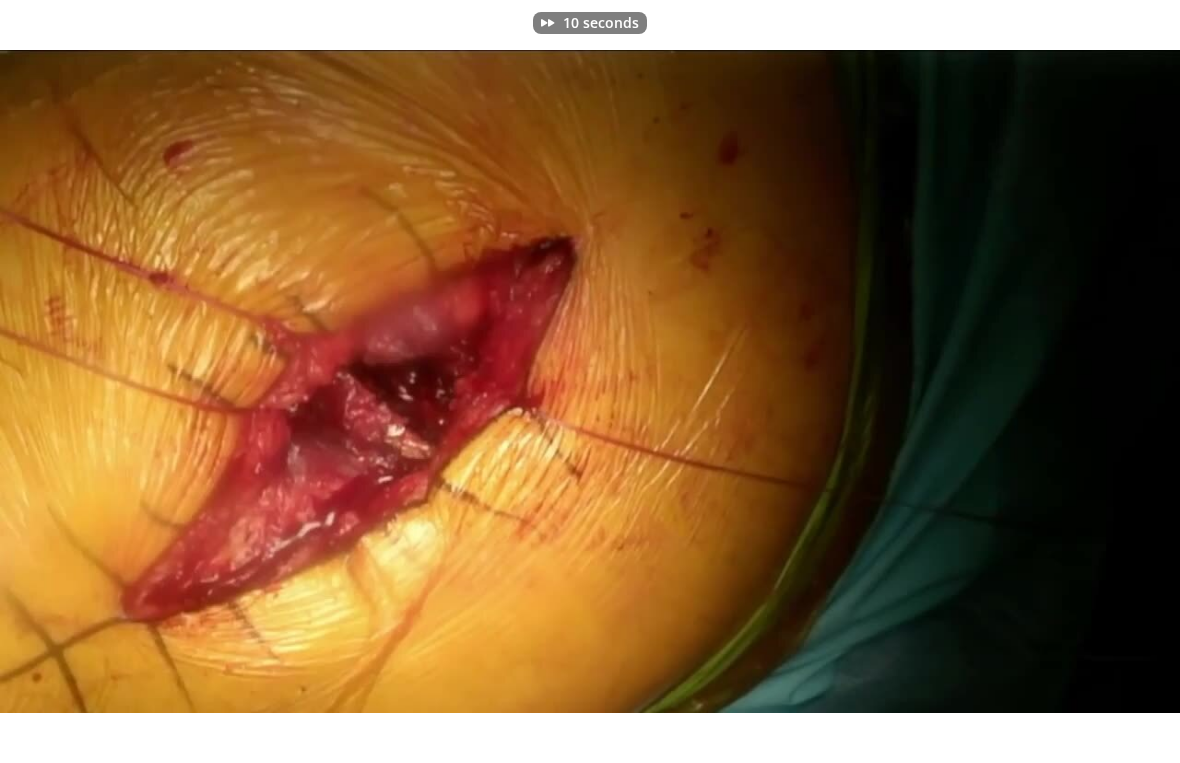 click on "10 seconds
Tap to unmute" at bounding box center (590, 381) 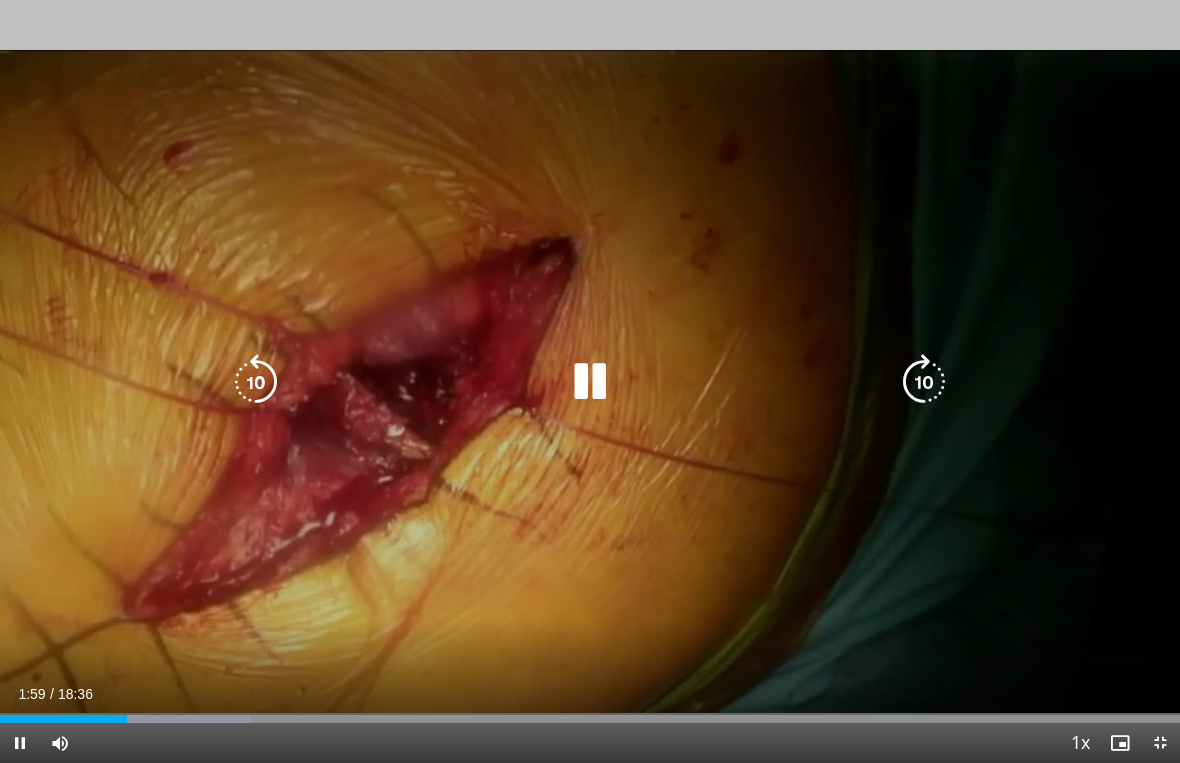 click at bounding box center [924, 382] 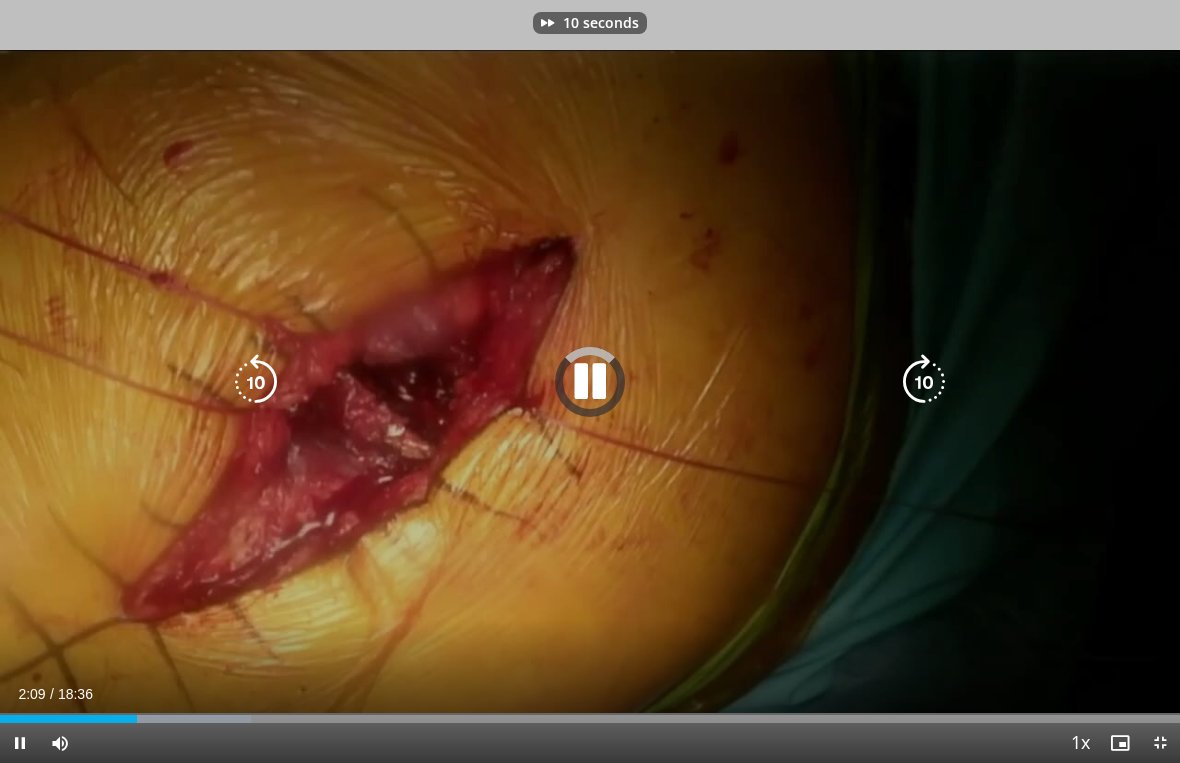 click at bounding box center (924, 382) 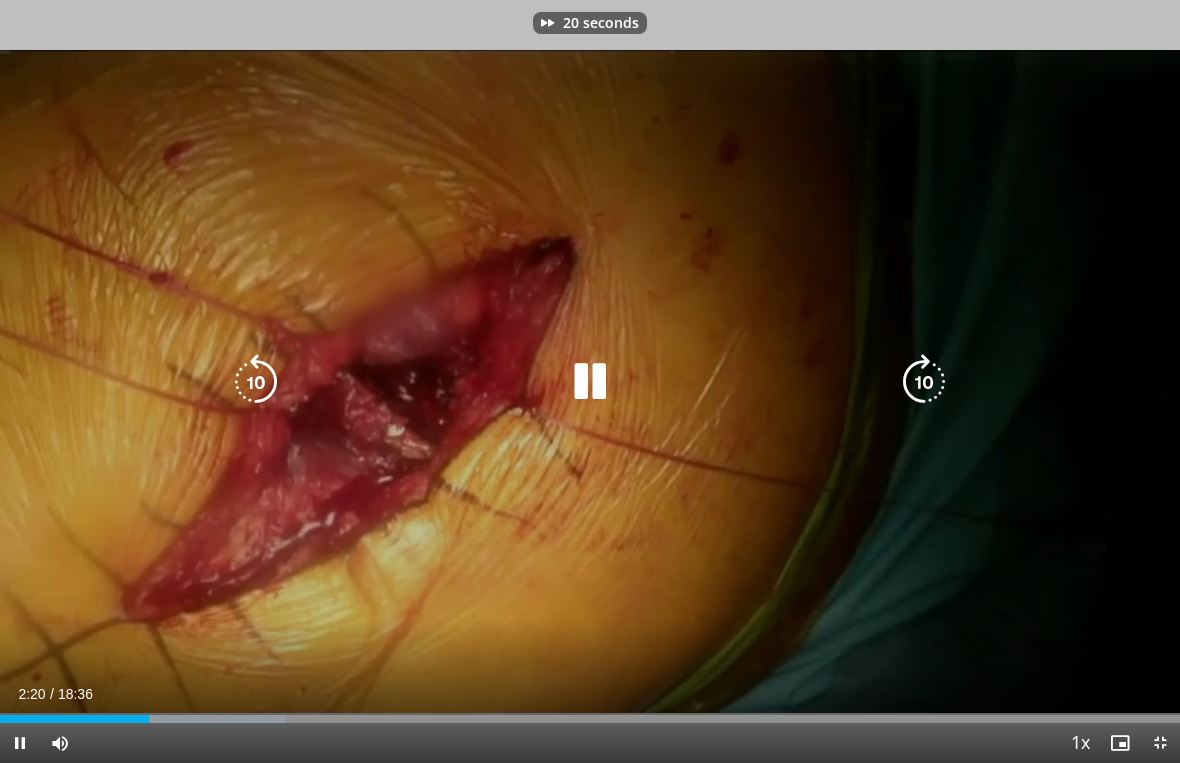 click at bounding box center (256, 382) 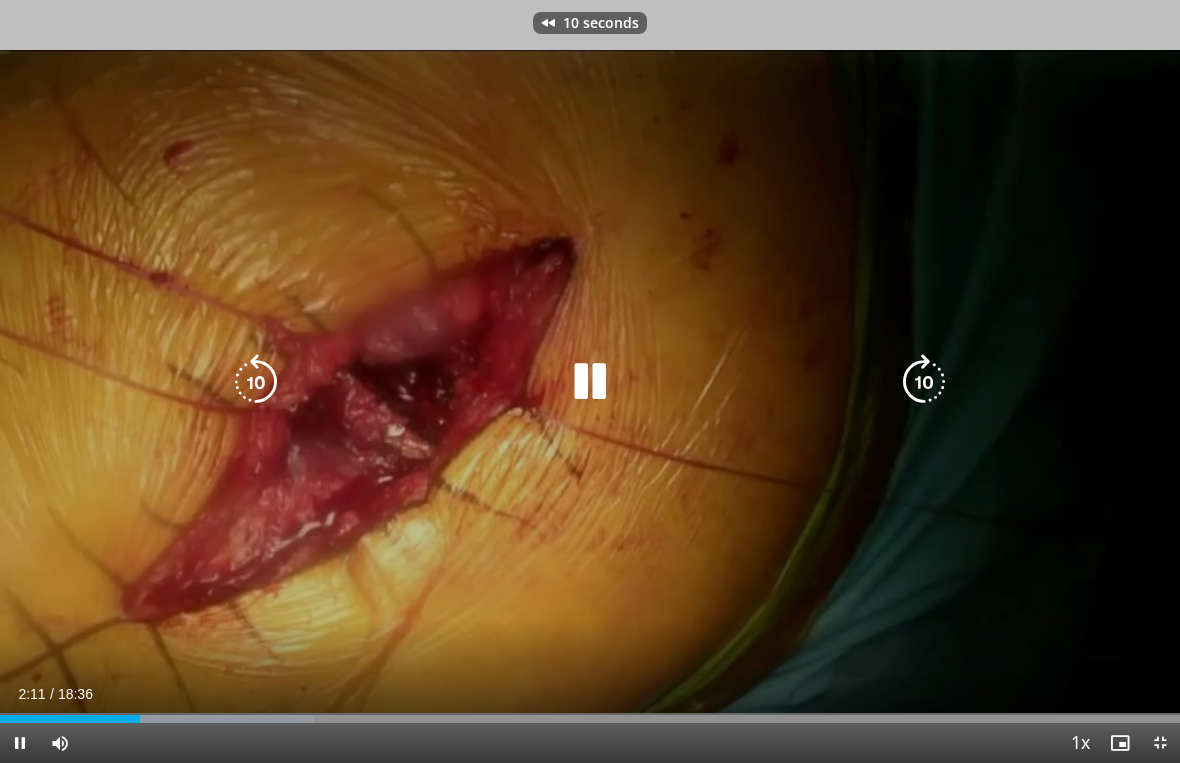 click at bounding box center [924, 382] 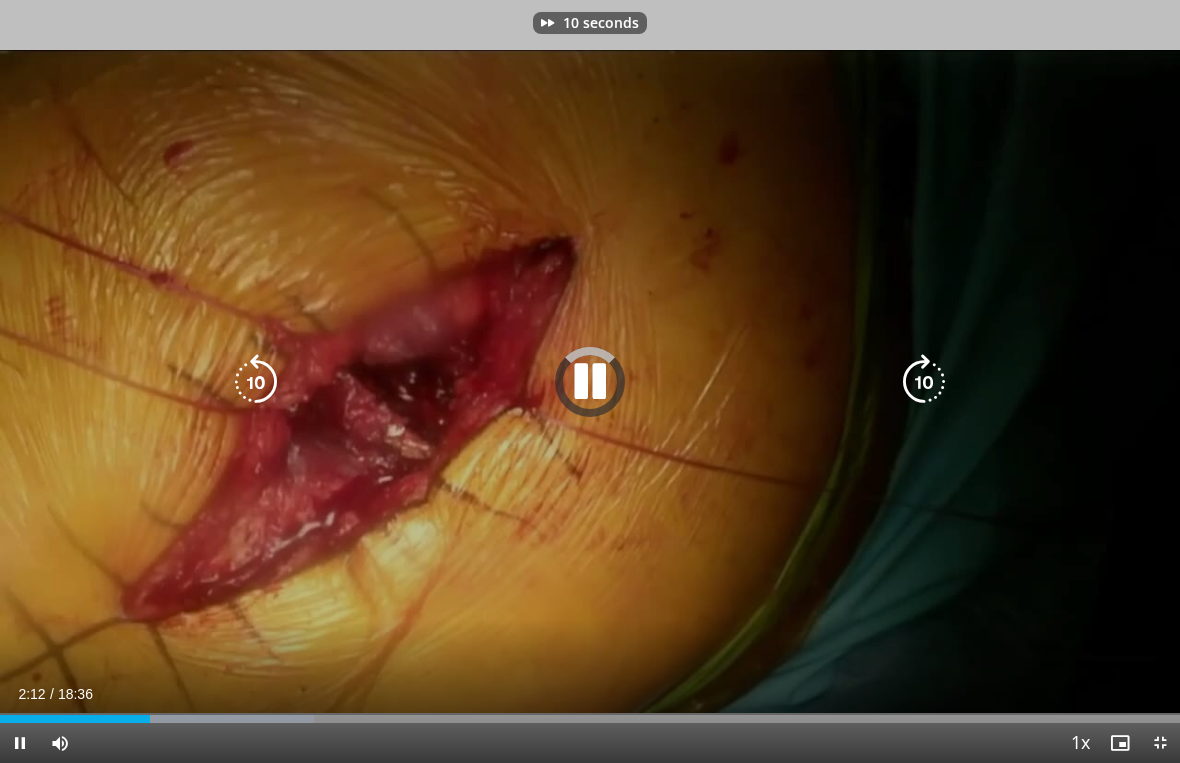 click at bounding box center (924, 382) 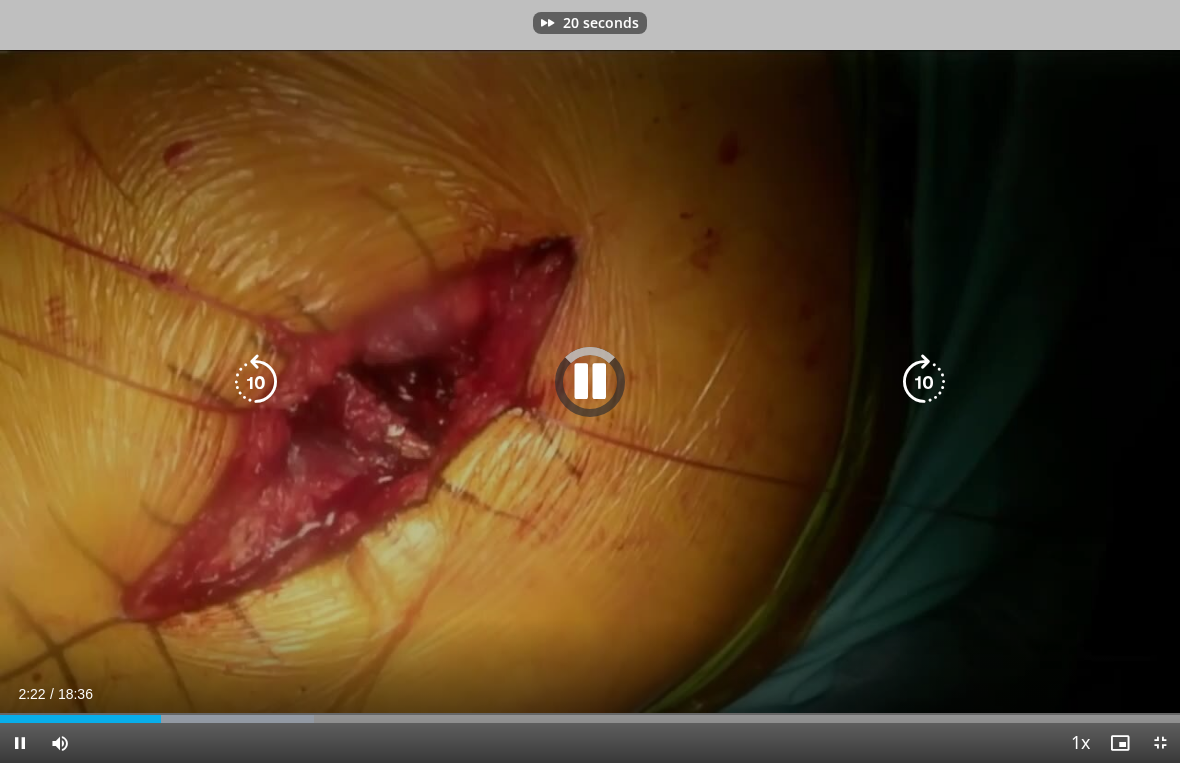 click at bounding box center (924, 382) 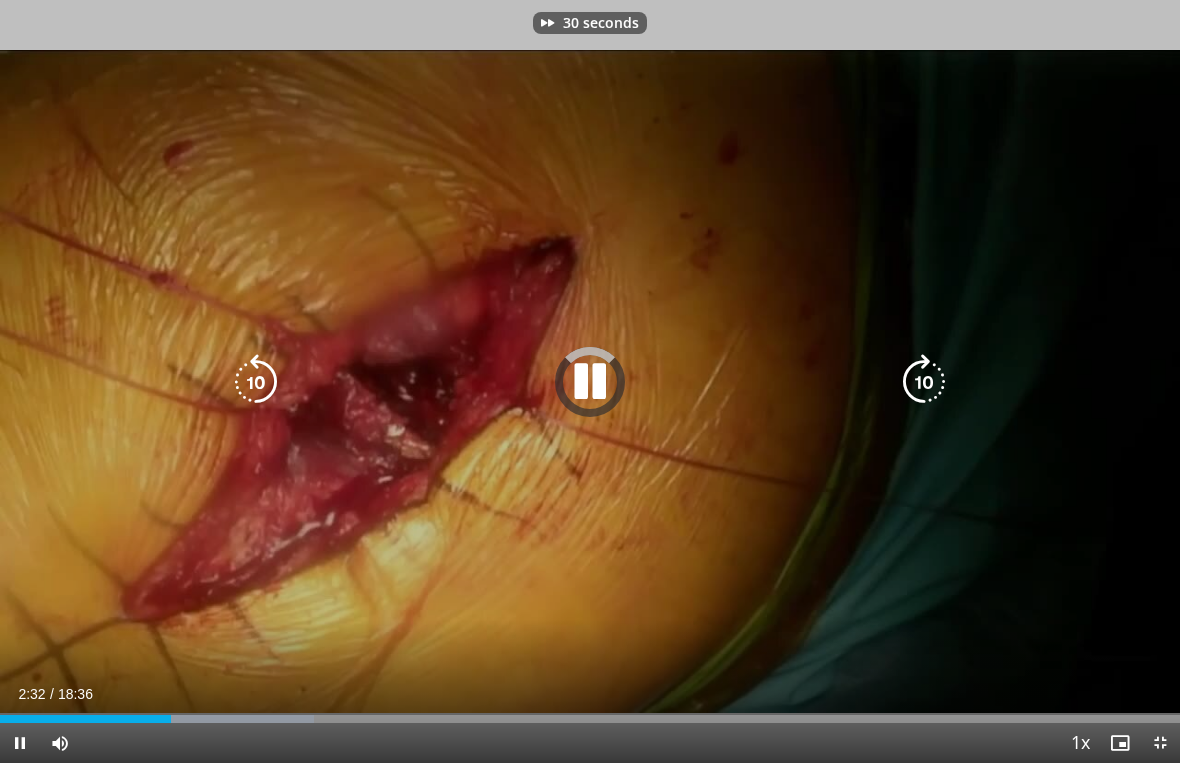 click at bounding box center [924, 382] 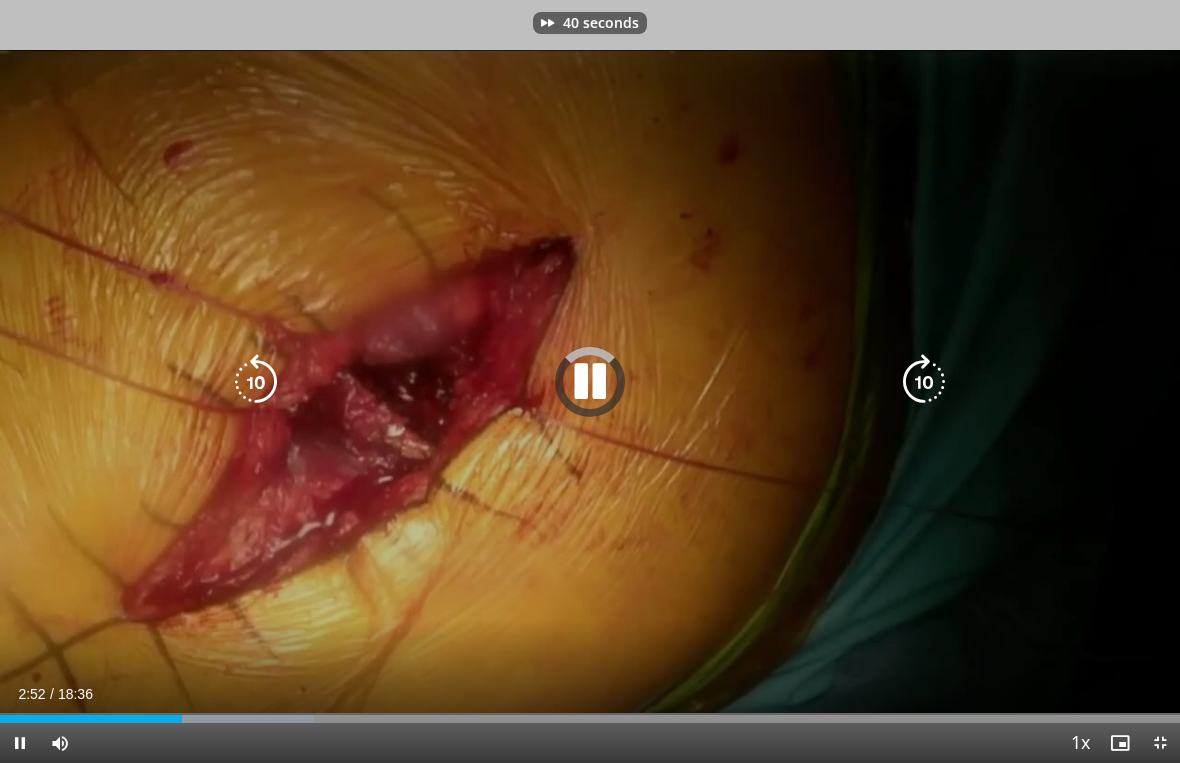 click at bounding box center (924, 382) 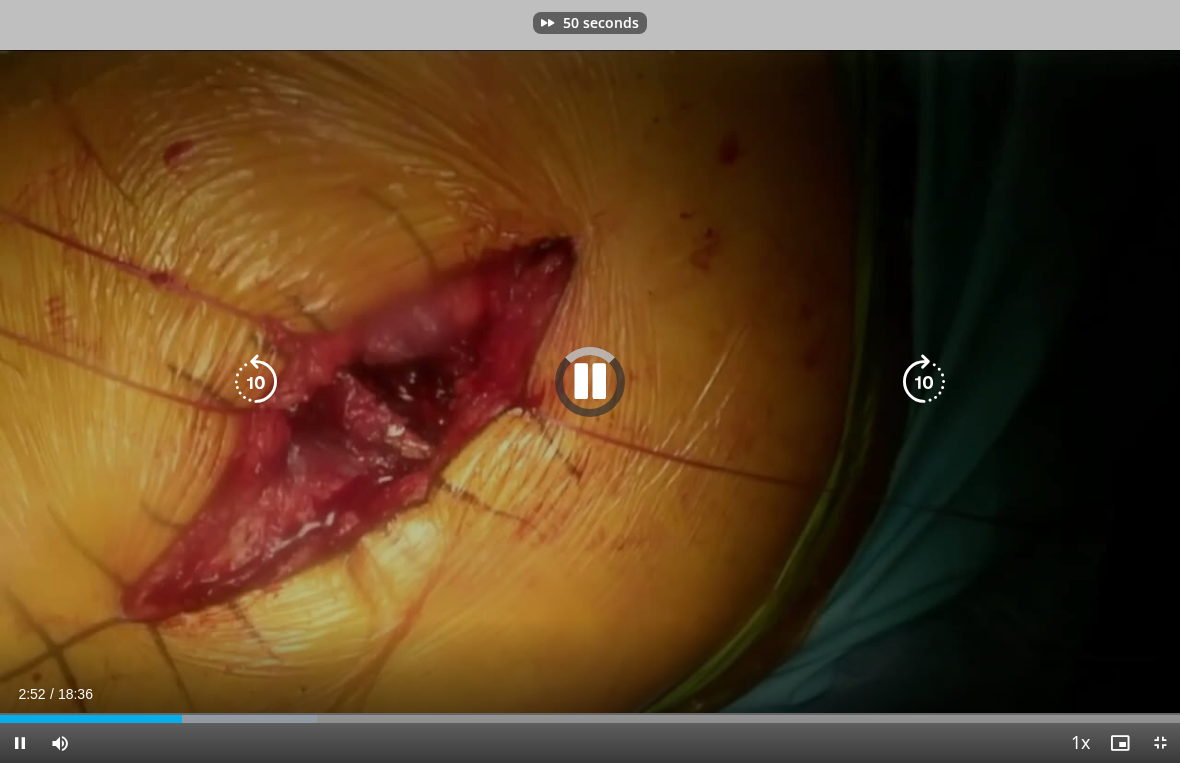 click at bounding box center [924, 382] 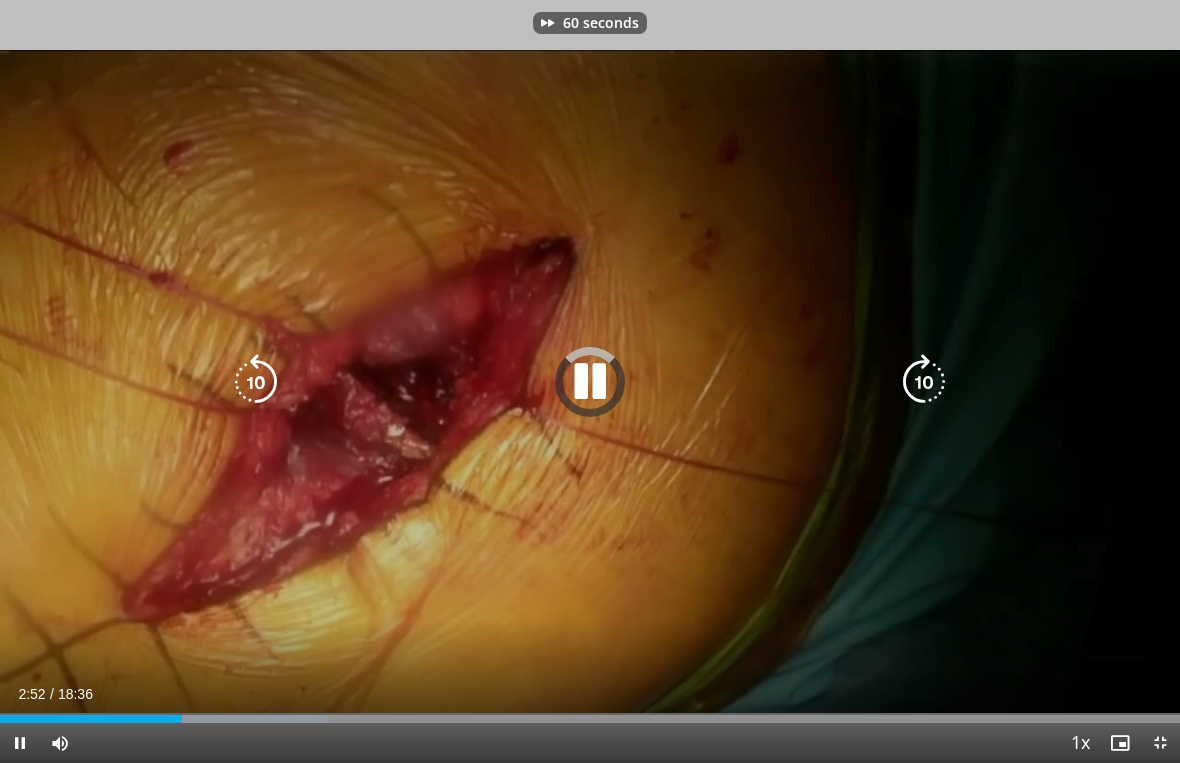 click at bounding box center (924, 382) 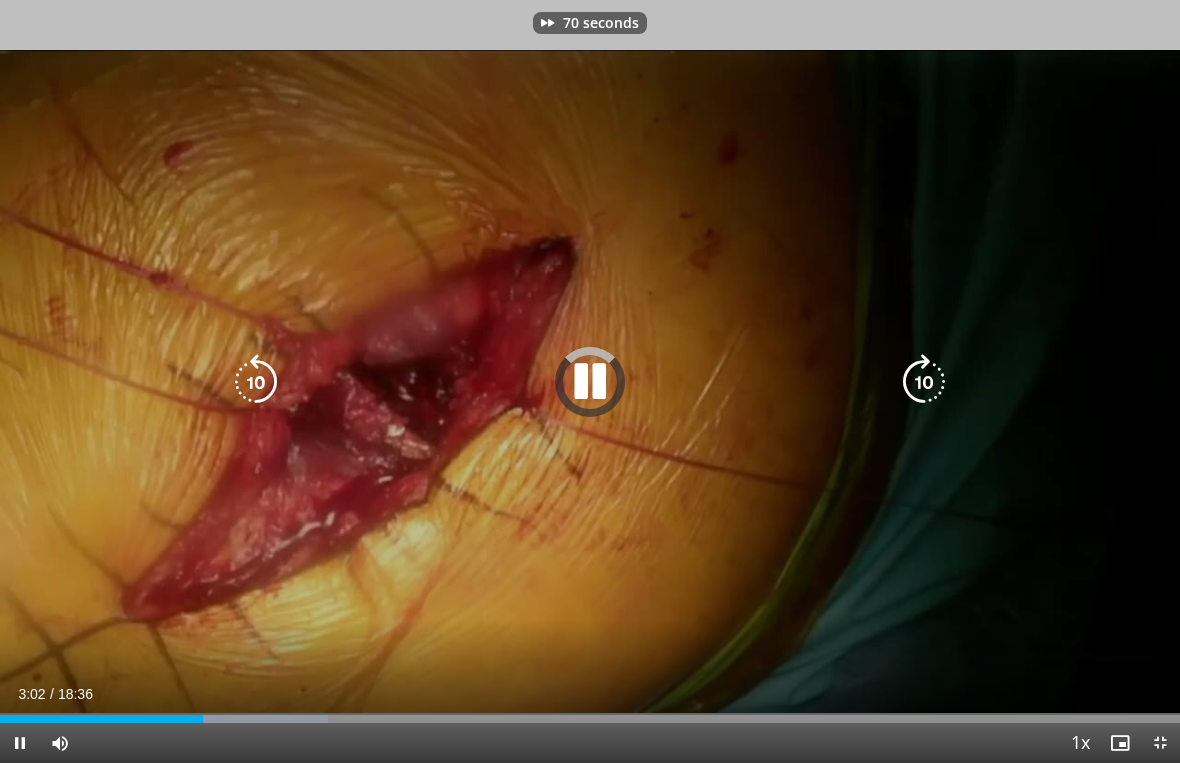 click at bounding box center [924, 382] 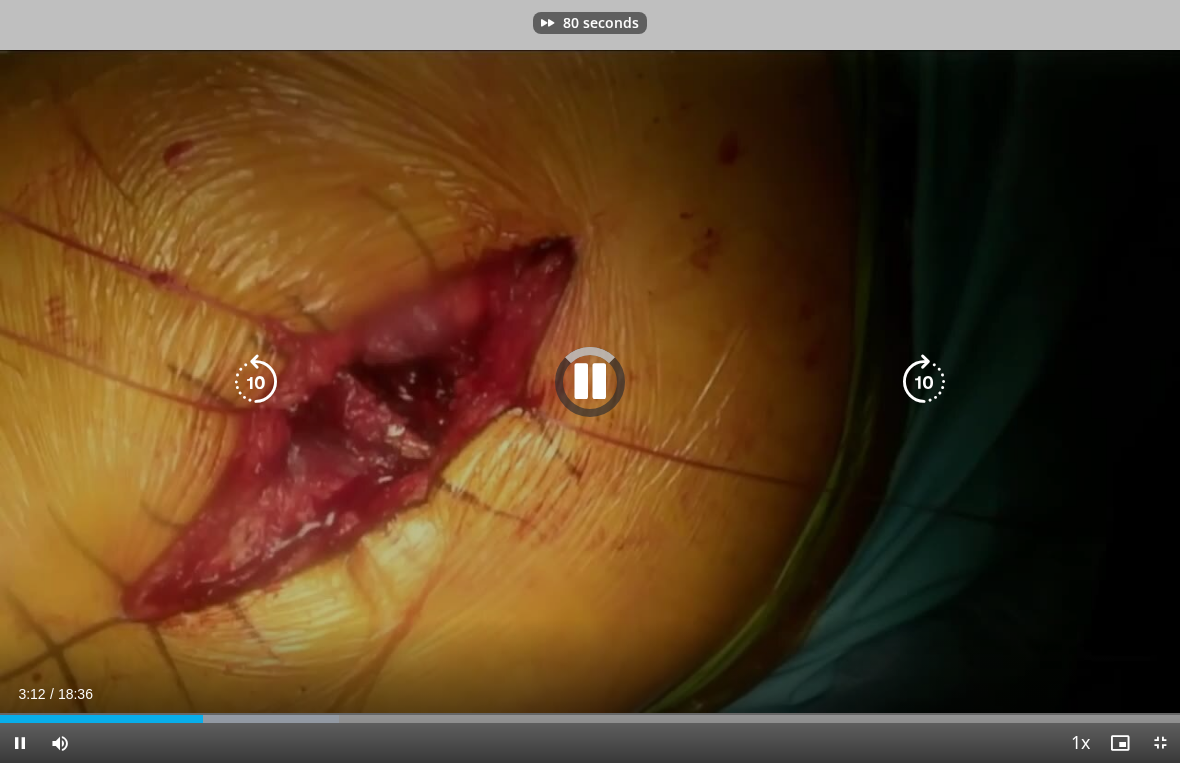 click at bounding box center (924, 382) 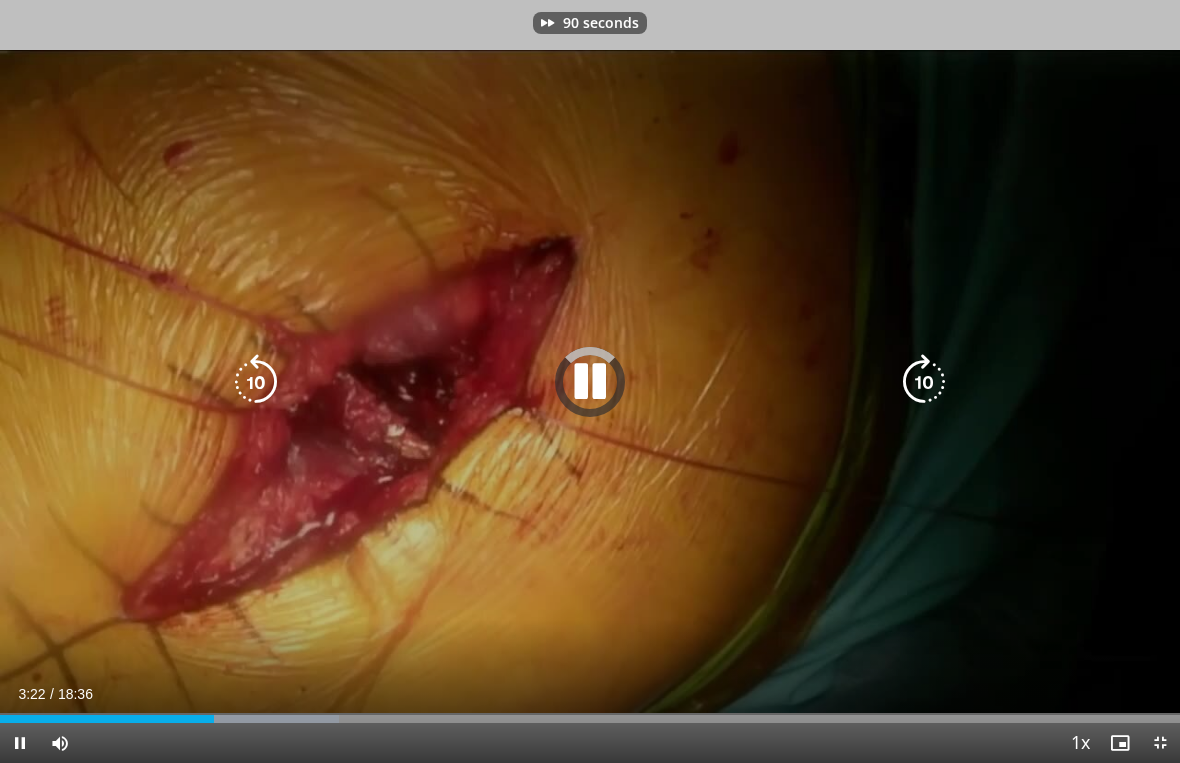 click at bounding box center [924, 382] 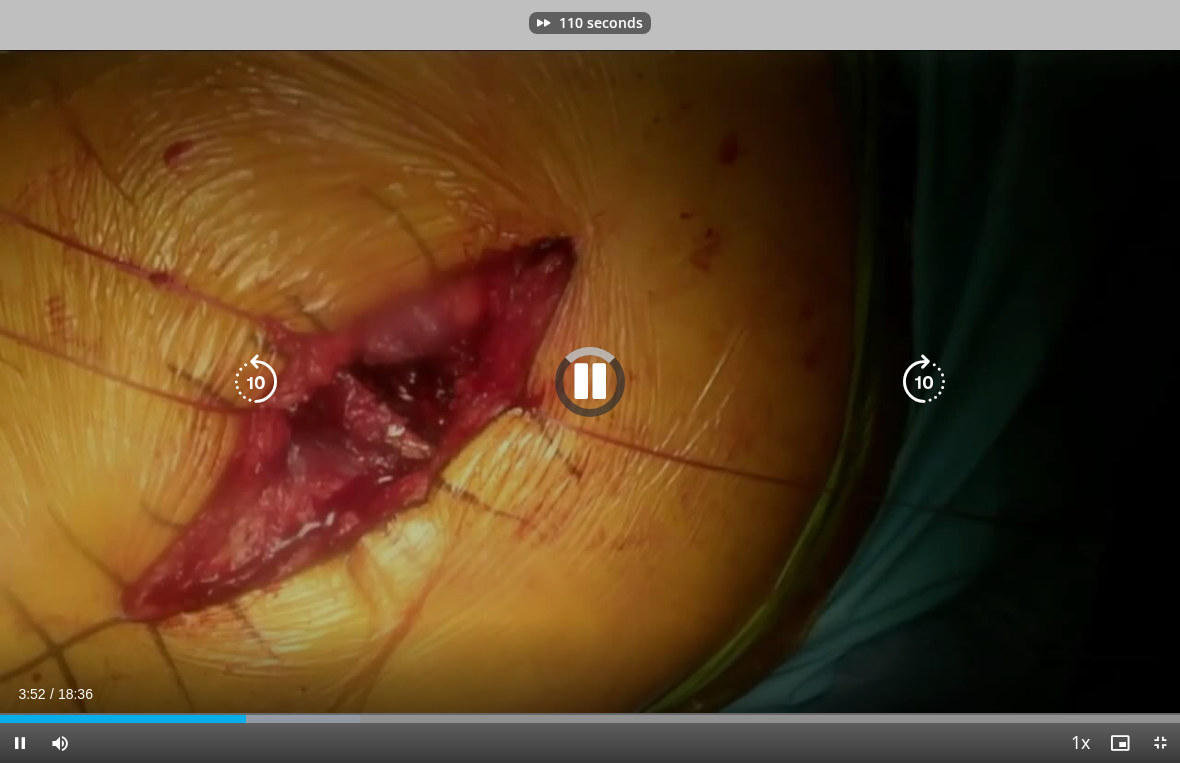 click at bounding box center (924, 382) 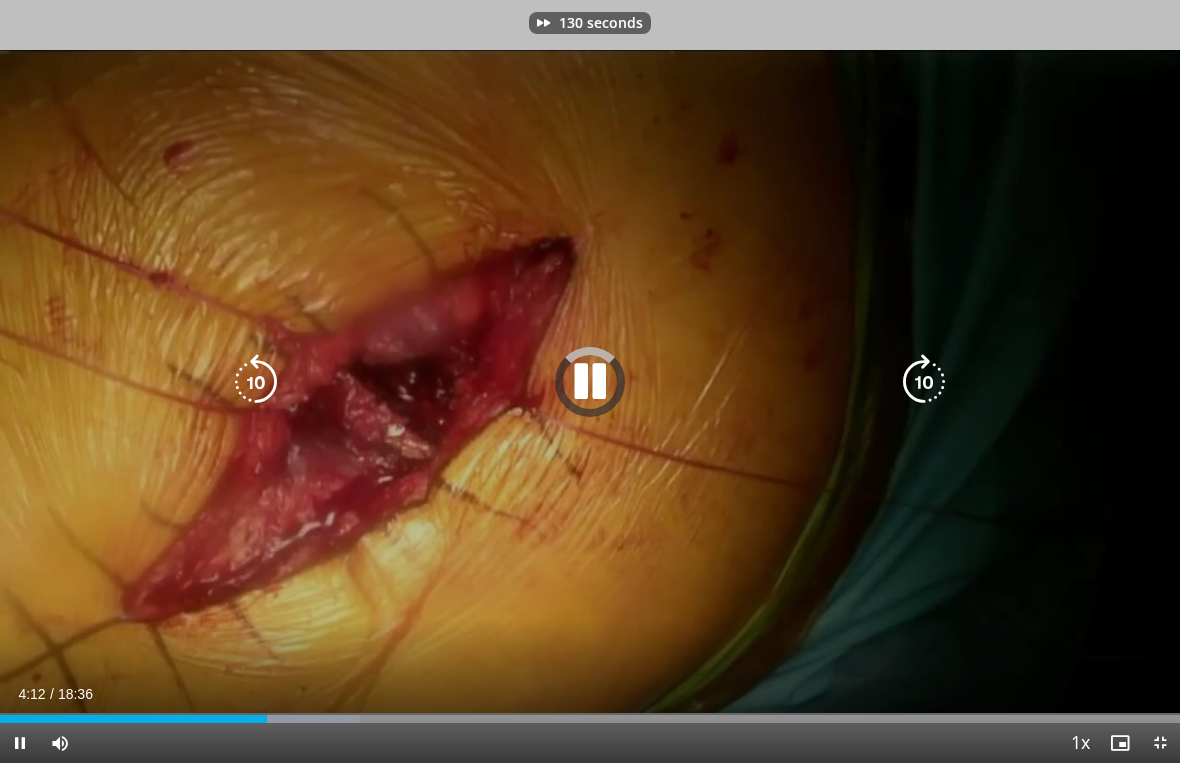 click at bounding box center (924, 382) 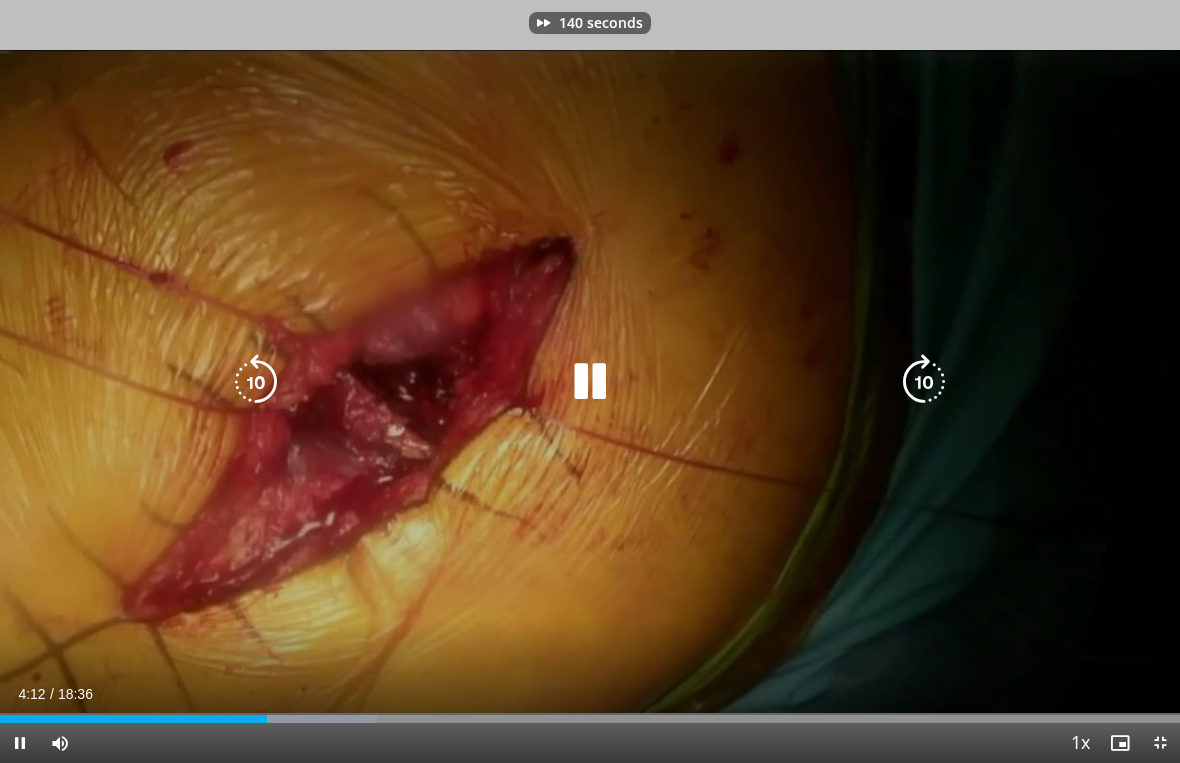 click at bounding box center [924, 382] 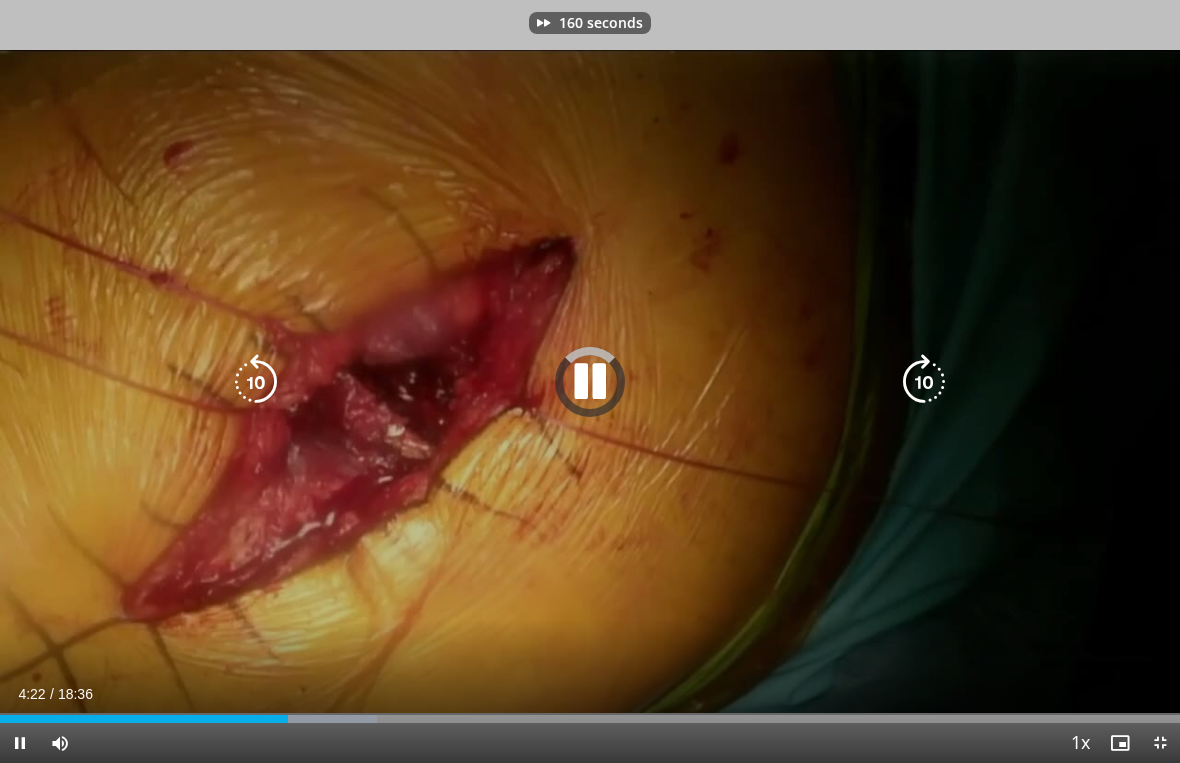 click at bounding box center [924, 382] 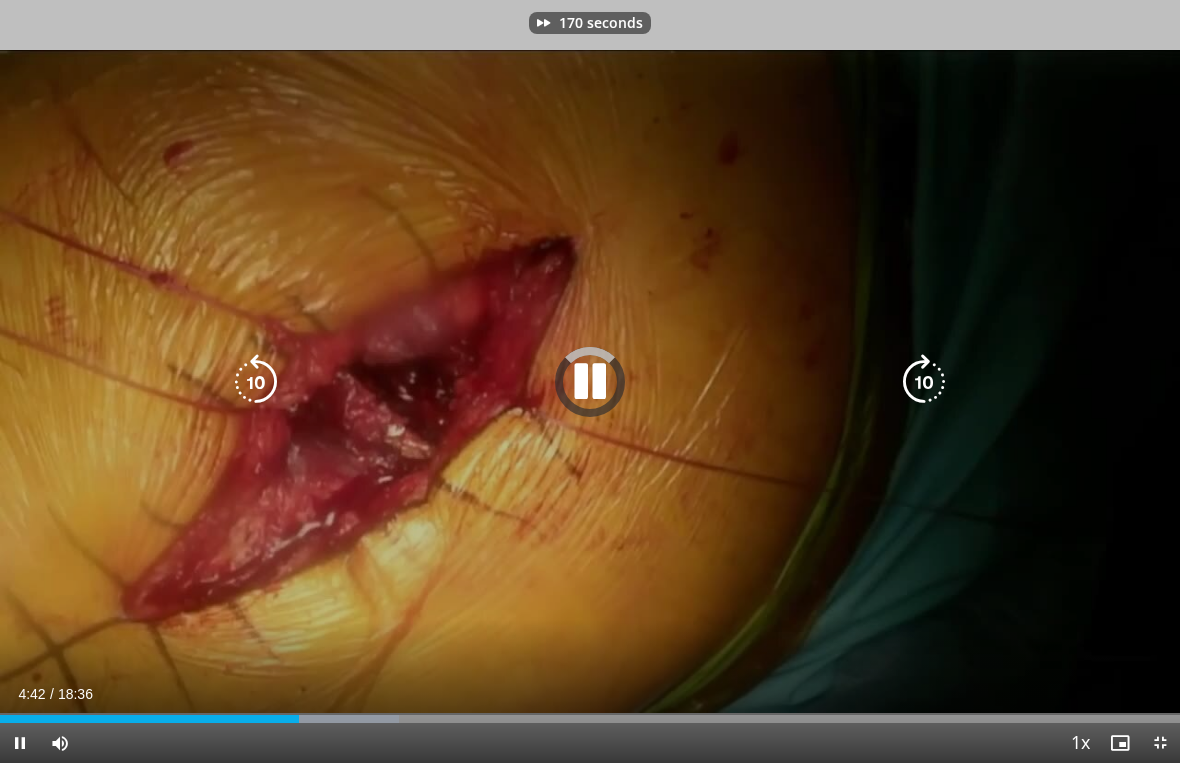 click at bounding box center (924, 382) 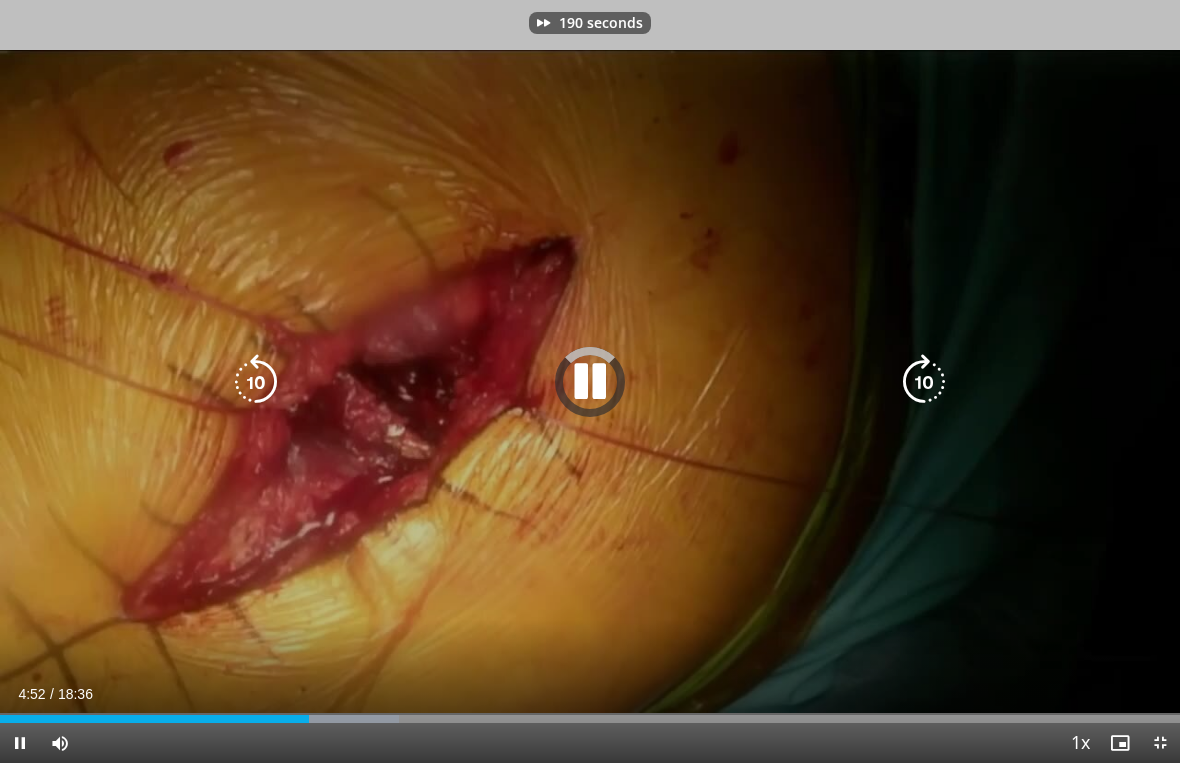 click at bounding box center [924, 382] 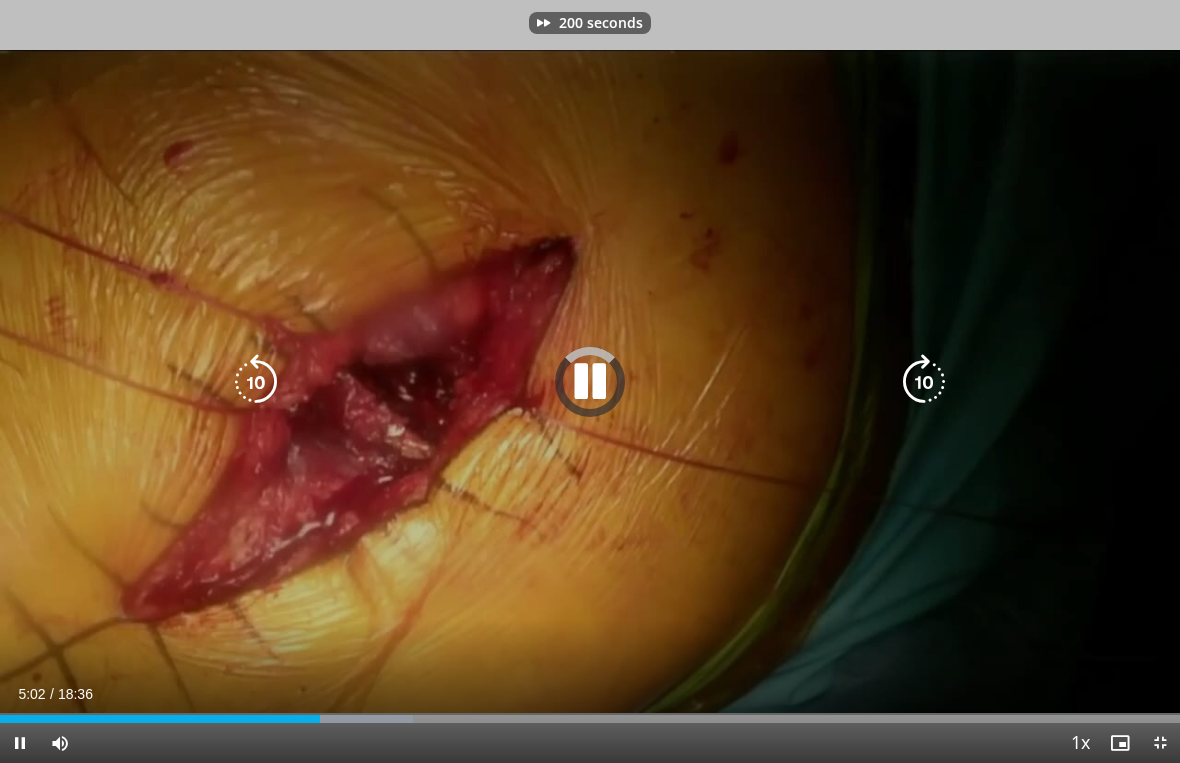 click at bounding box center (924, 382) 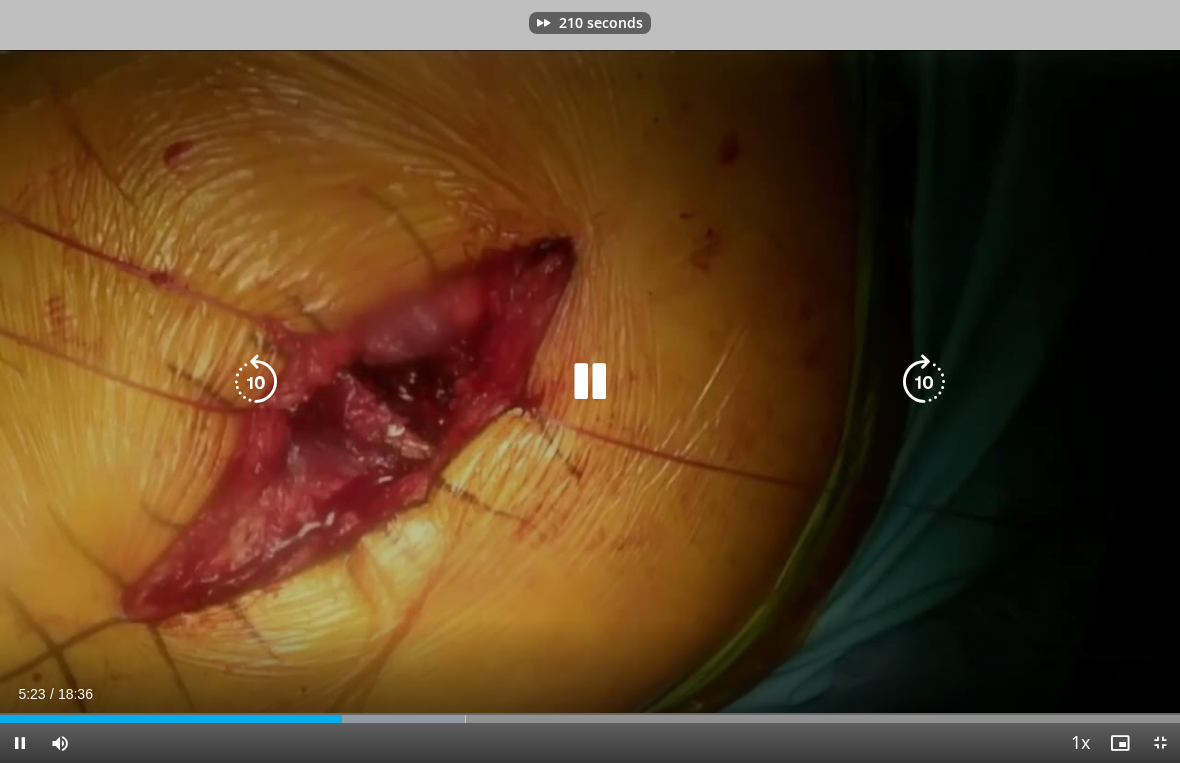 click at bounding box center [924, 382] 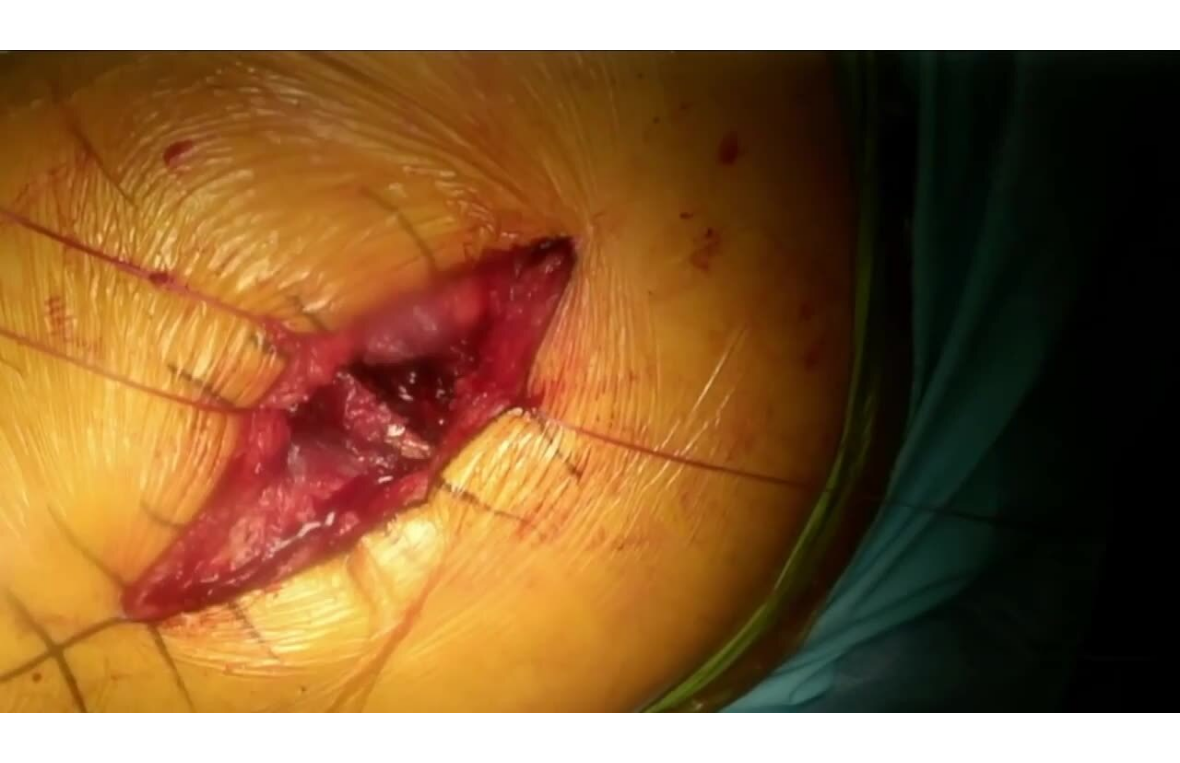 click on "10 seconds
Tap to unmute" at bounding box center (590, 381) 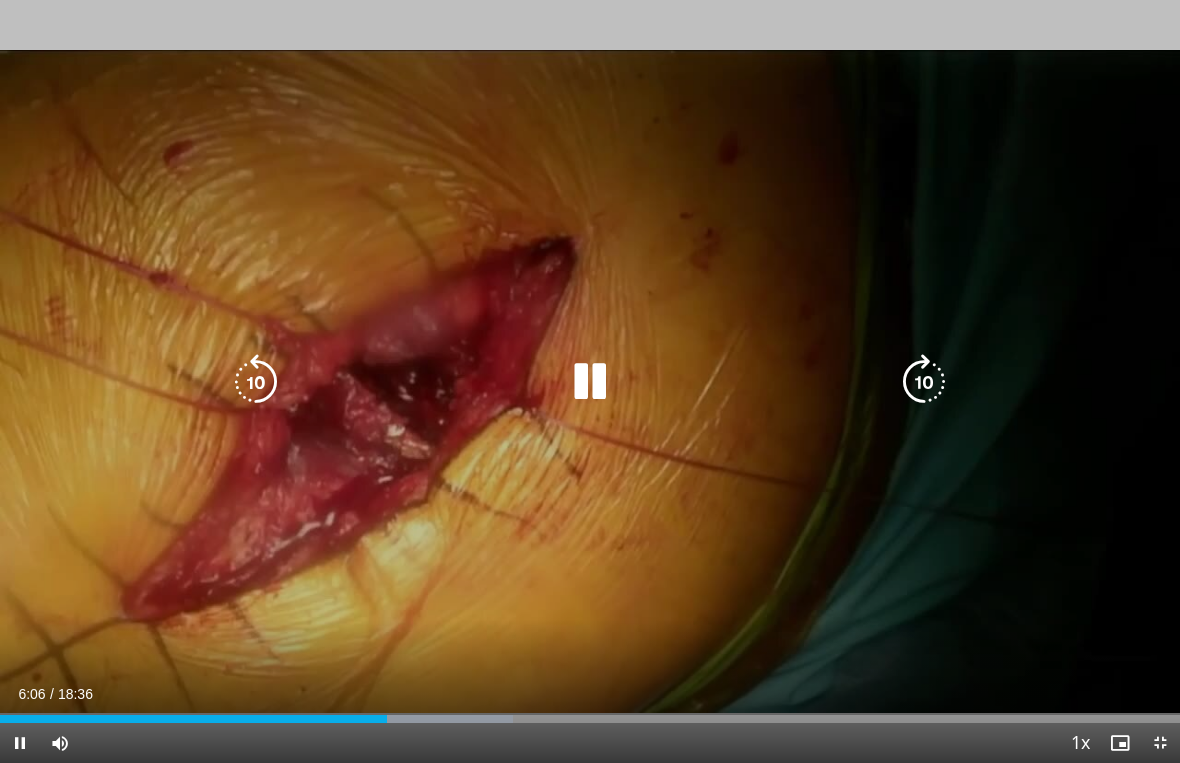click at bounding box center [924, 382] 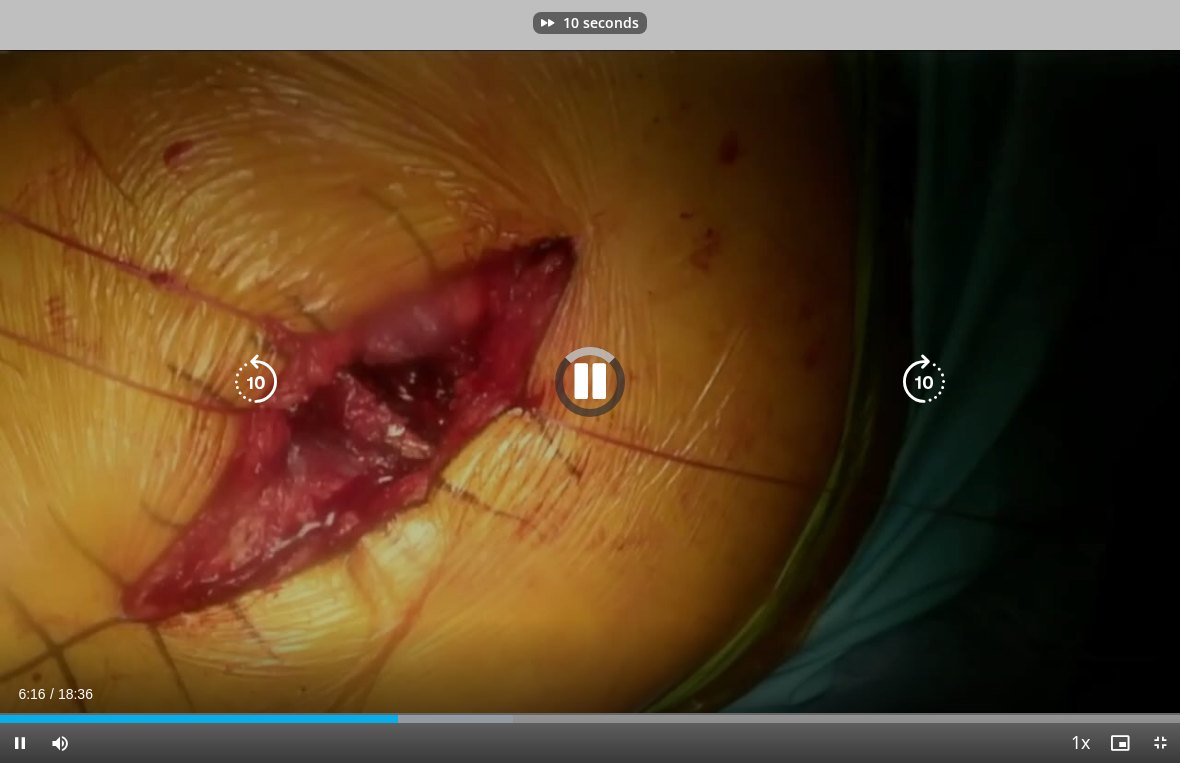 click at bounding box center (924, 382) 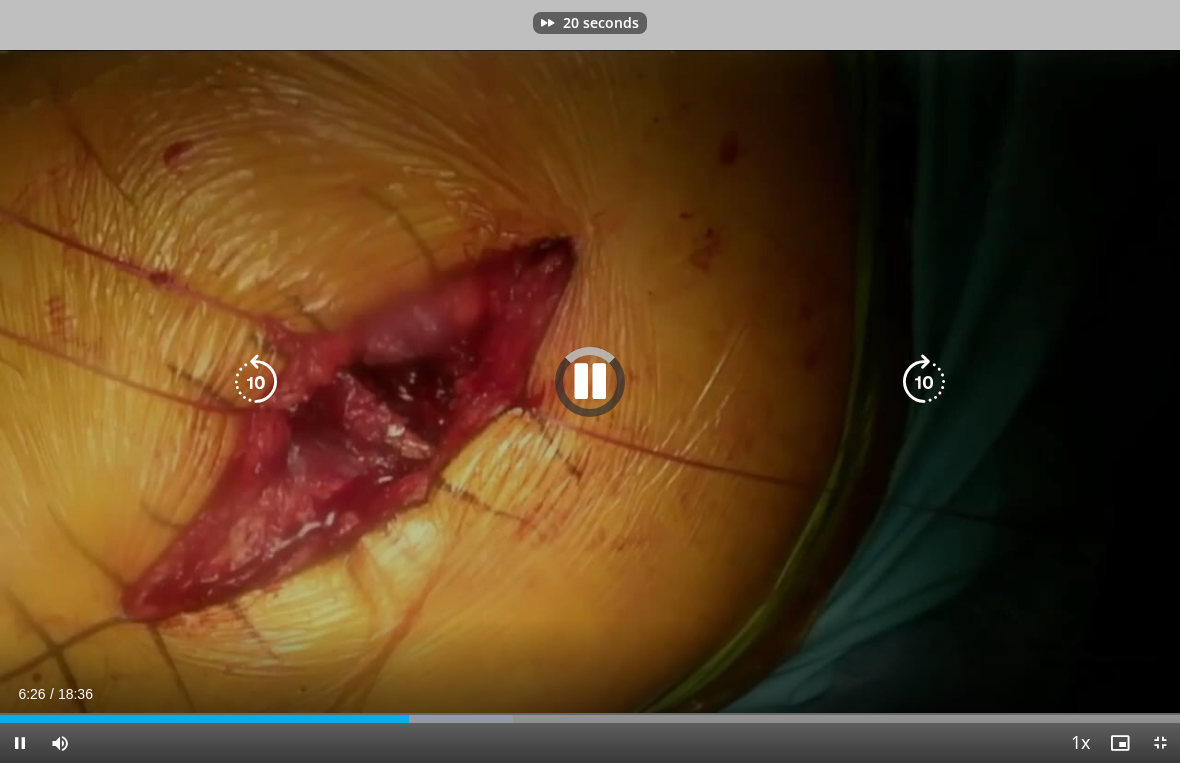 click at bounding box center [924, 382] 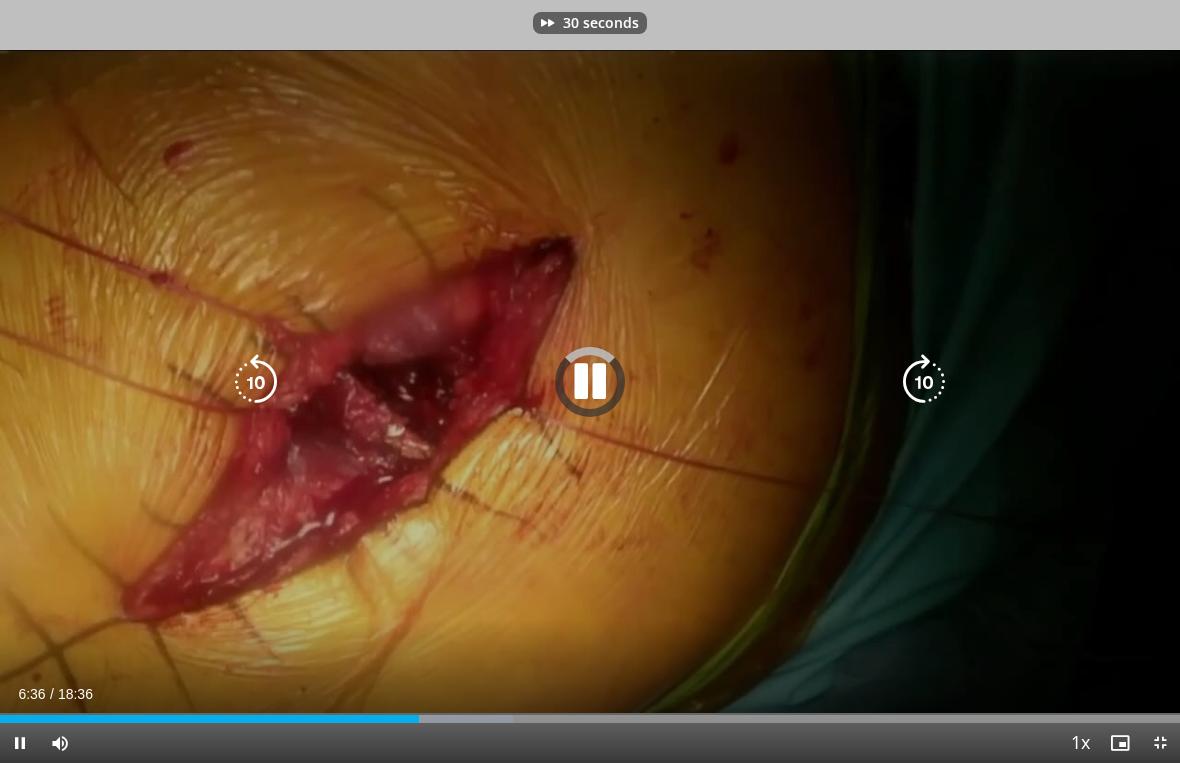 click at bounding box center [924, 382] 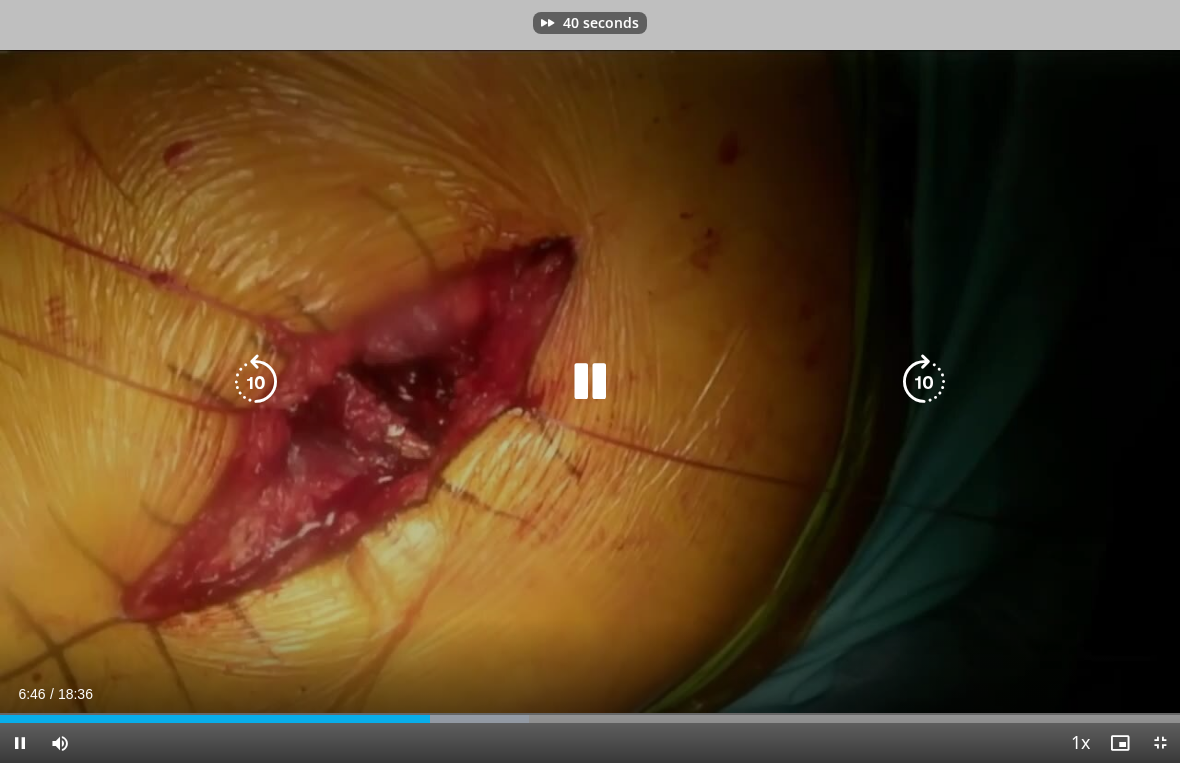 click at bounding box center [924, 382] 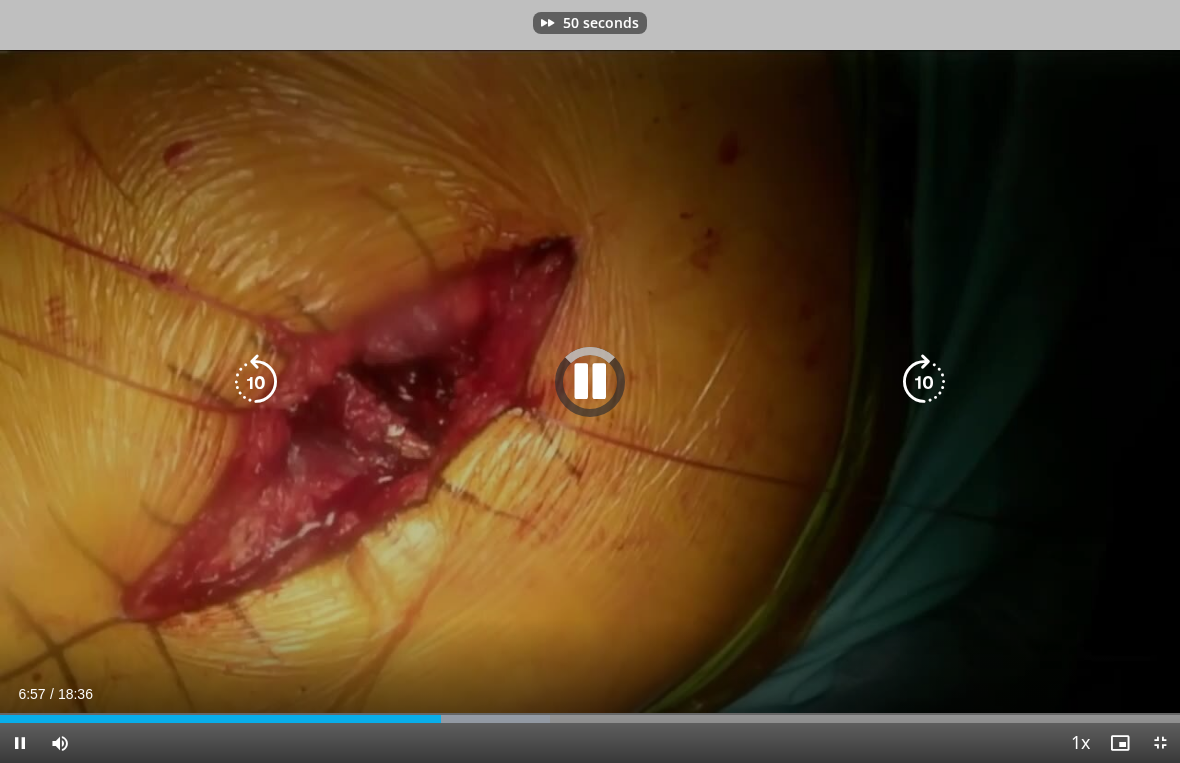 click at bounding box center [924, 382] 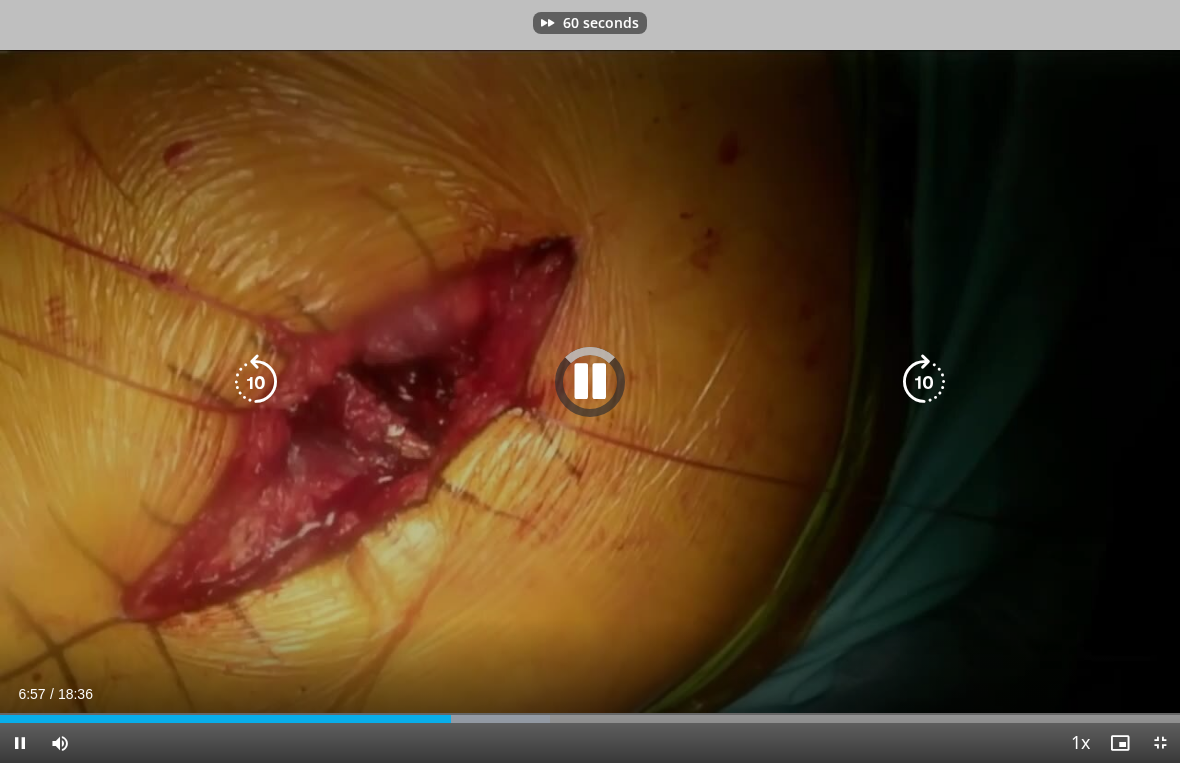 click at bounding box center [924, 382] 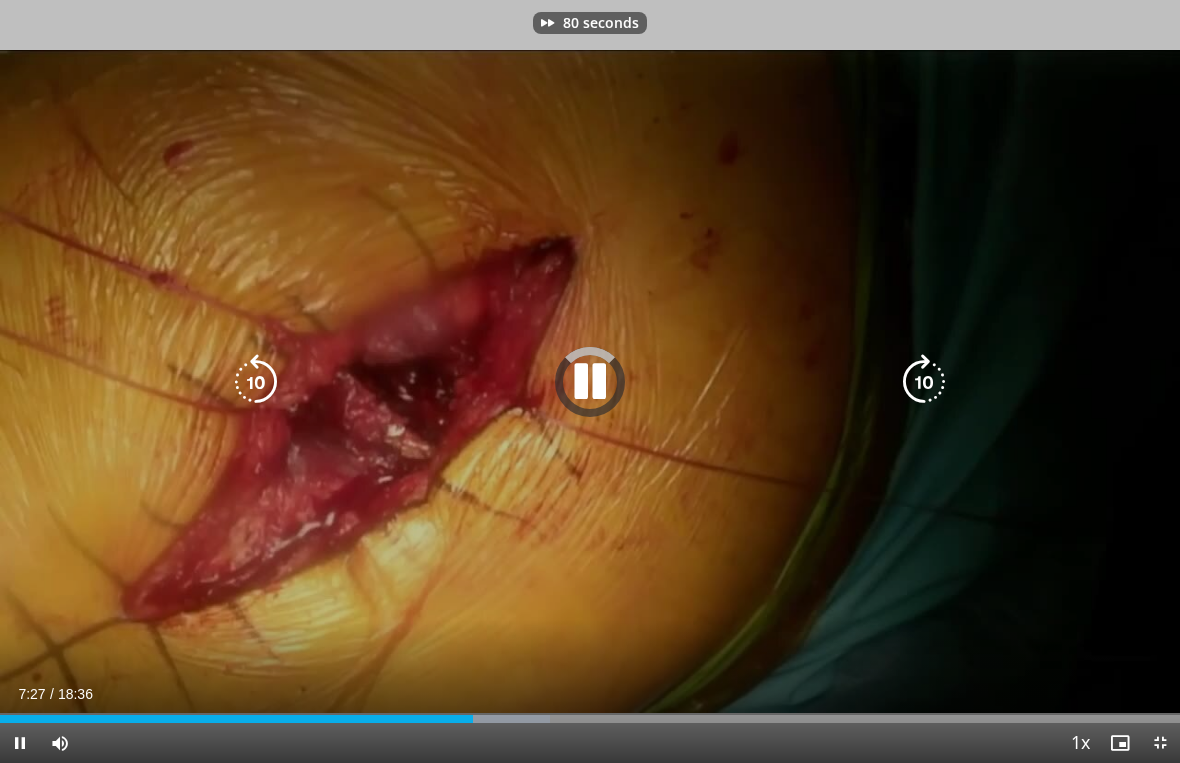 click at bounding box center [924, 382] 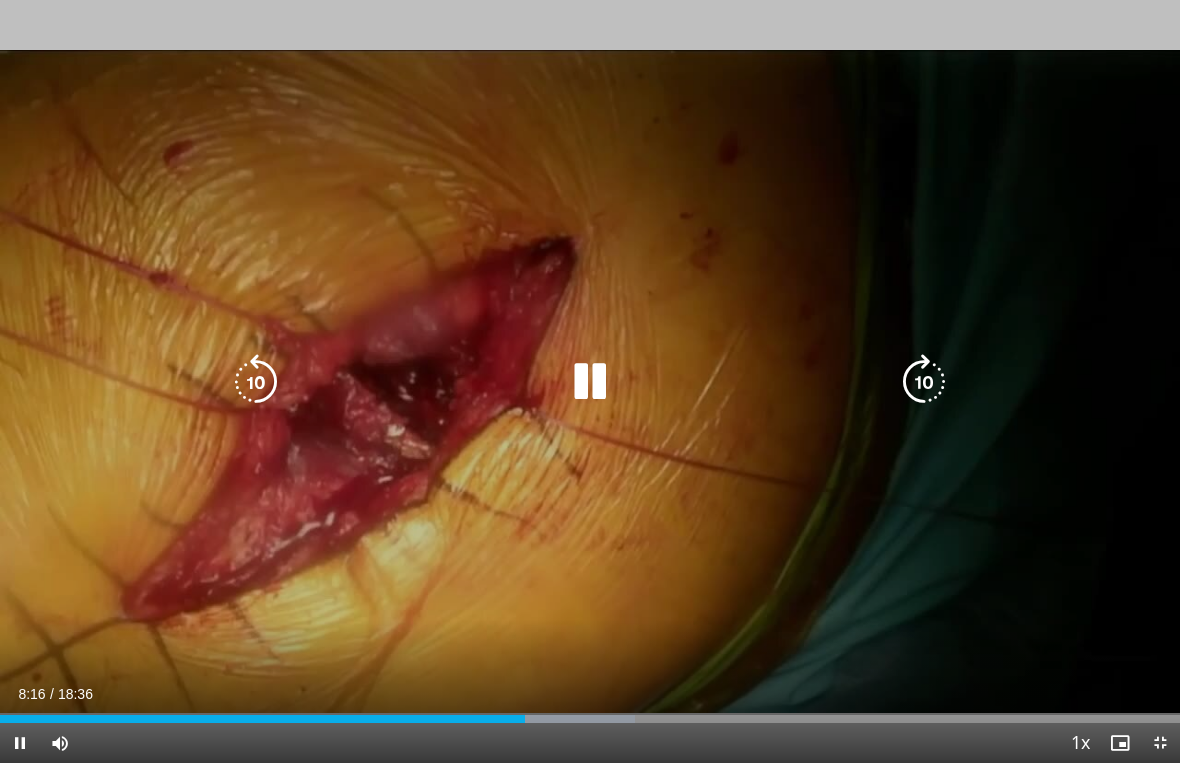 click at bounding box center (924, 382) 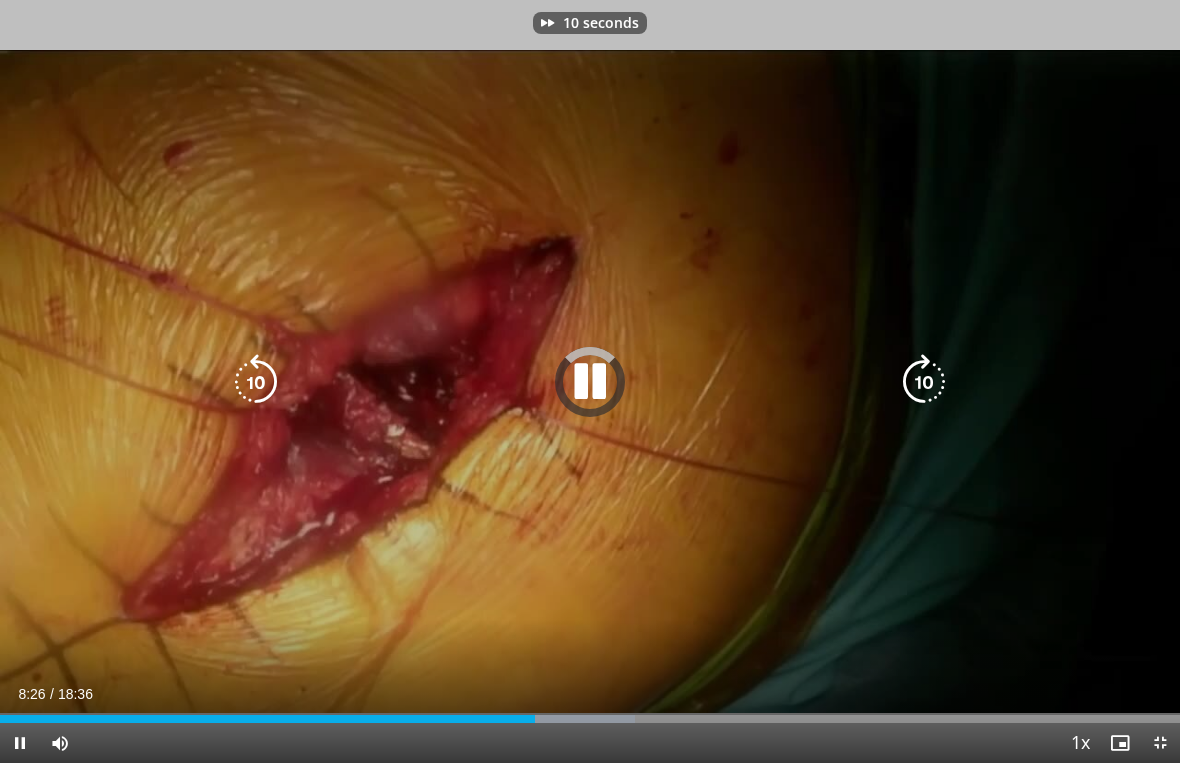click at bounding box center [924, 382] 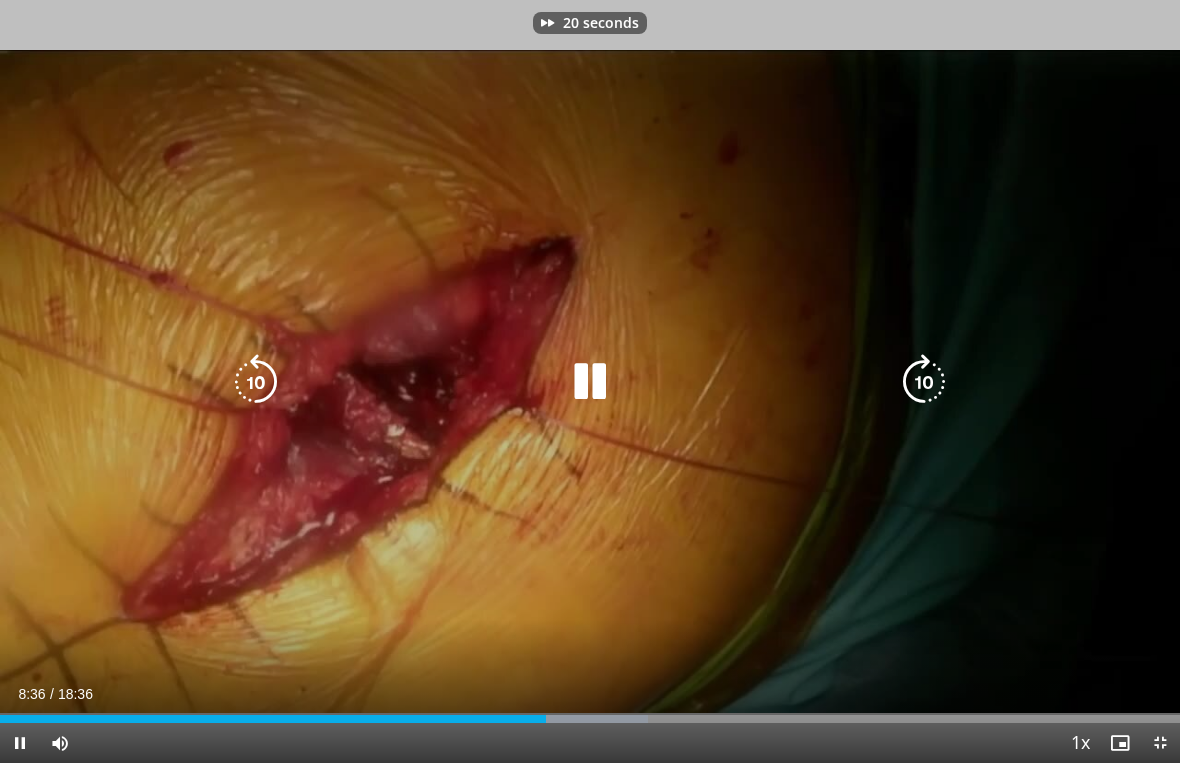 click at bounding box center [924, 382] 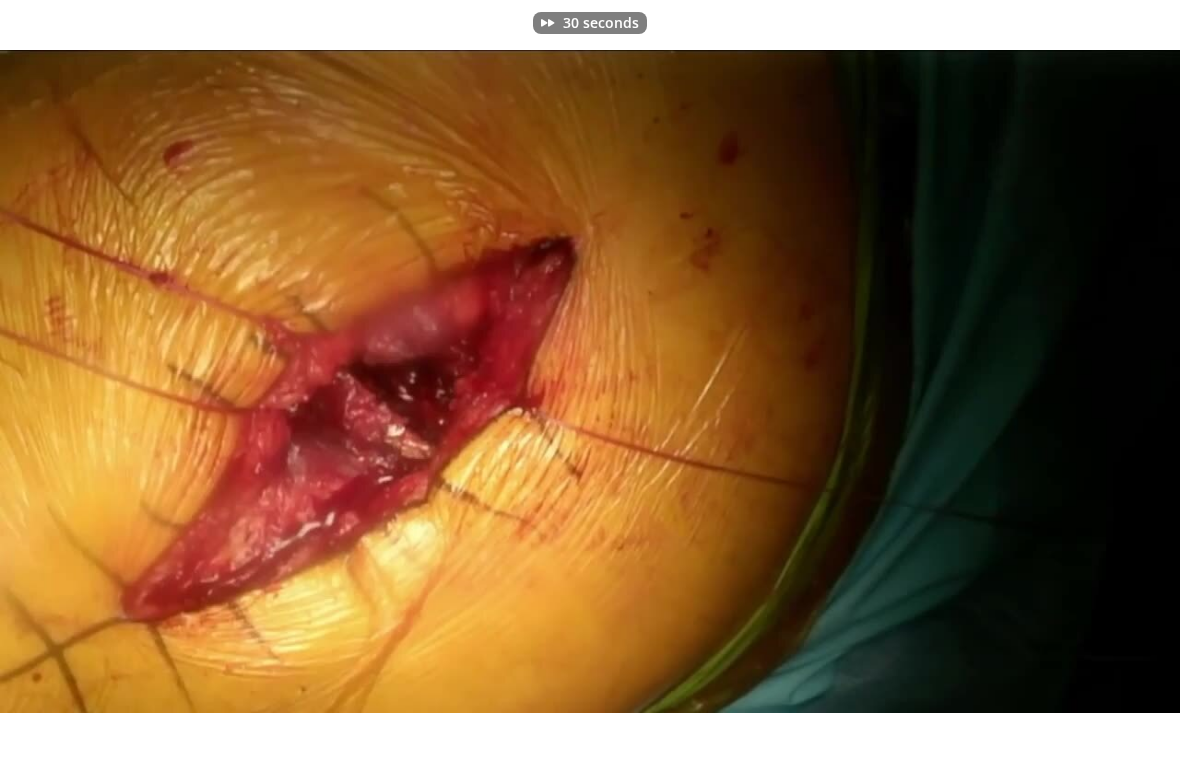 click on "30 seconds
Tap to unmute" at bounding box center [590, 381] 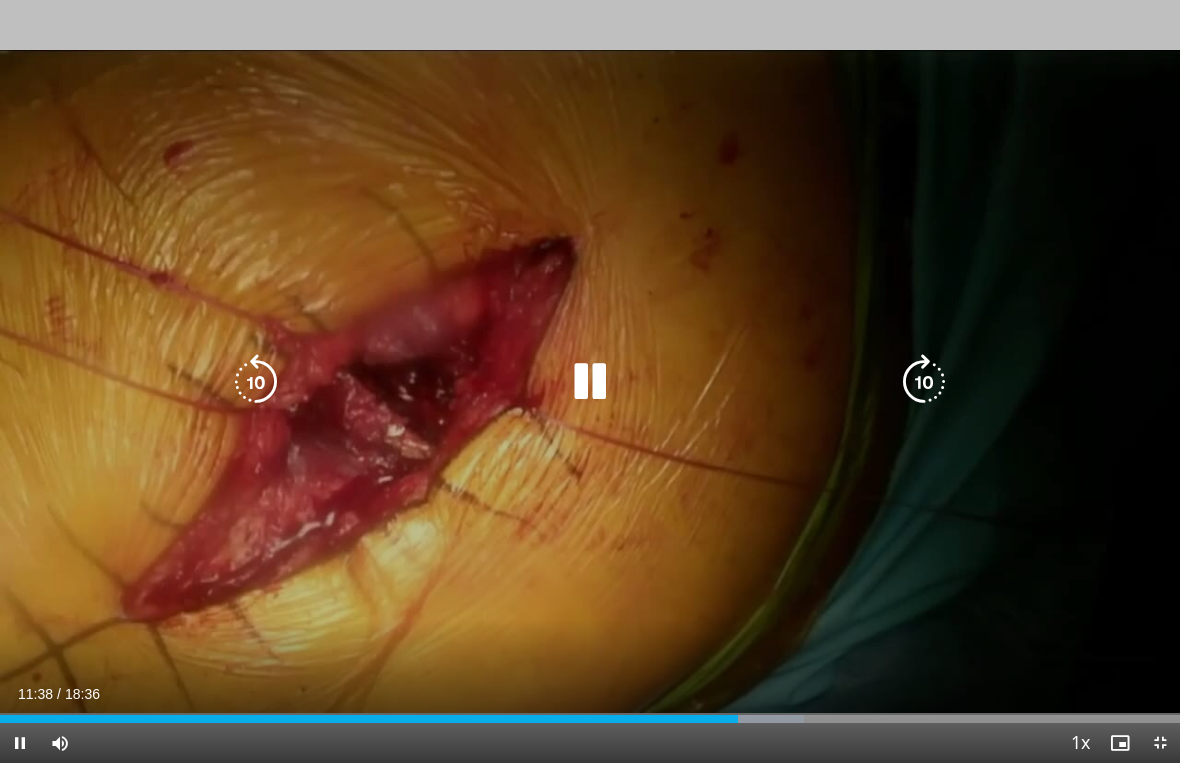 click at bounding box center [256, 382] 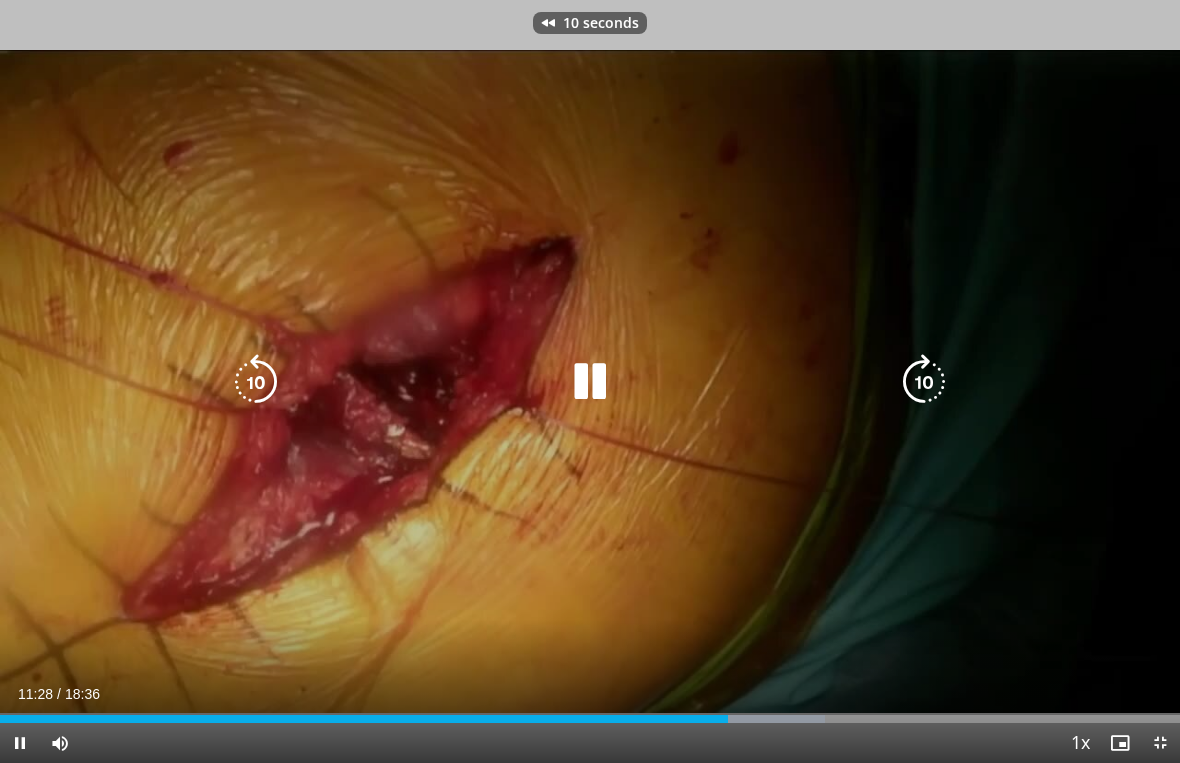 click at bounding box center (256, 382) 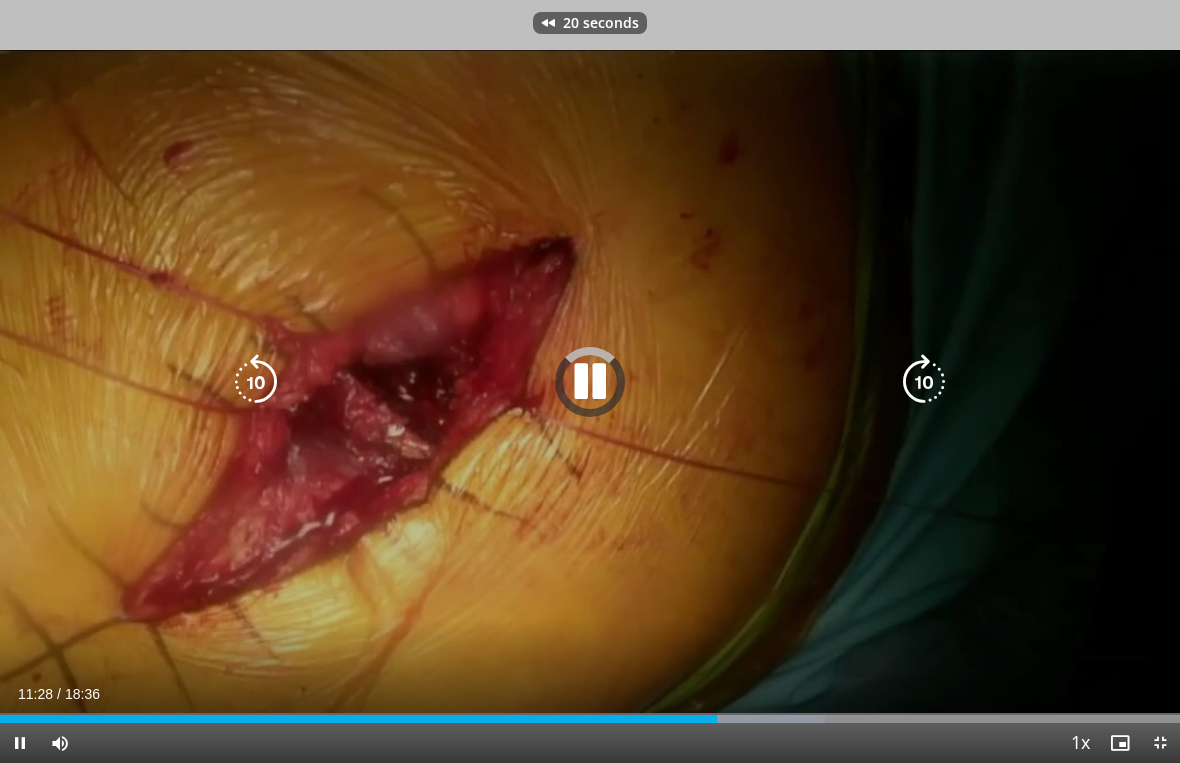 click at bounding box center [256, 382] 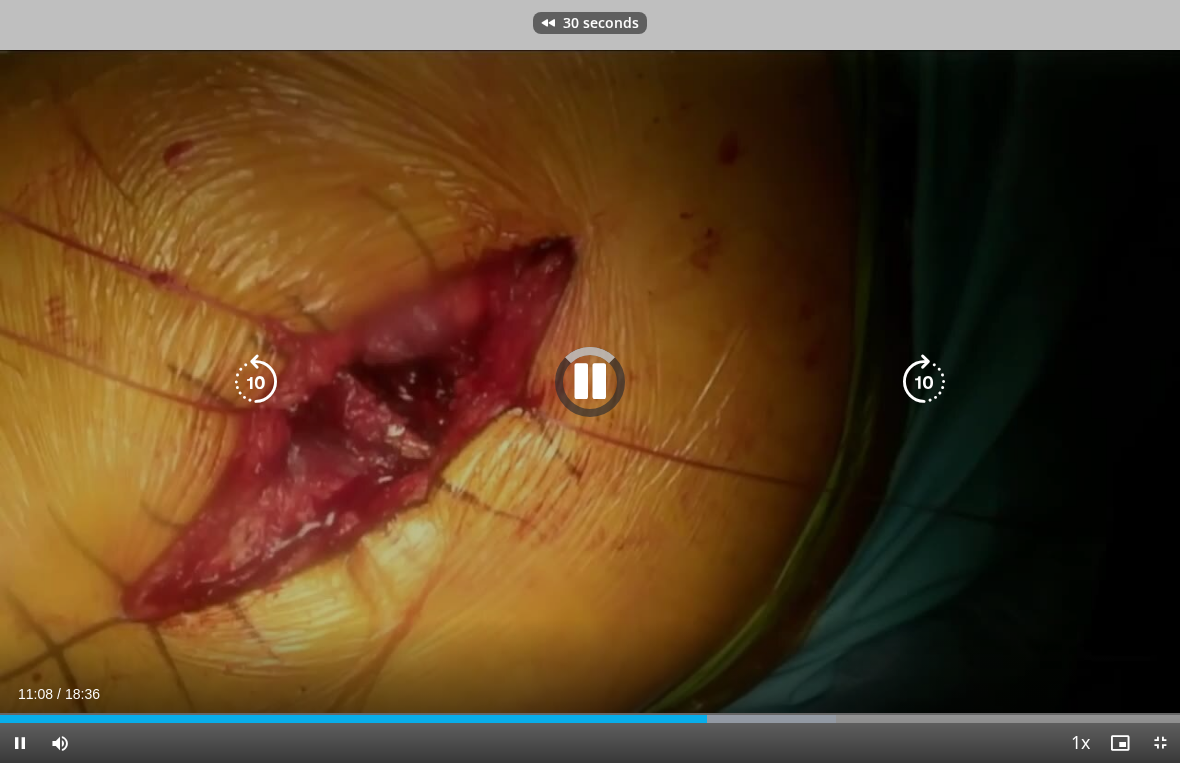 click at bounding box center [256, 382] 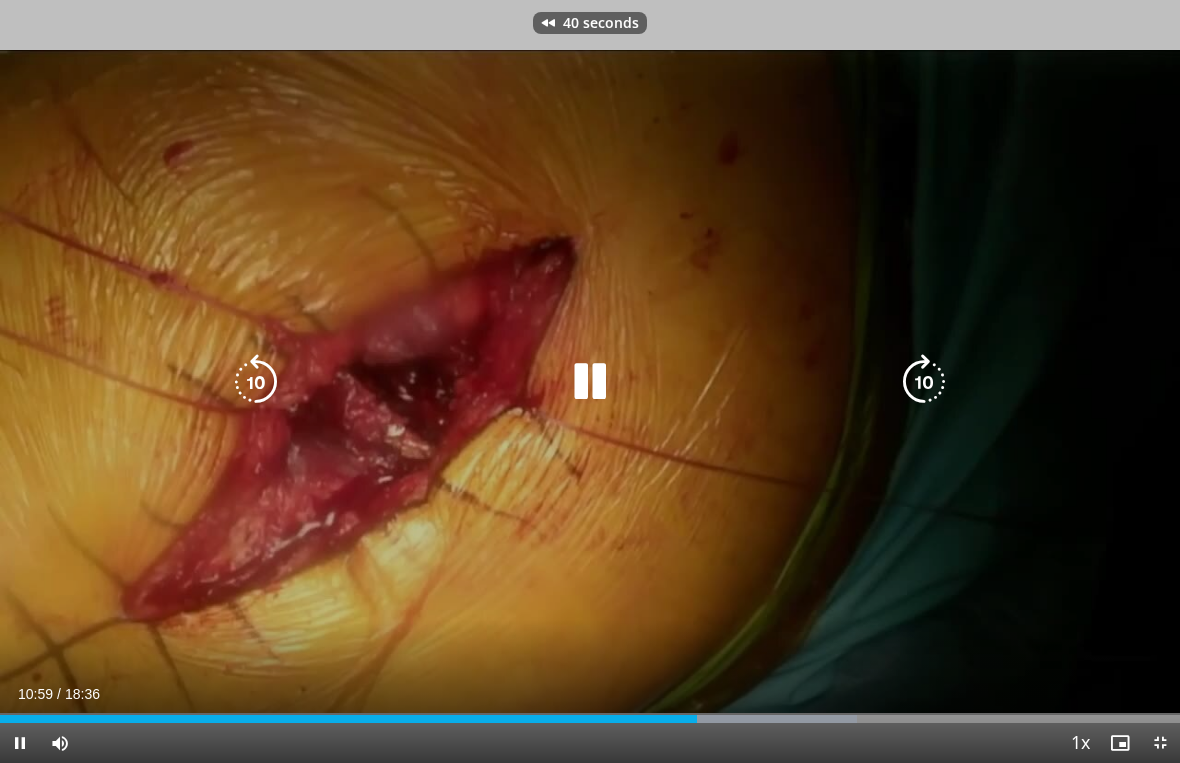click at bounding box center [256, 382] 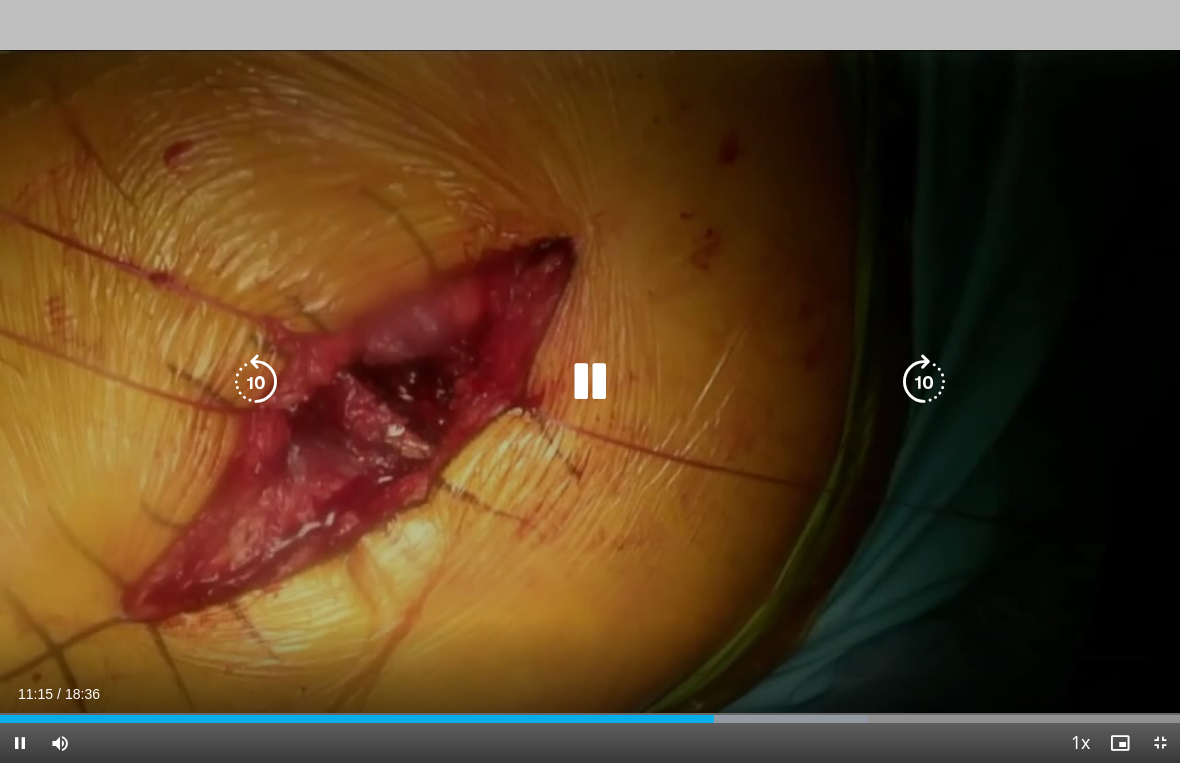 click at bounding box center (590, 382) 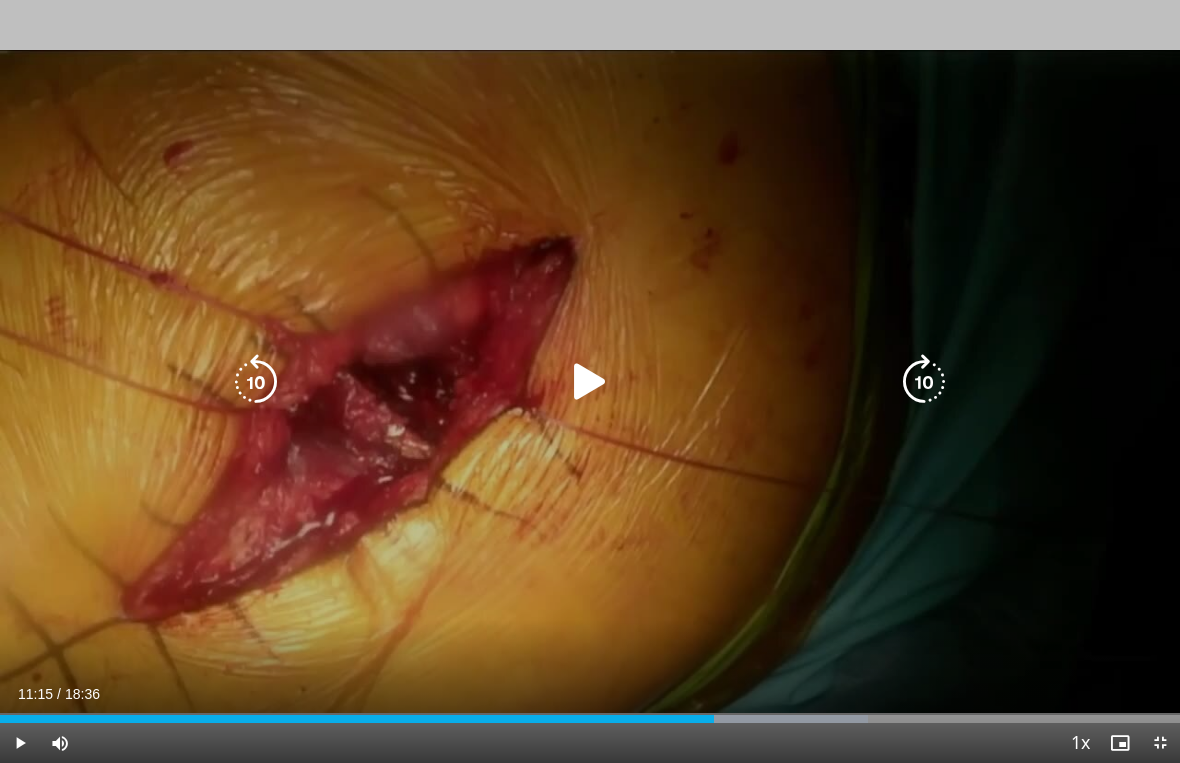 click at bounding box center [590, 382] 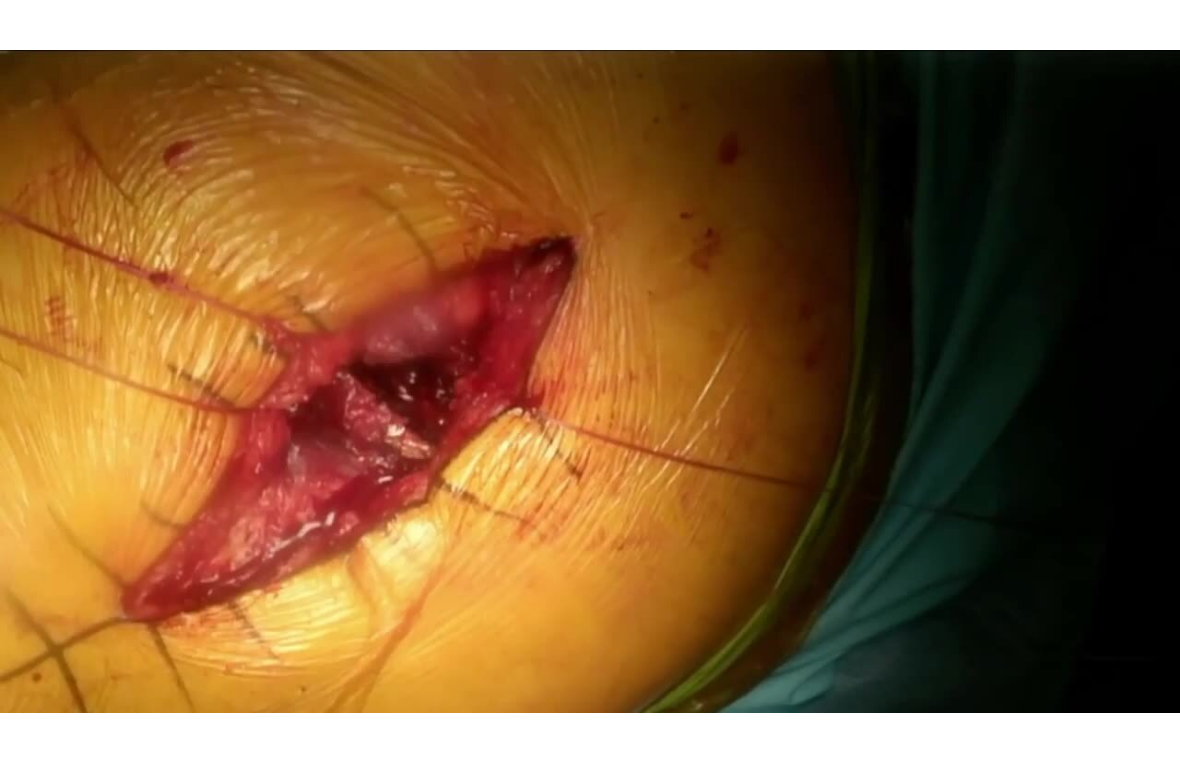 click on "50 seconds
Tap to unmute" at bounding box center [590, 381] 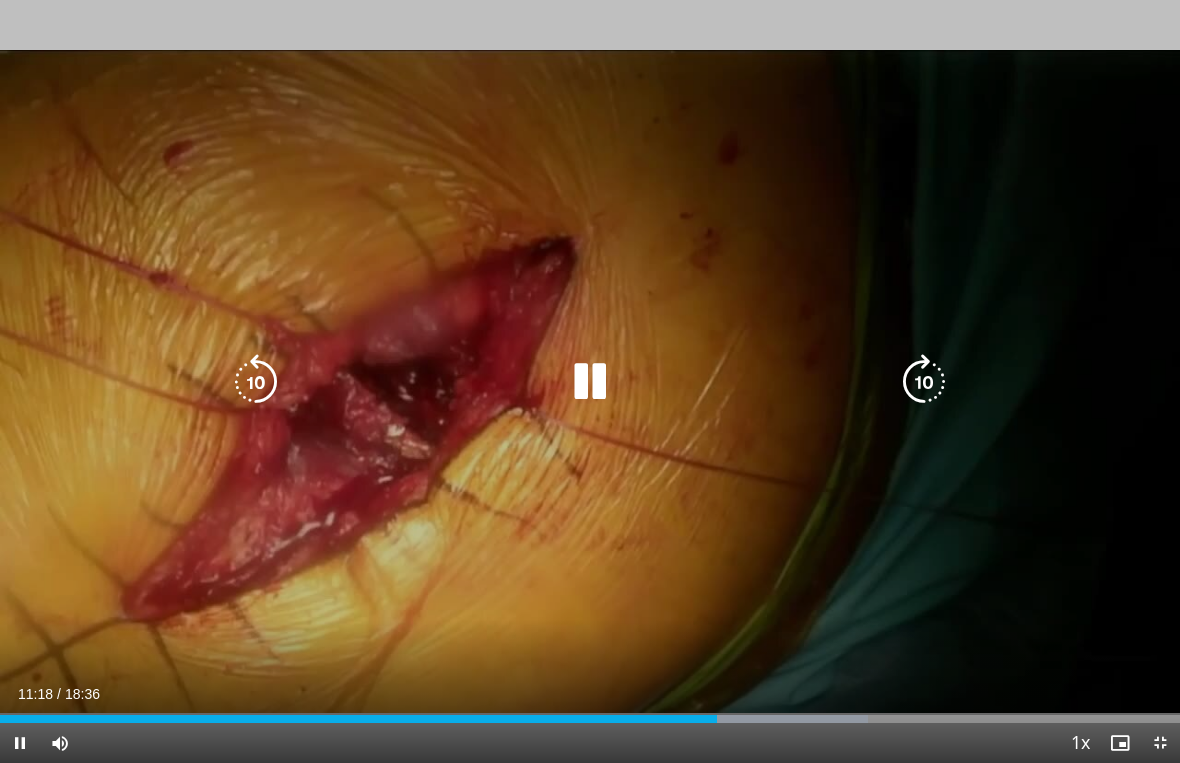 click at bounding box center (256, 382) 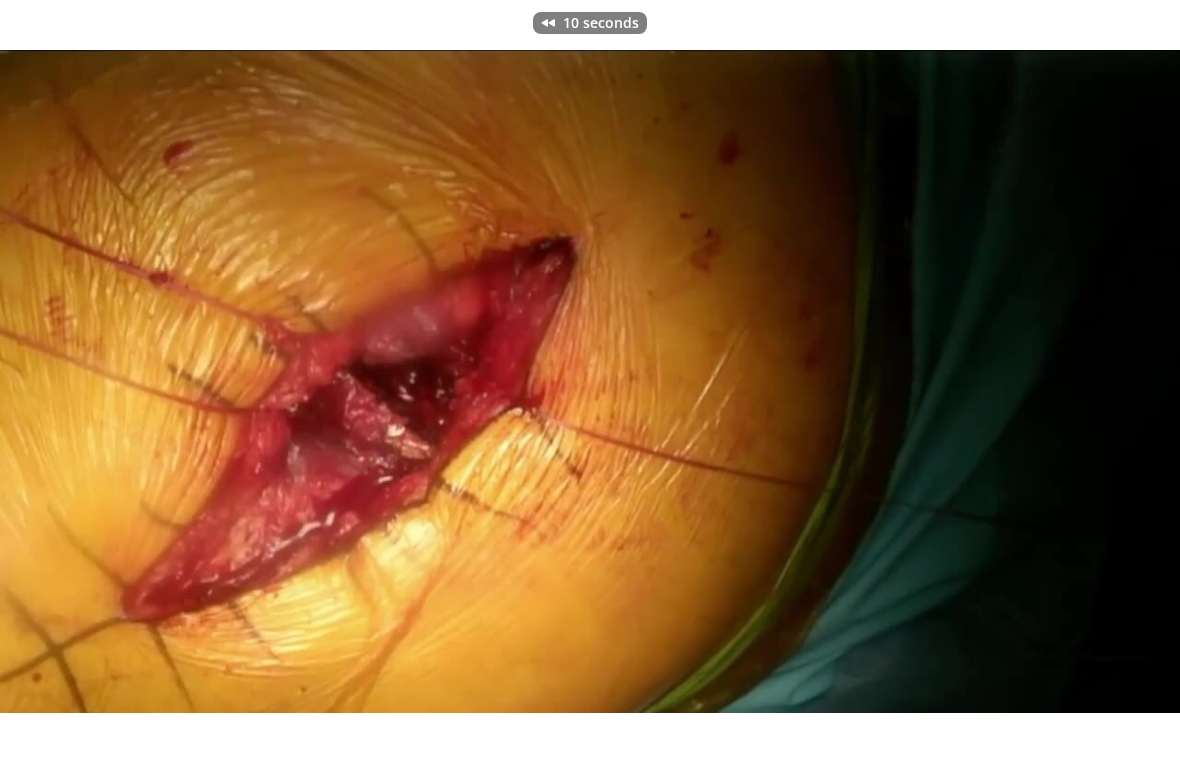 click on "10 seconds
Tap to unmute" at bounding box center [590, 381] 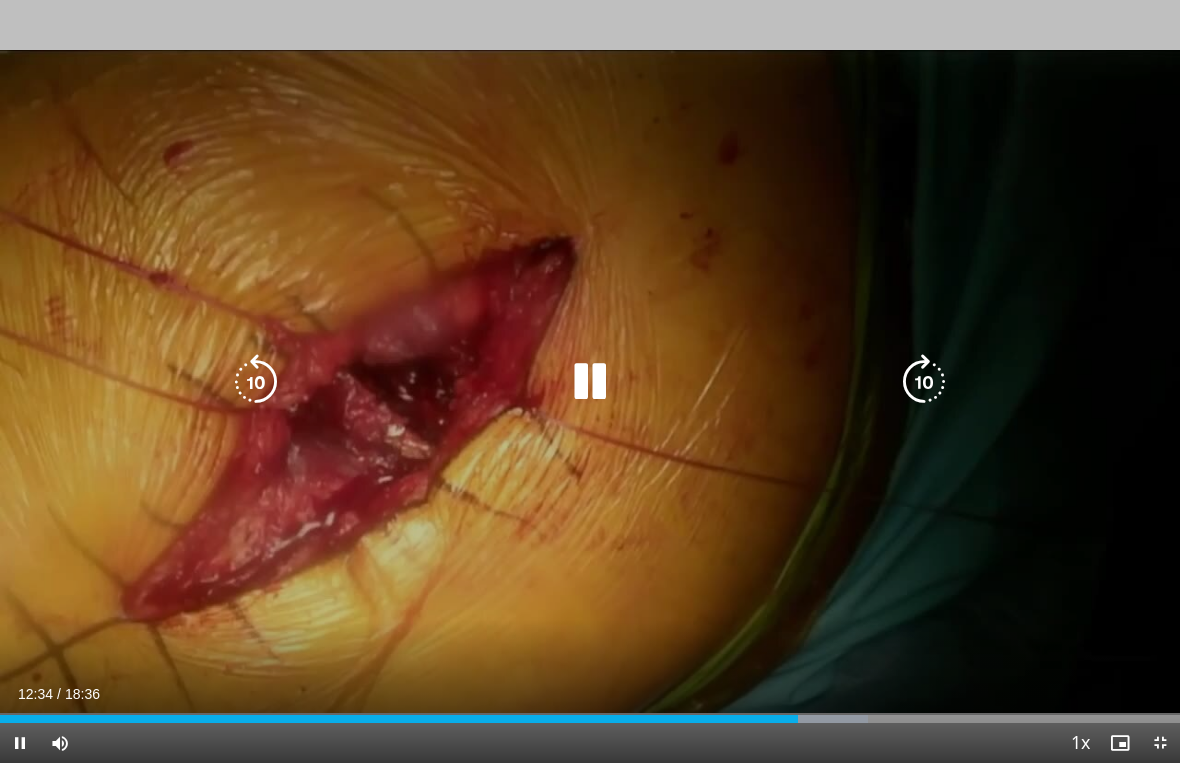 click at bounding box center (590, 382) 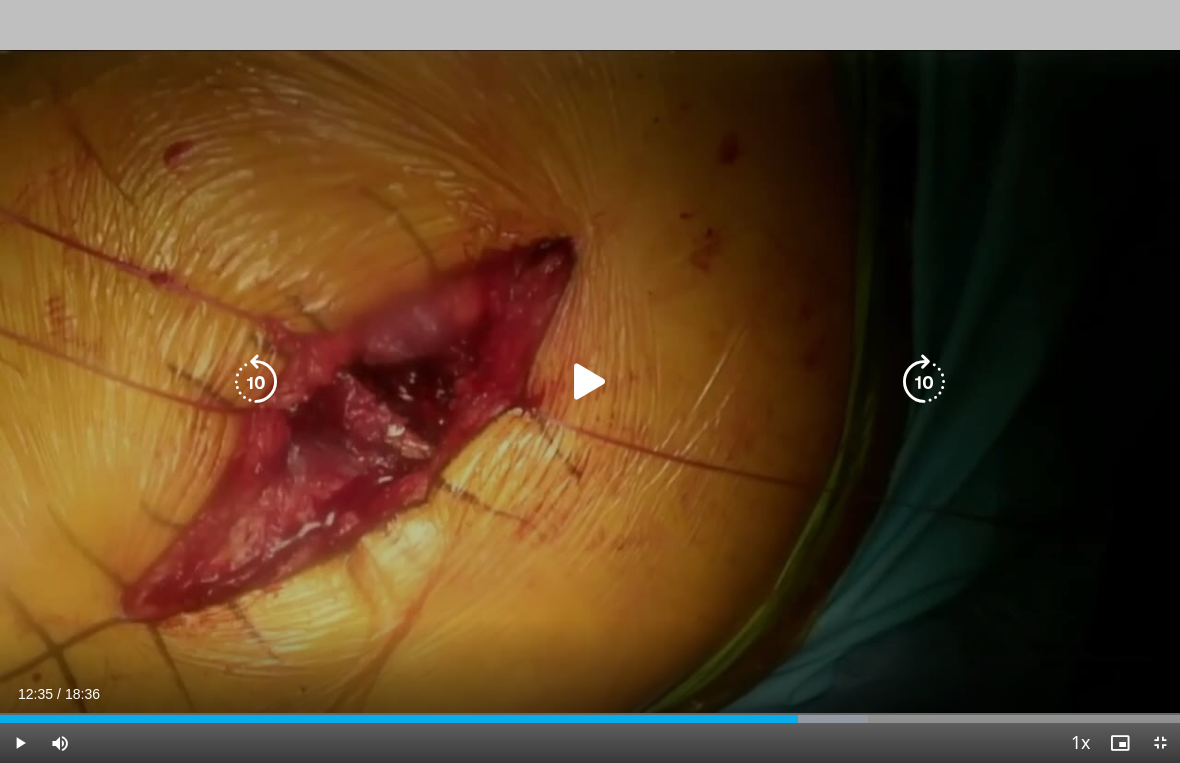 click at bounding box center (590, 382) 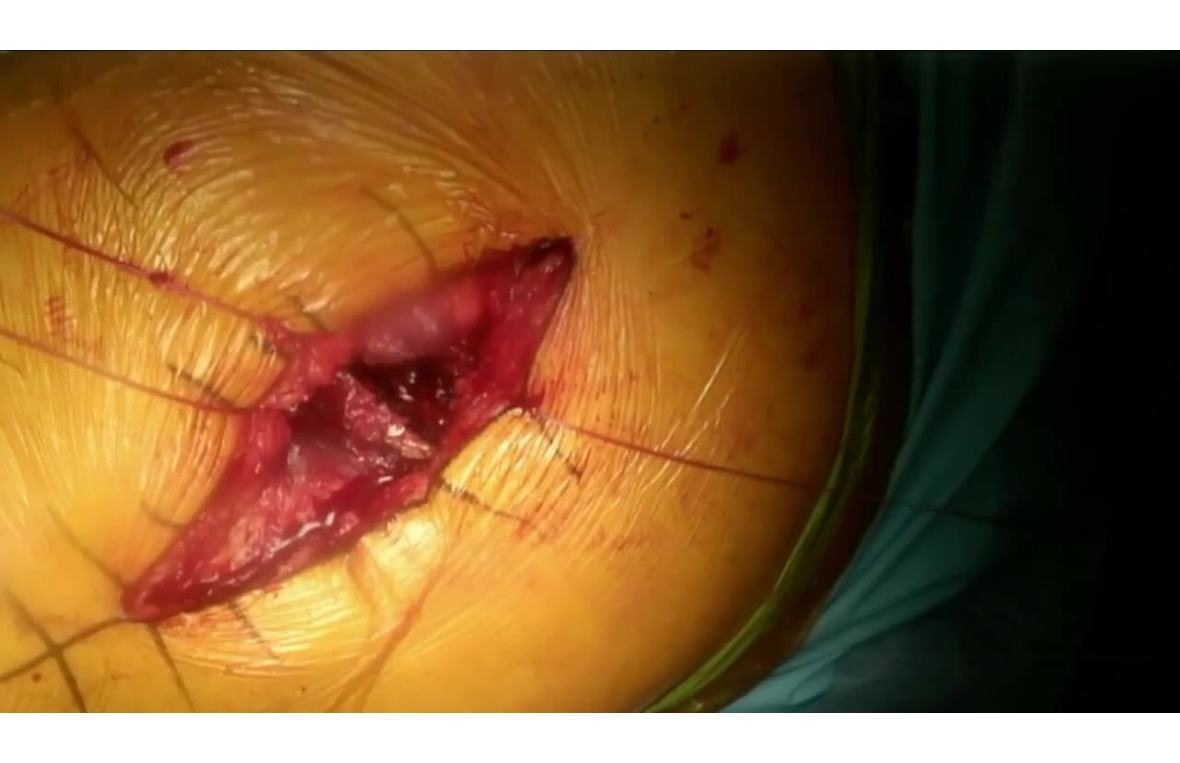 click on "10 seconds
Tap to unmute" at bounding box center (590, 381) 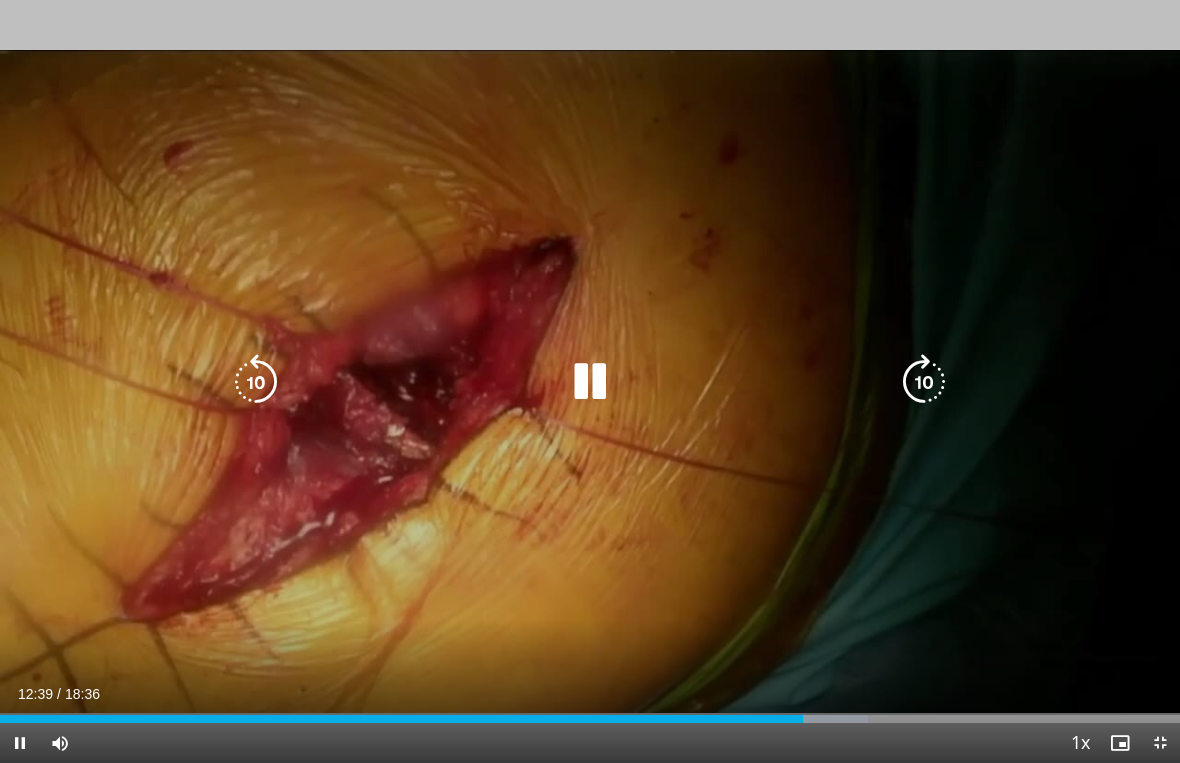 click at bounding box center (590, 382) 